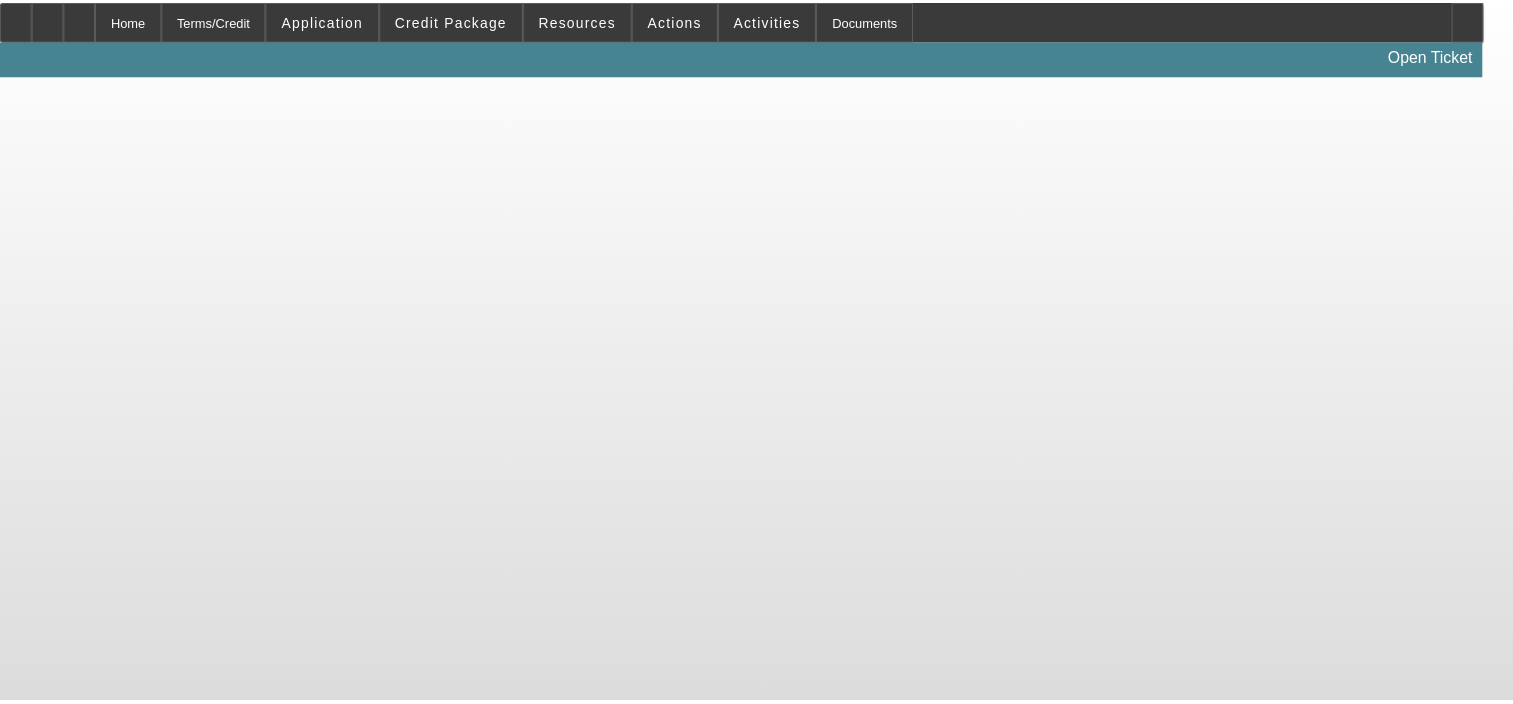scroll, scrollTop: 0, scrollLeft: 0, axis: both 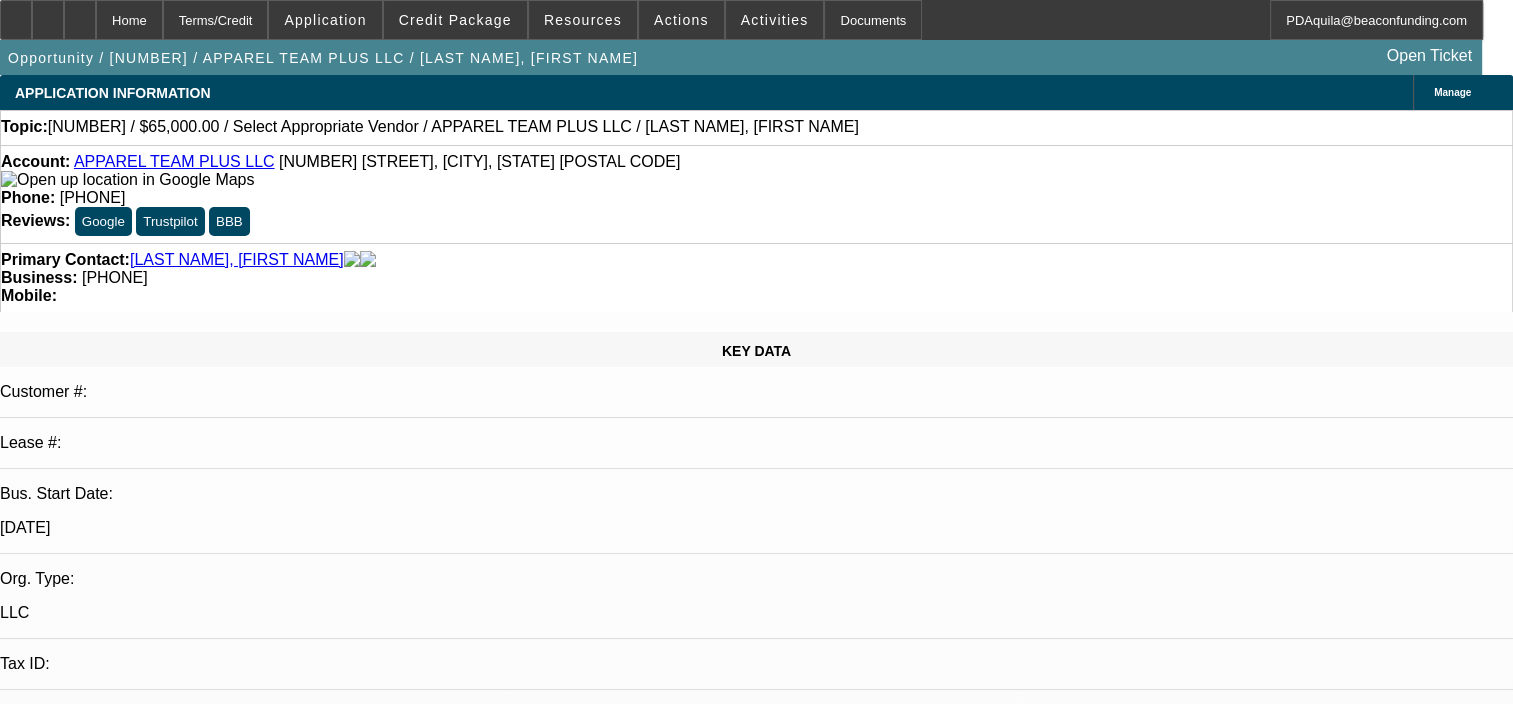 select on "0" 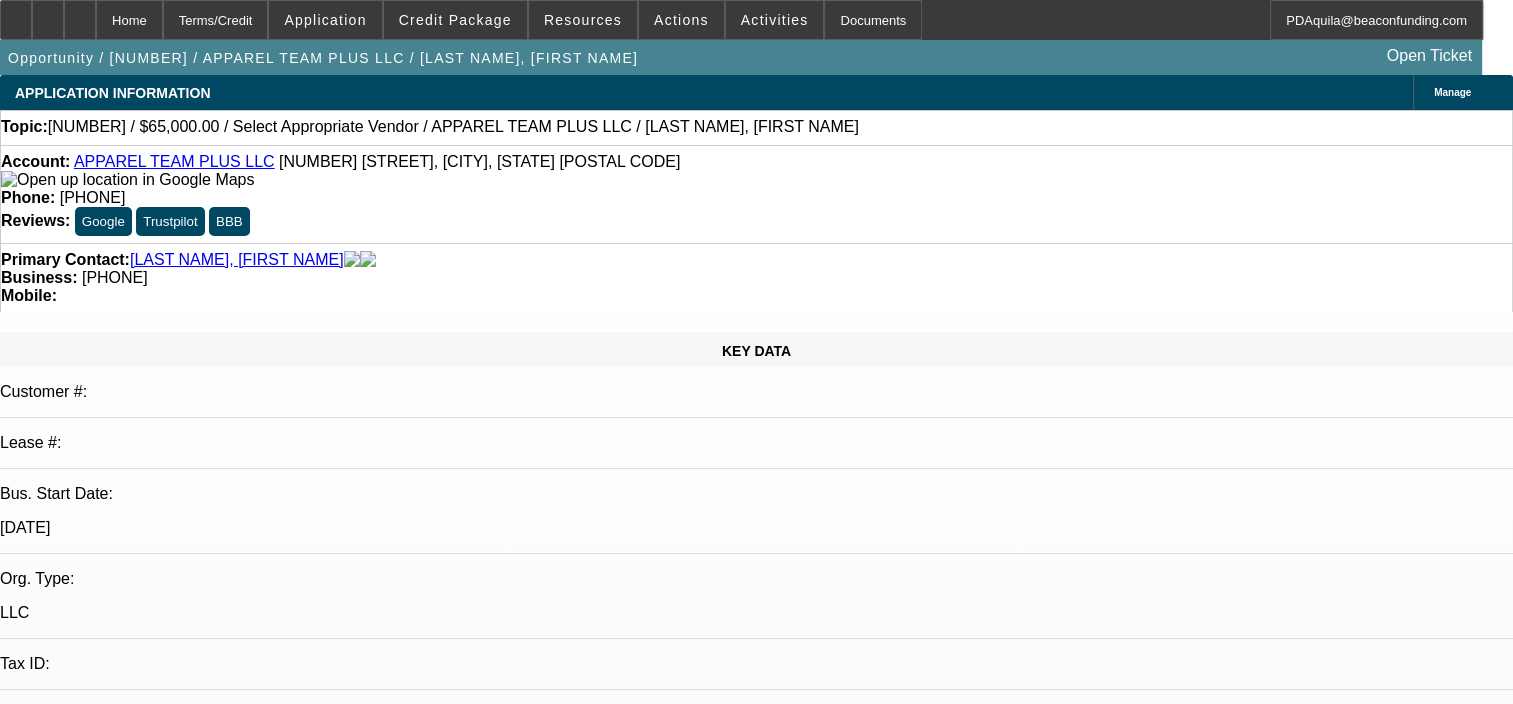select on "1" 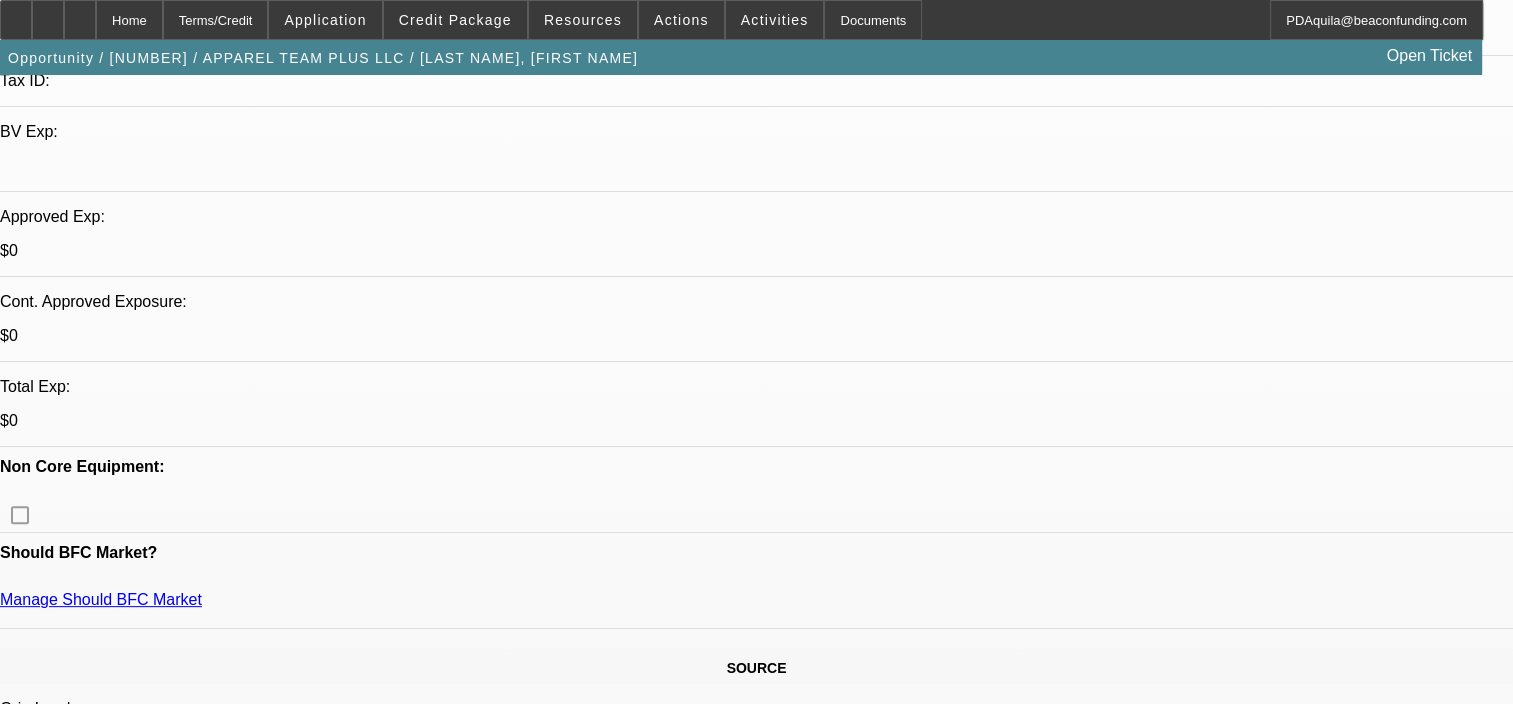 scroll, scrollTop: 400, scrollLeft: 0, axis: vertical 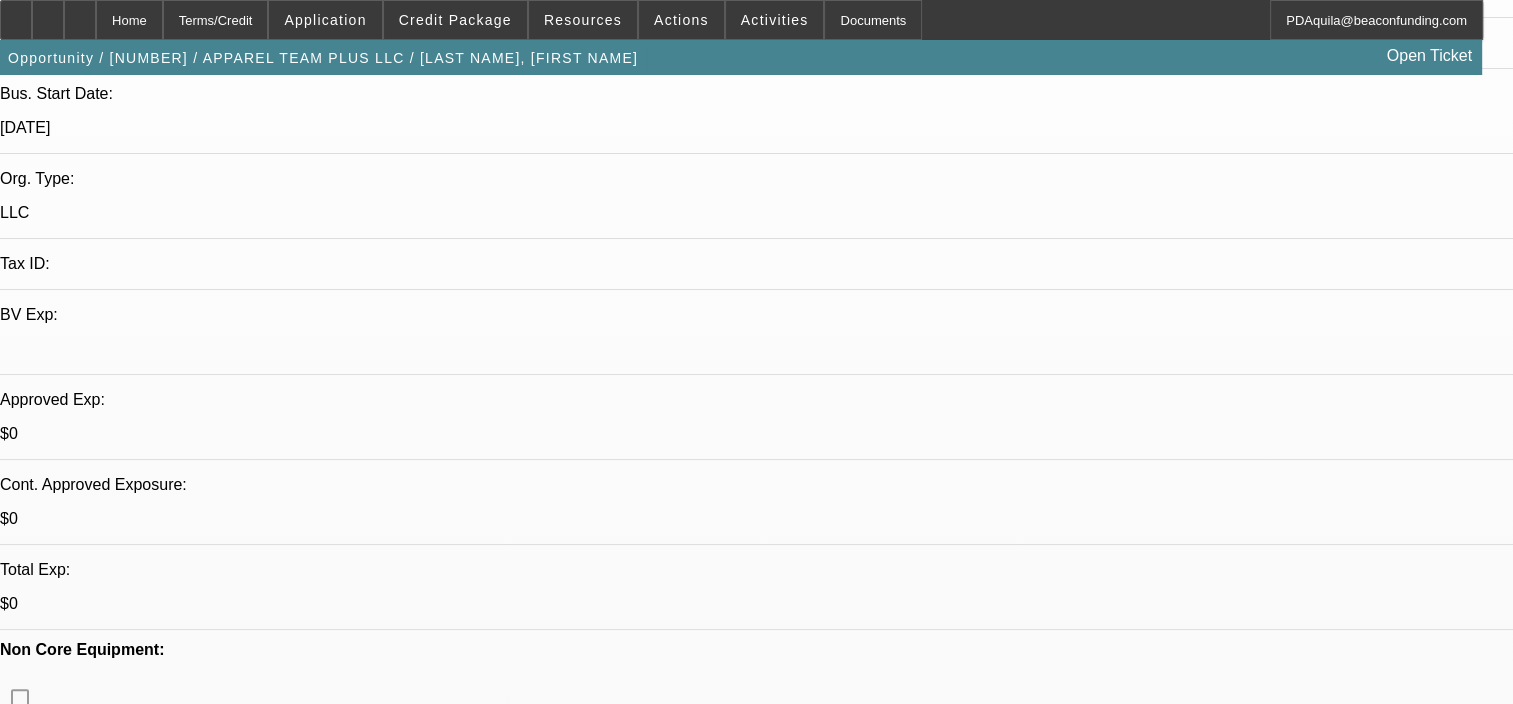 click on "[LAST NAME], [FIRST NAME] - [DATE], [TIME]" at bounding box center (383, 6386) 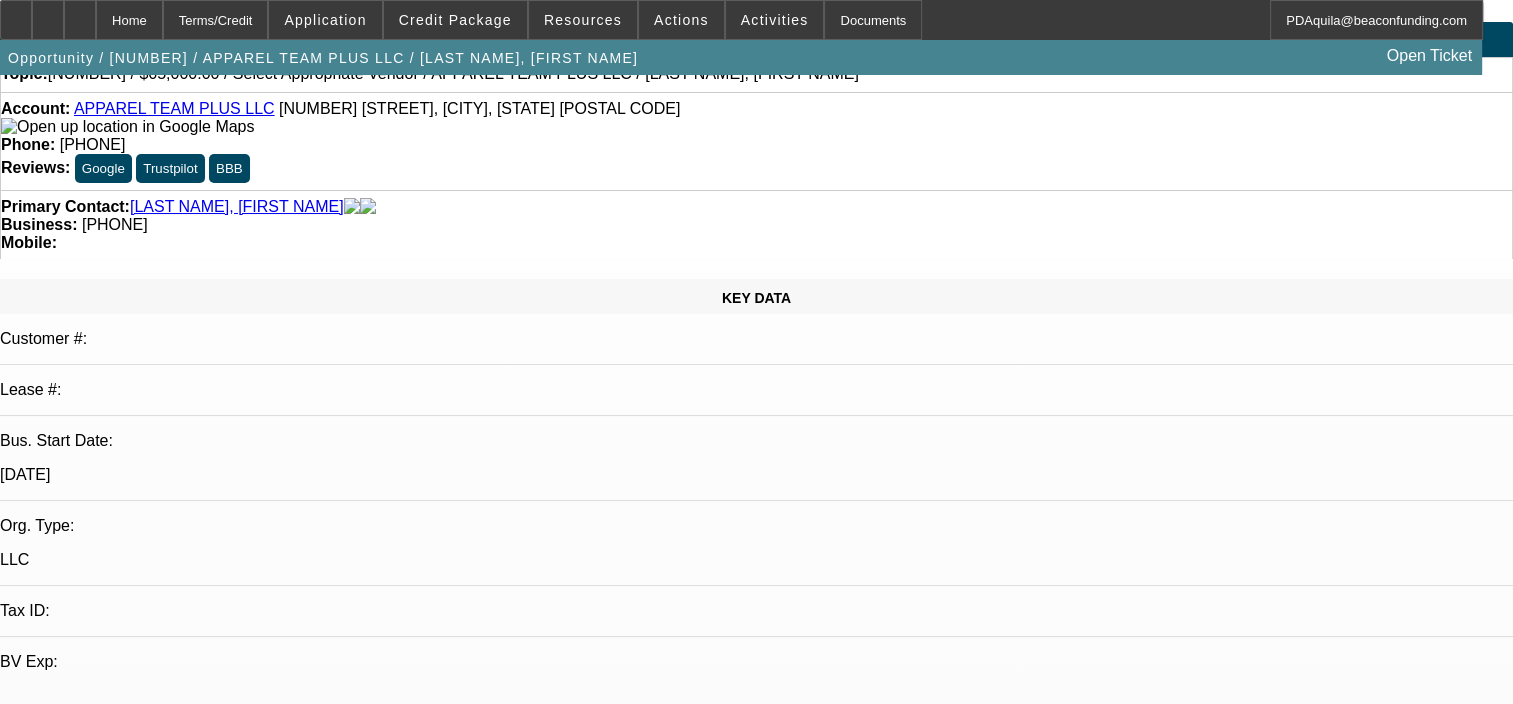 scroll, scrollTop: 0, scrollLeft: 0, axis: both 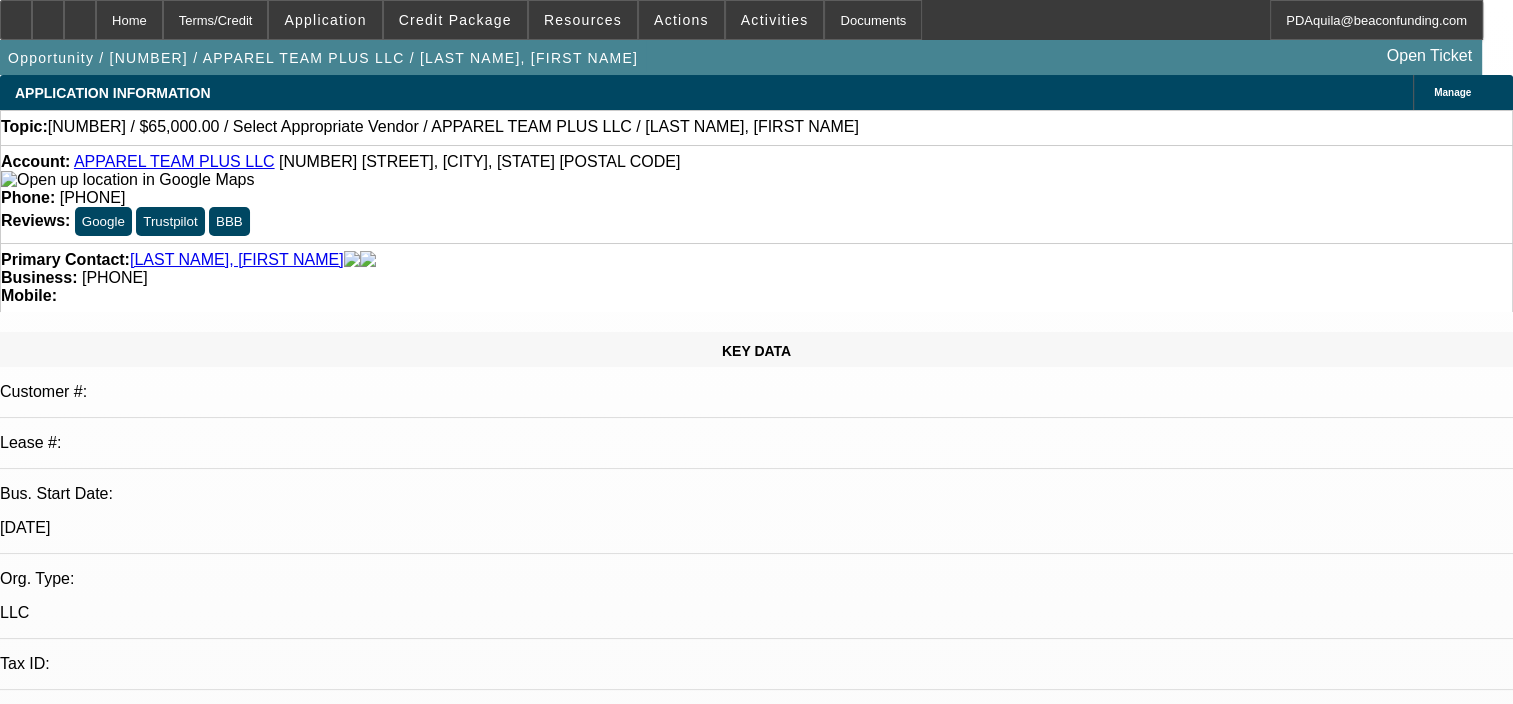 click on "Created By:" at bounding box center [756, 1700] 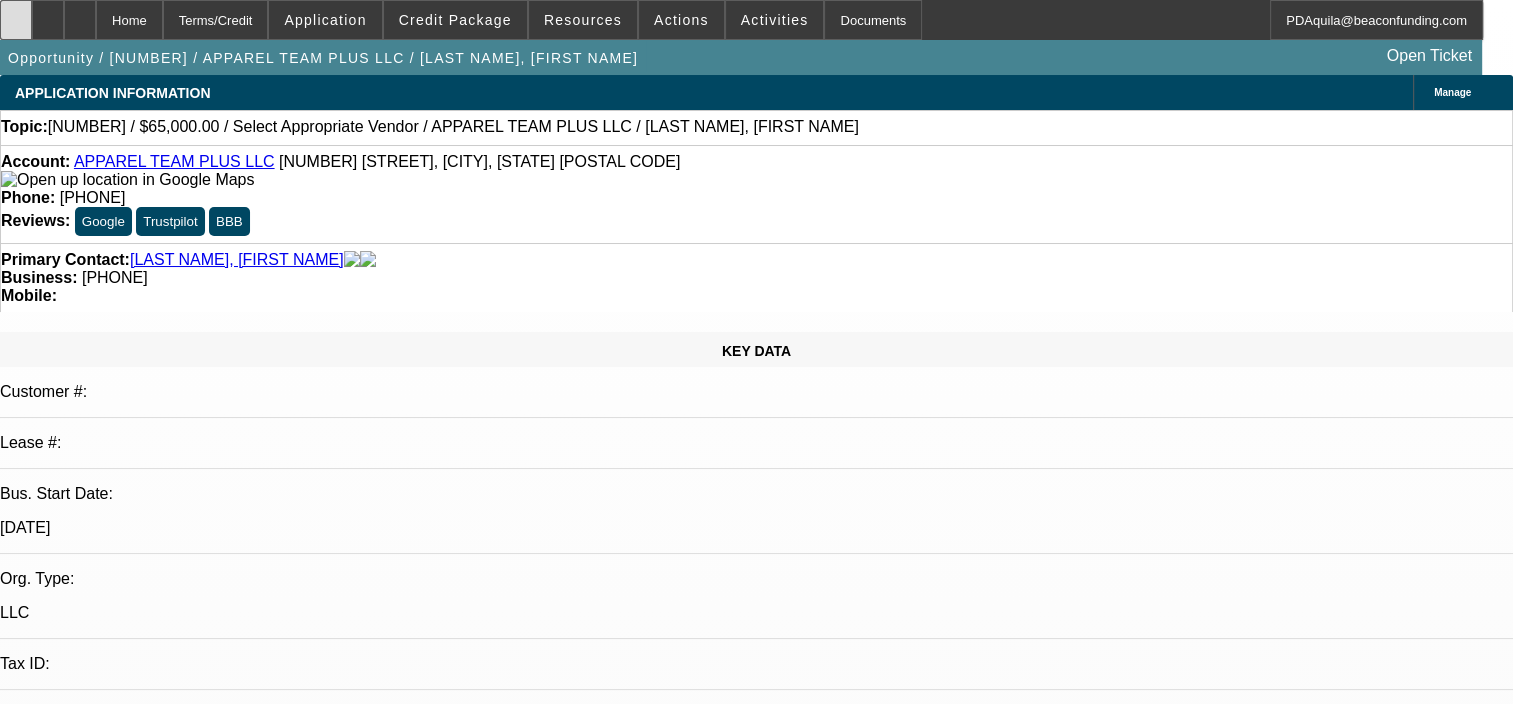 click at bounding box center (16, 20) 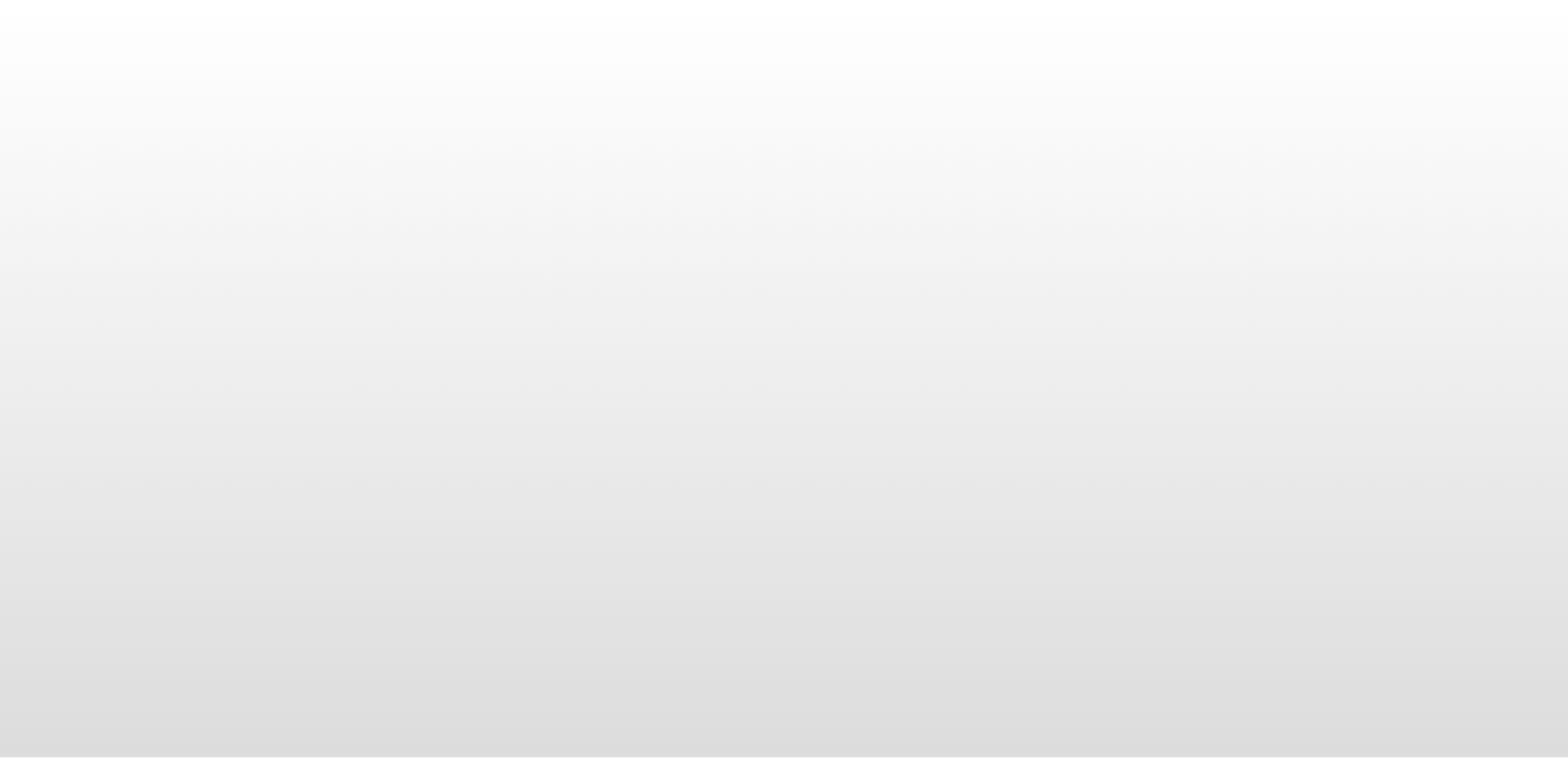 scroll, scrollTop: 0, scrollLeft: 0, axis: both 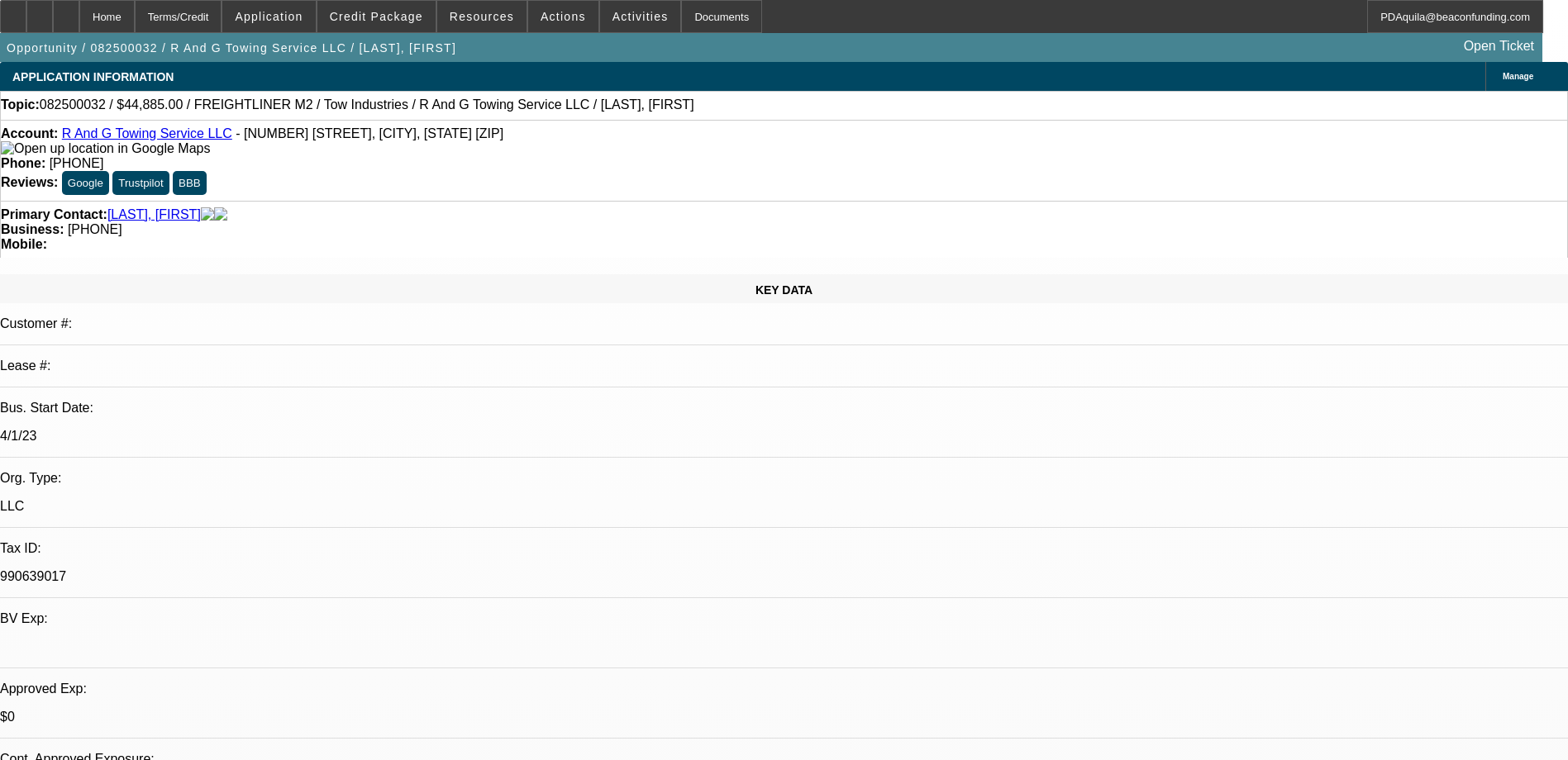 select on "0" 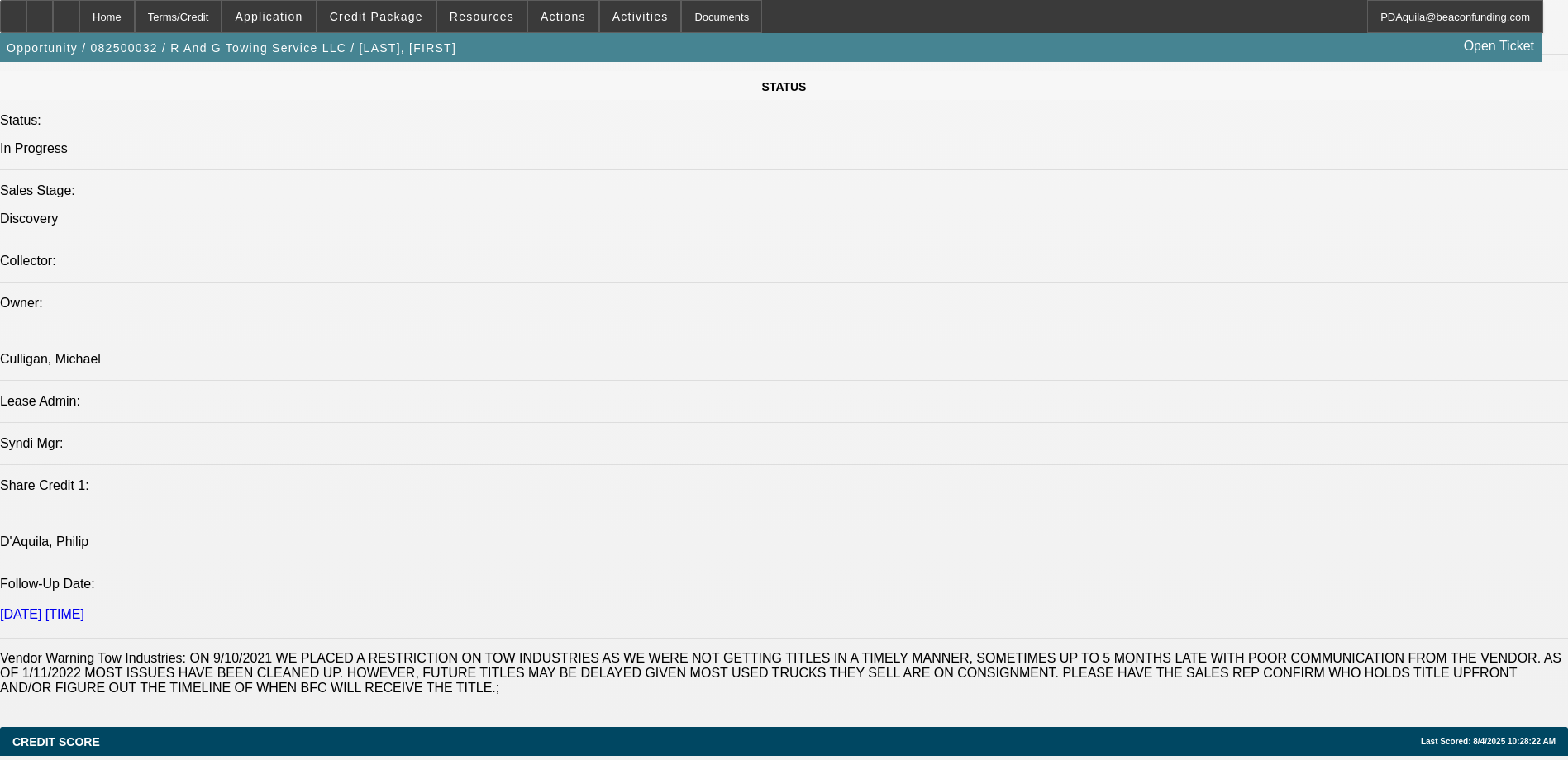 scroll, scrollTop: 2230, scrollLeft: 0, axis: vertical 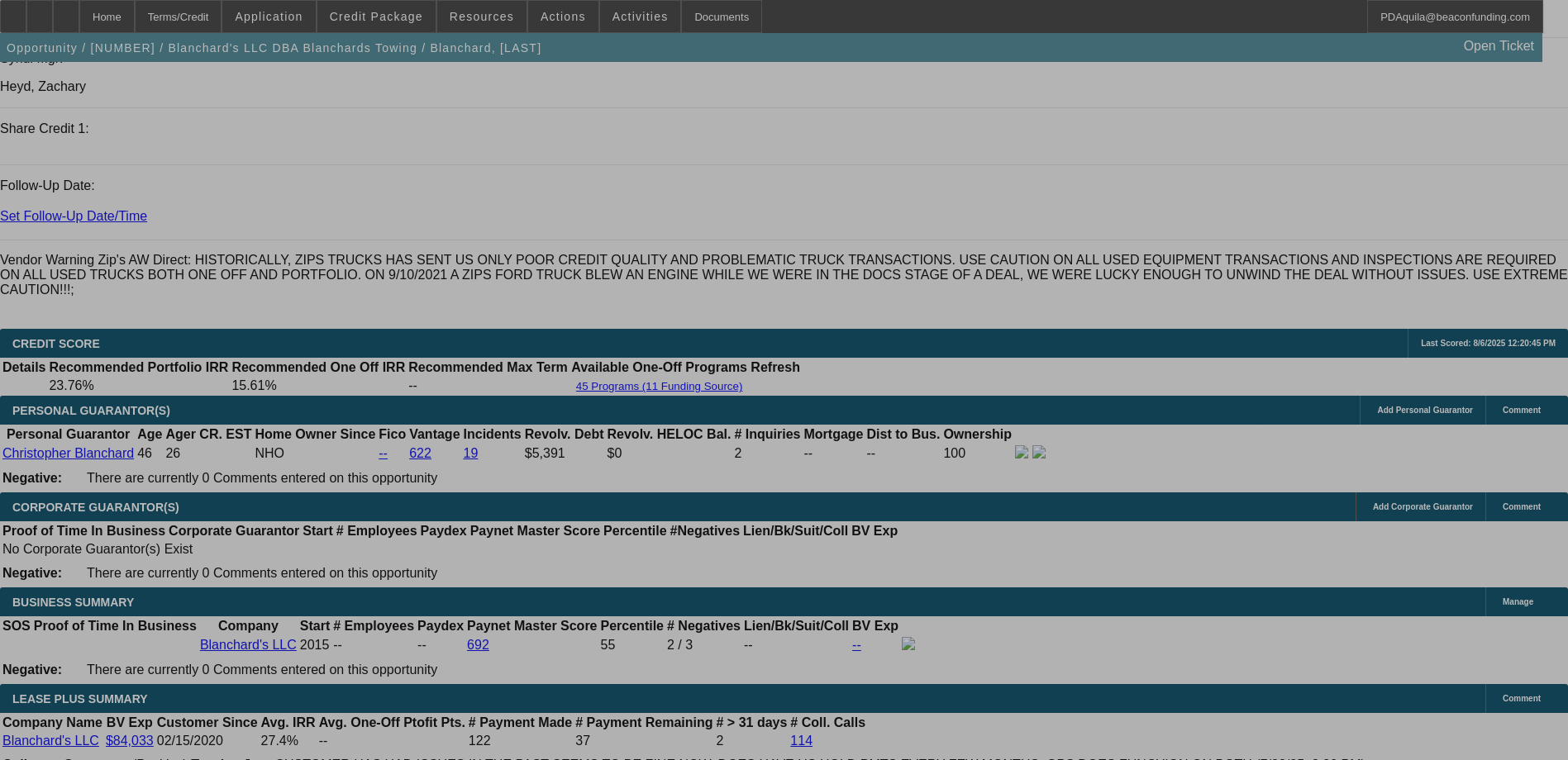select on "0" 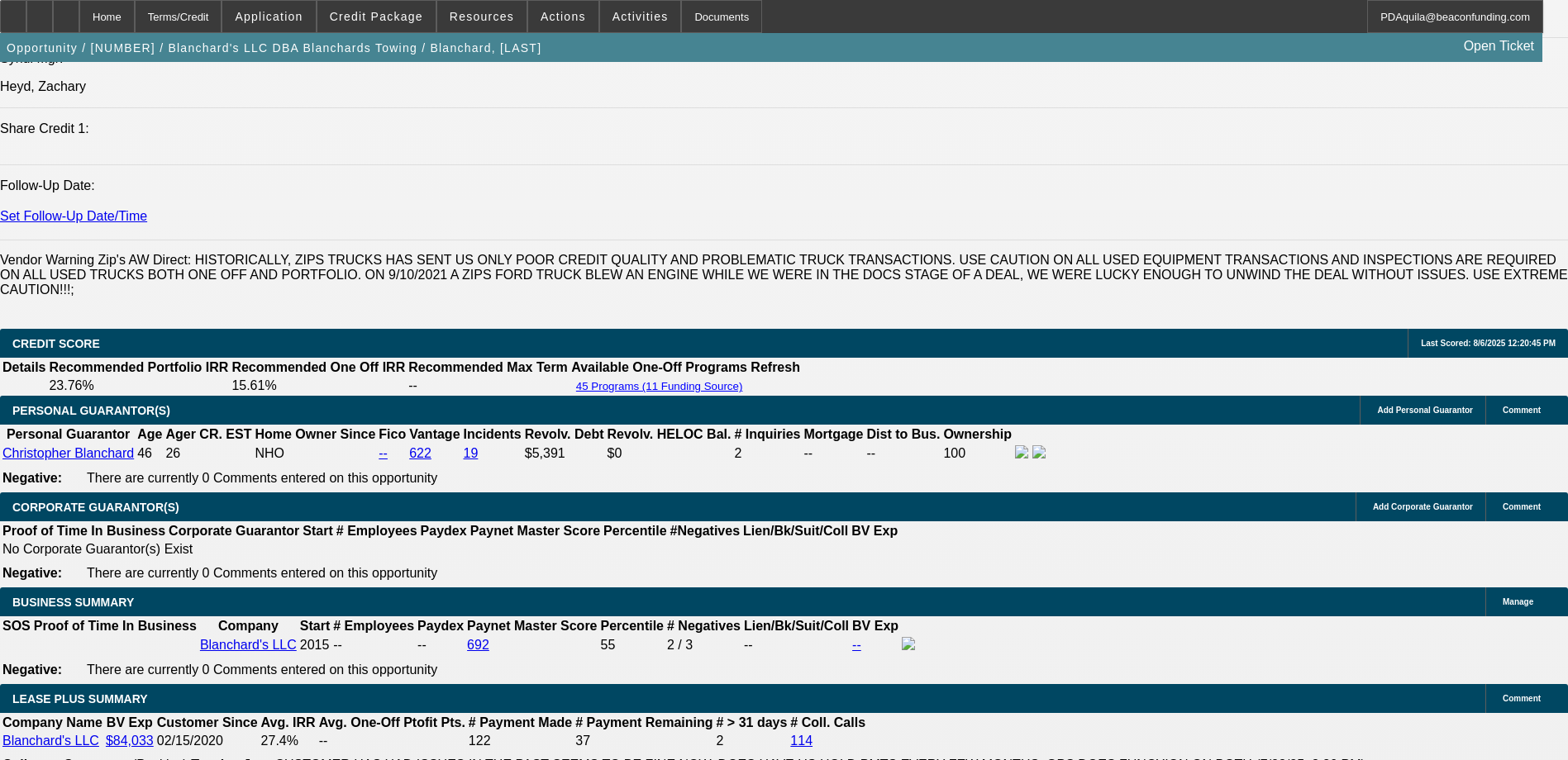 select on "0" 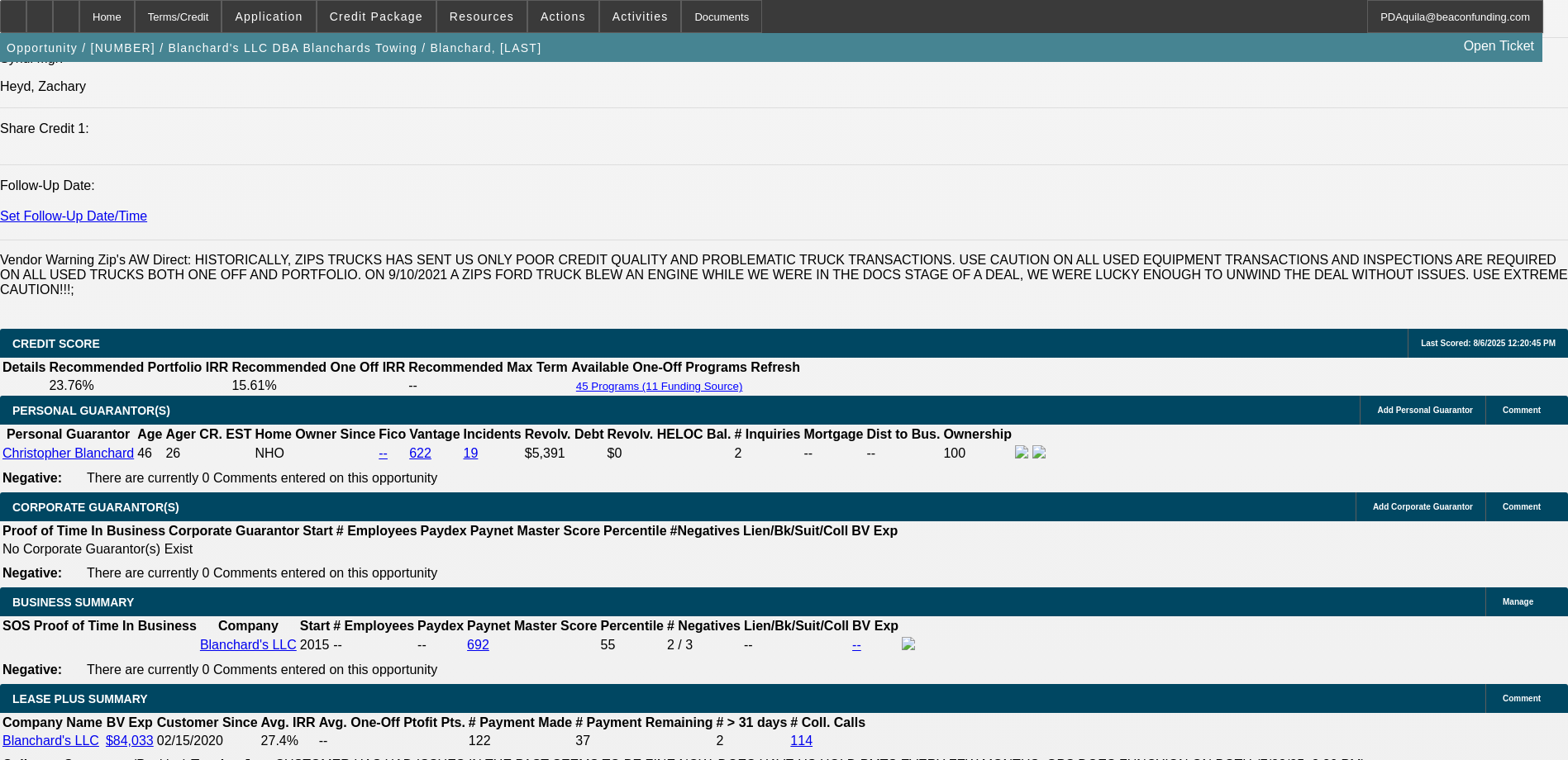 select on "1" 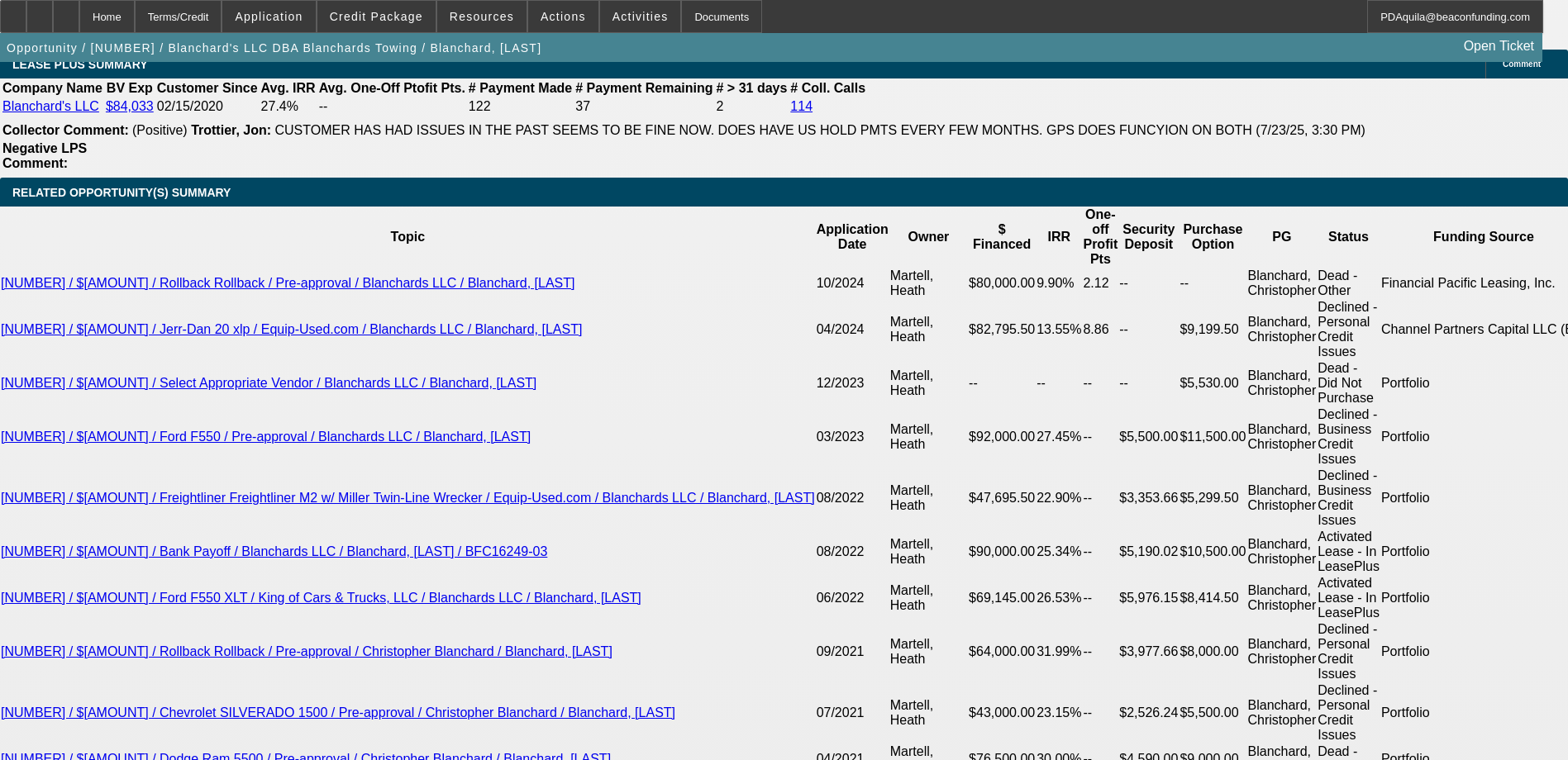 scroll, scrollTop: 2781, scrollLeft: 0, axis: vertical 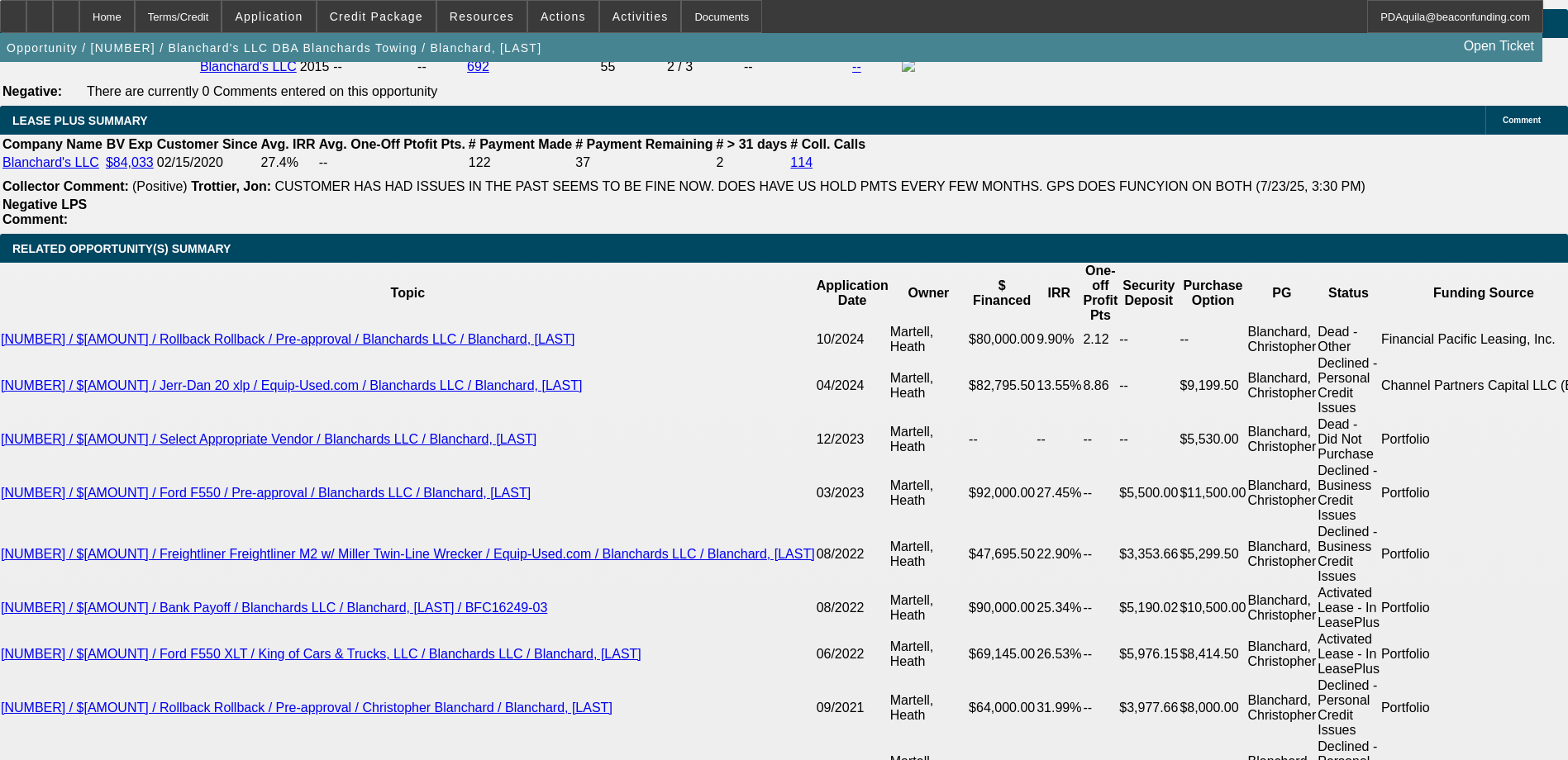 click on "CONTINGENT ON A. An Invoice from the vendor. Please send a copy of the title if applicable;
B. 3 most recent bank statements;
C. A copy of your Drivers License.;
D. GPS install & inspection.;
E. Asset location.;
F. $750.00 Processing Fee;" at bounding box center (566, 3857) 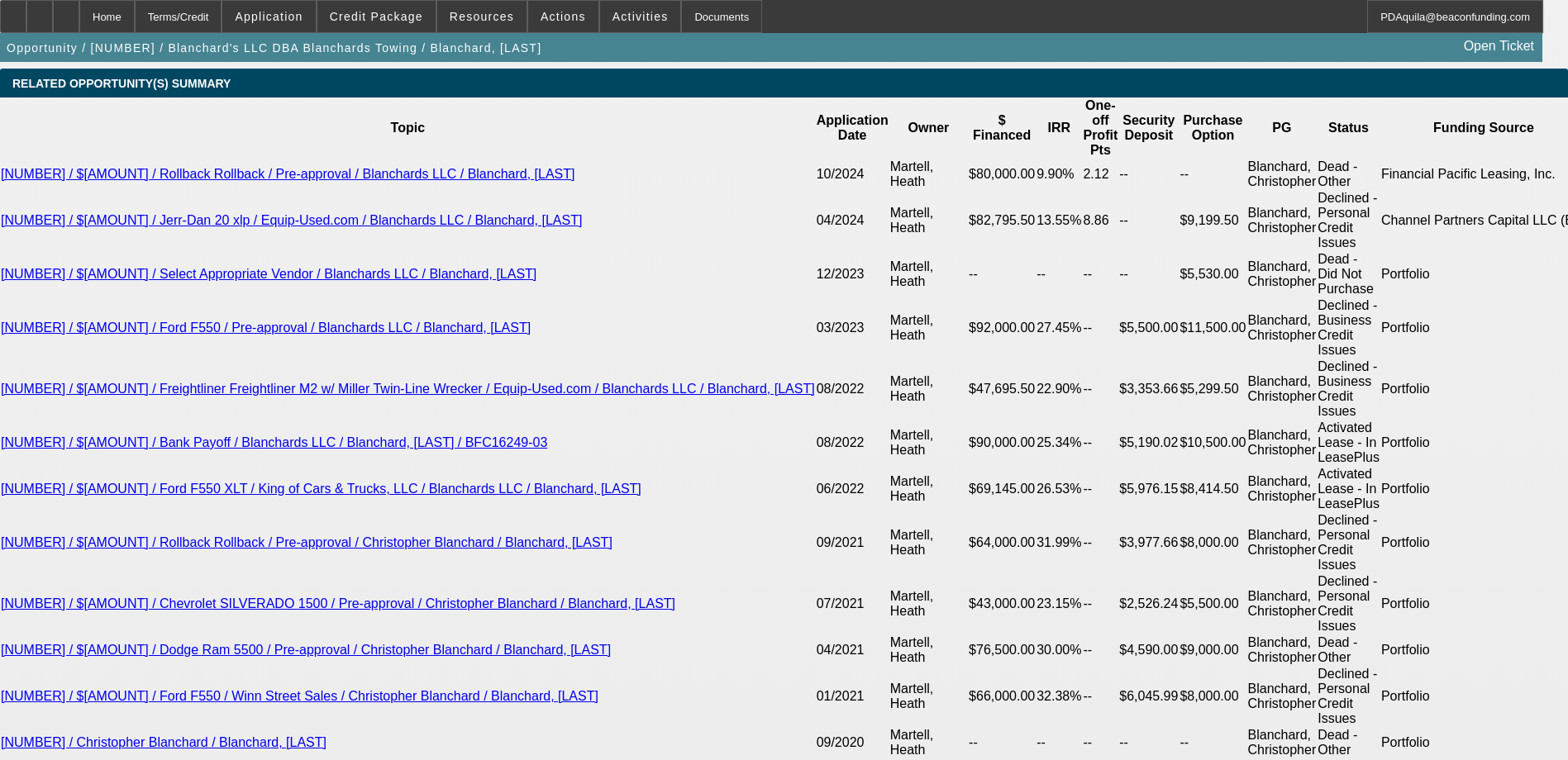 scroll, scrollTop: 2864, scrollLeft: 0, axis: vertical 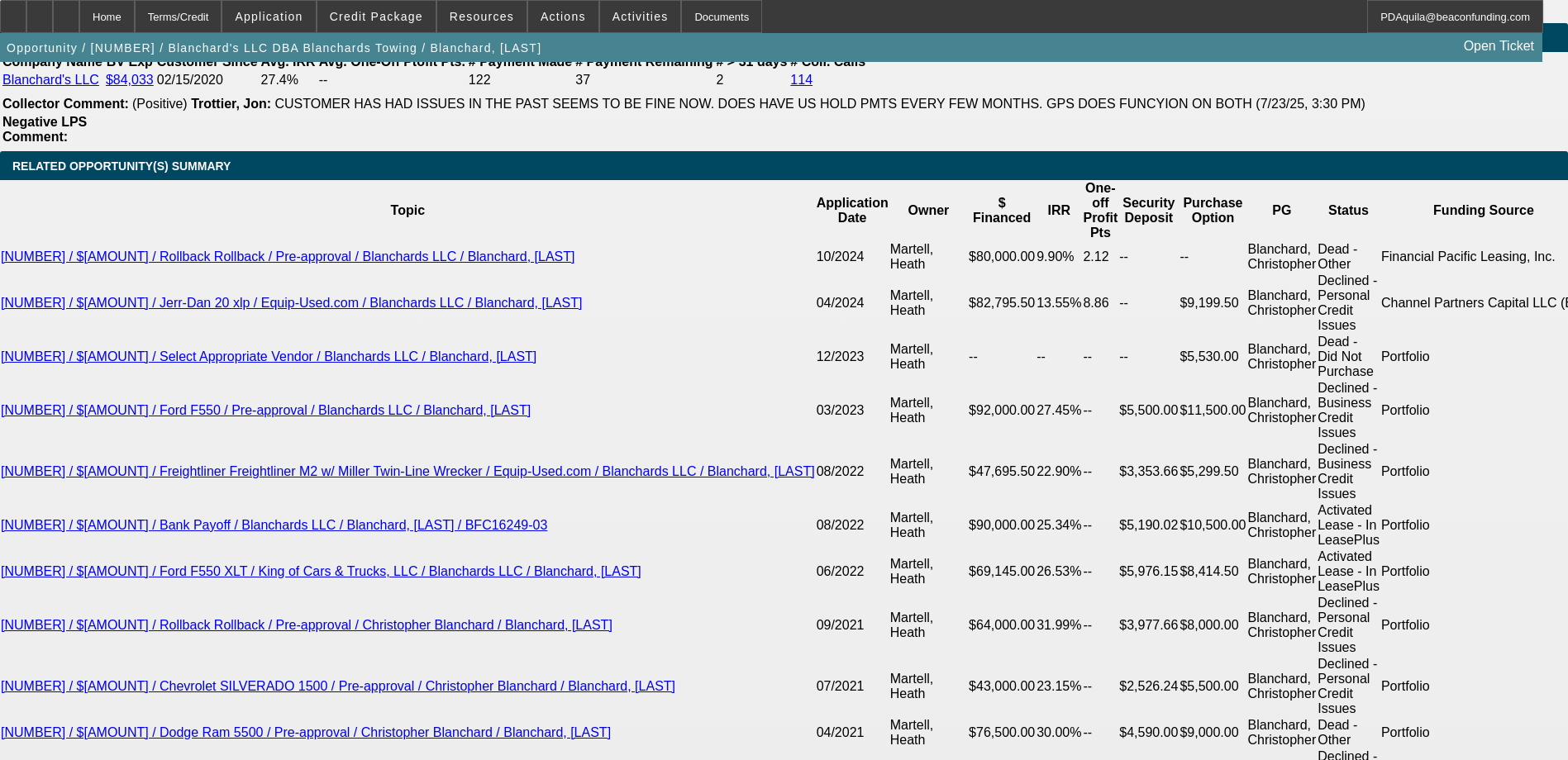 click on "$750.00" 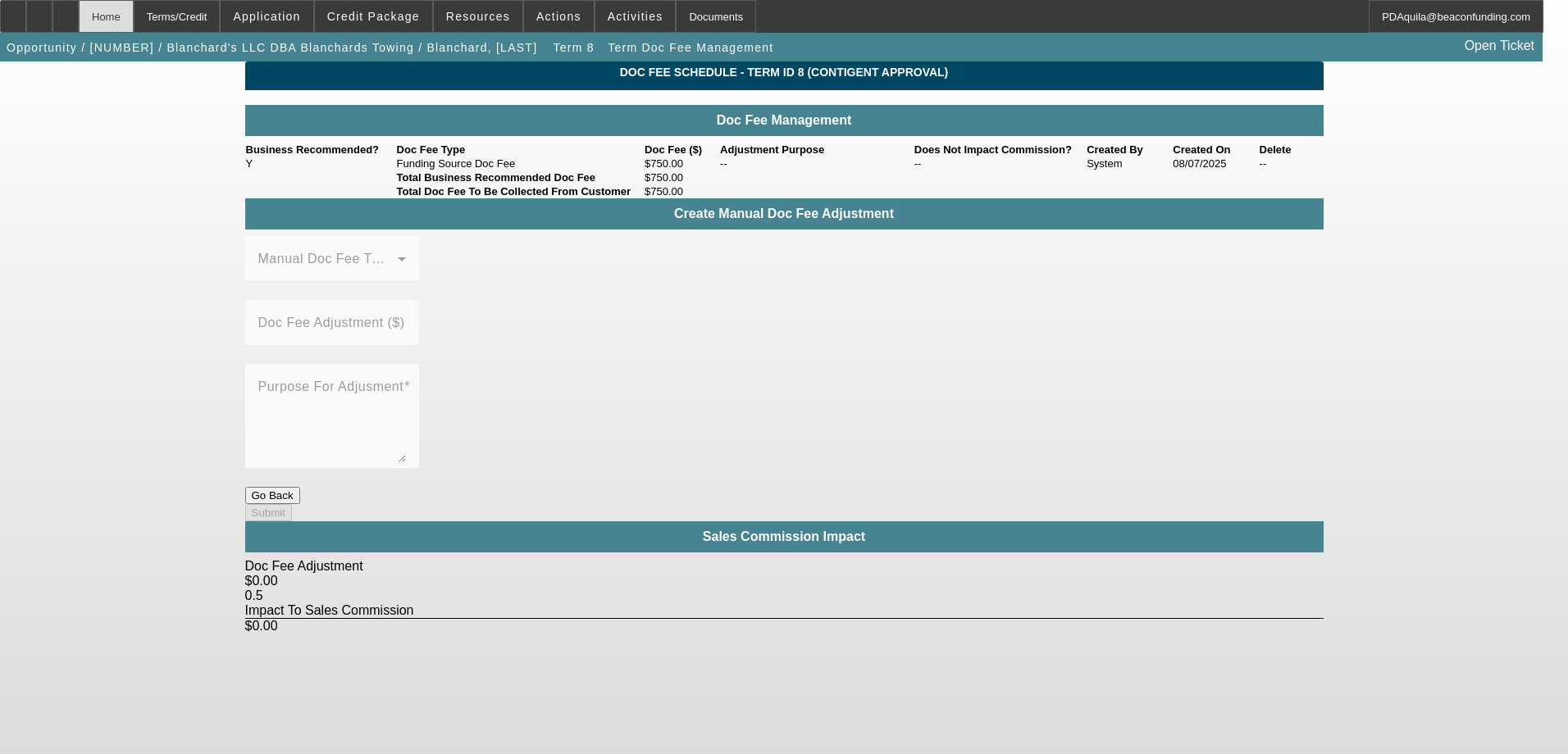 click on "Home" at bounding box center (106, 16) 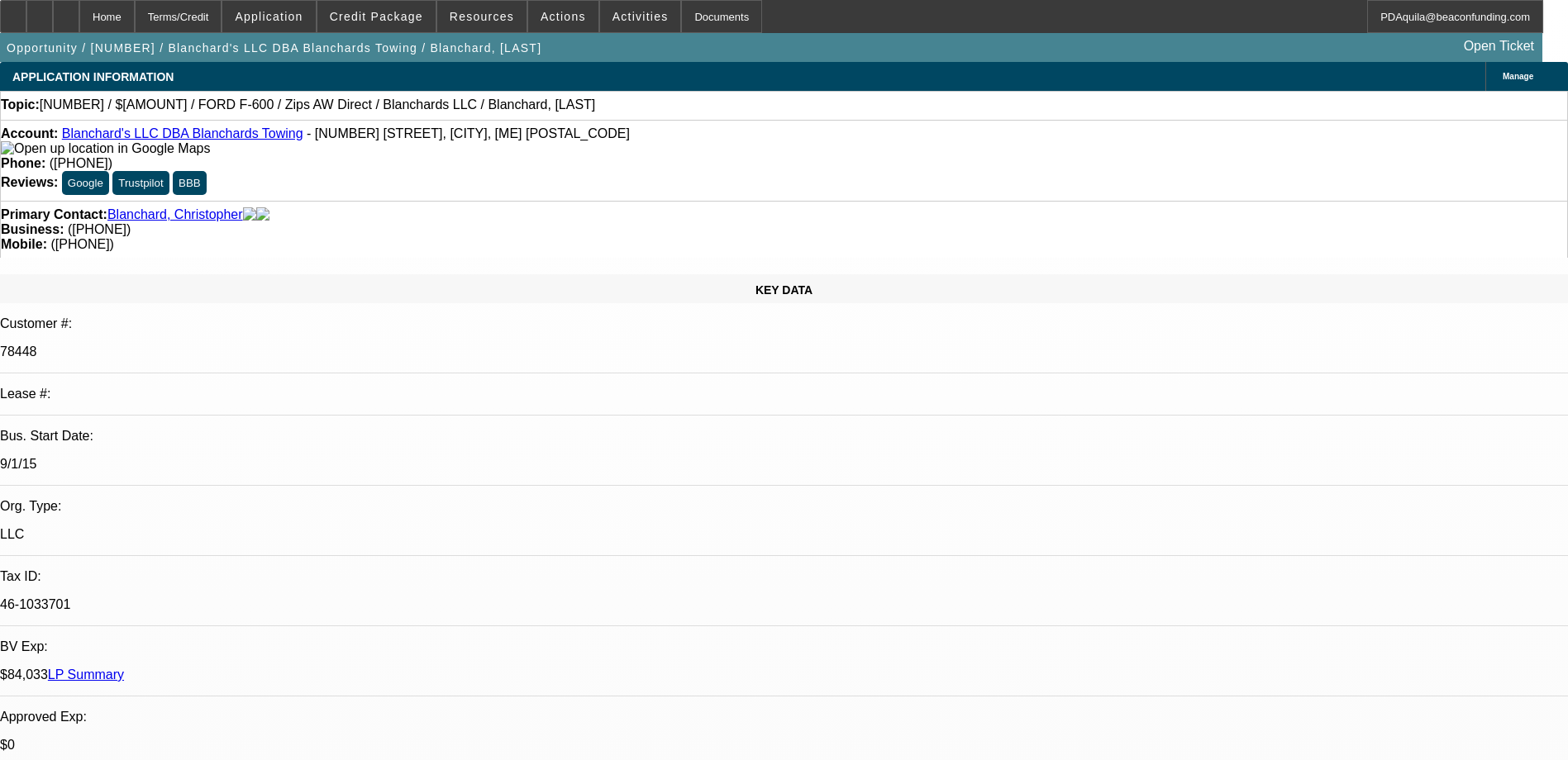 select on "0" 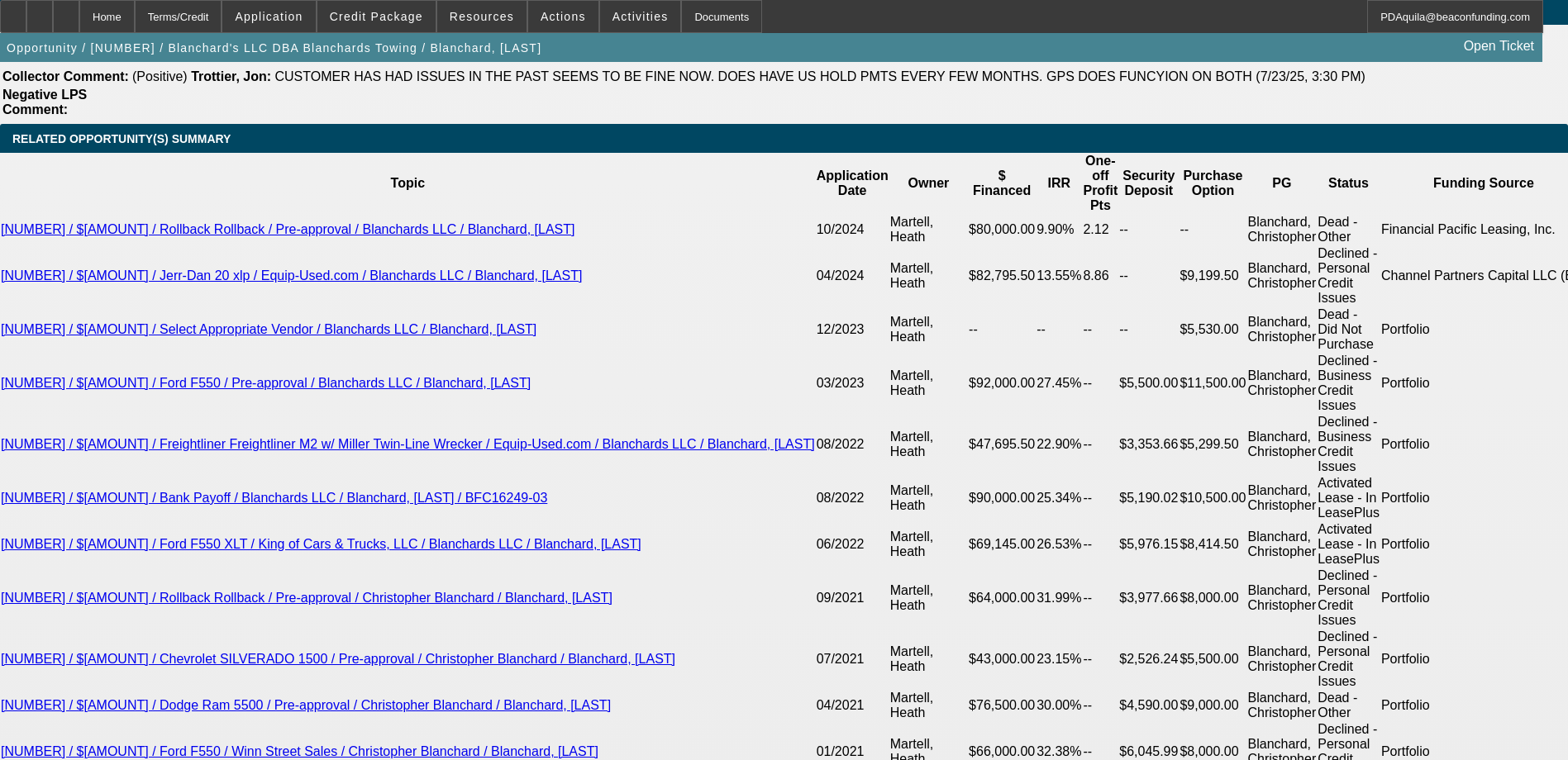 scroll, scrollTop: 2809, scrollLeft: 0, axis: vertical 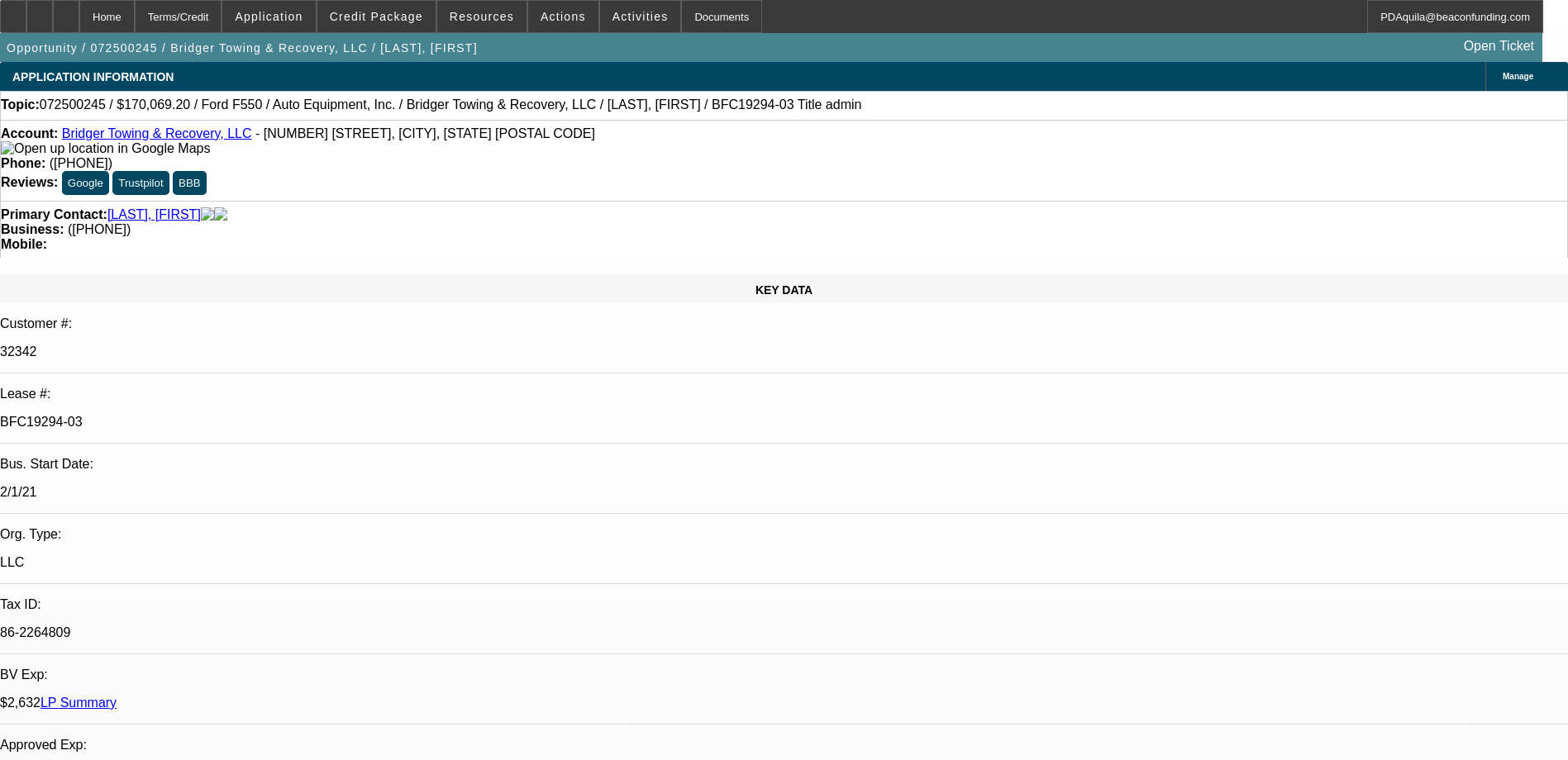 select on "0" 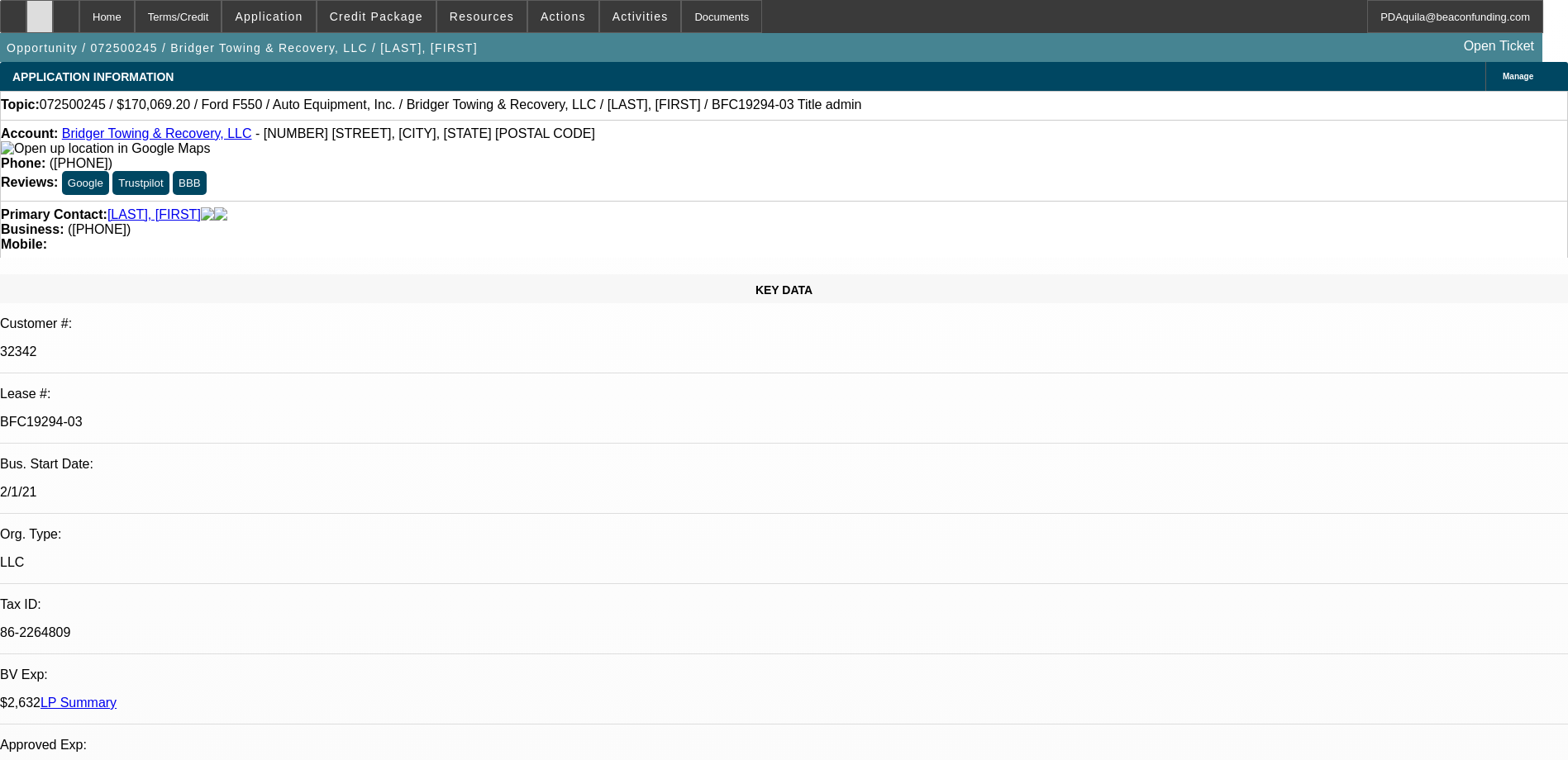 click at bounding box center (40, 17) 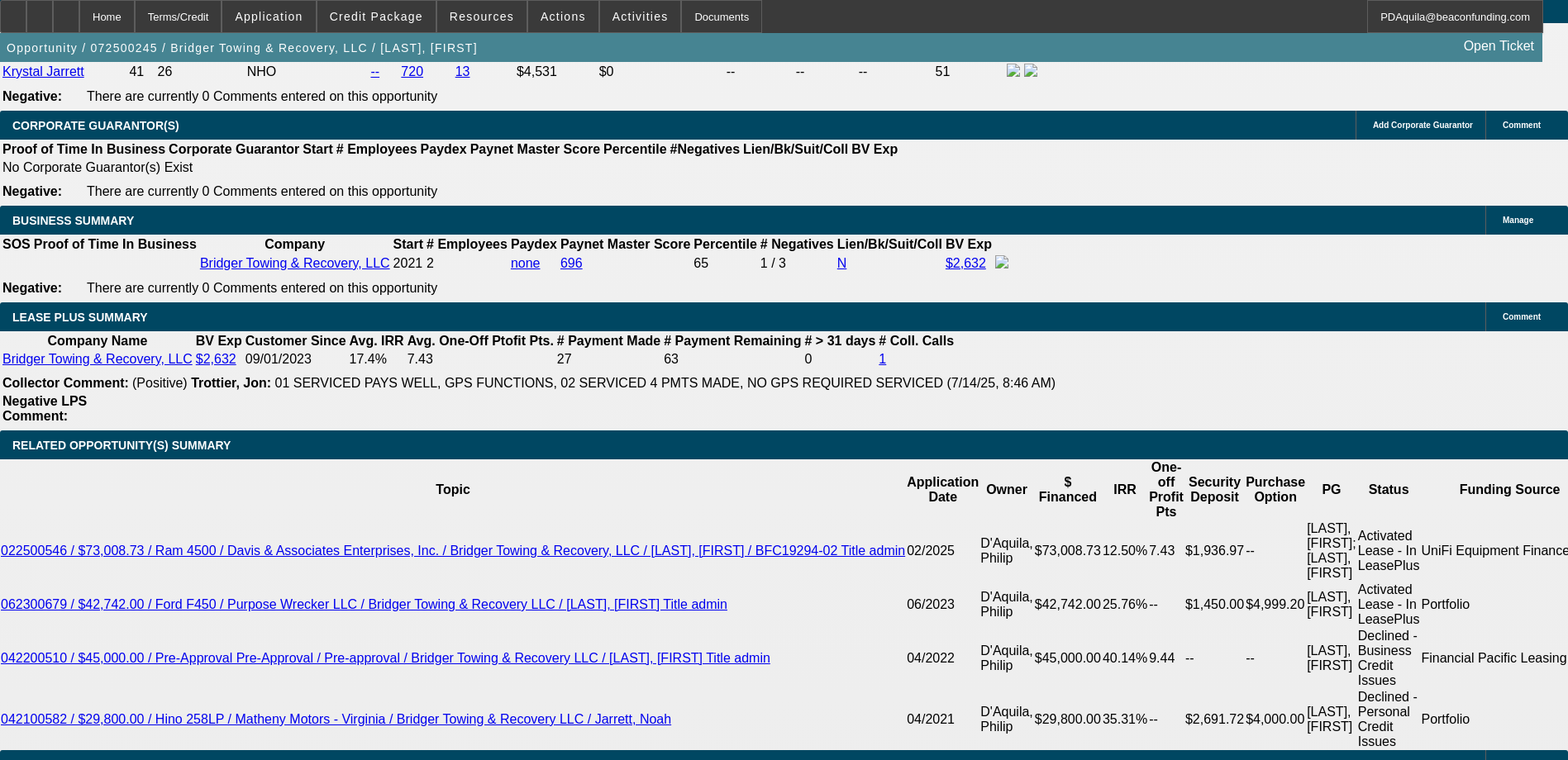 scroll, scrollTop: 2643, scrollLeft: 0, axis: vertical 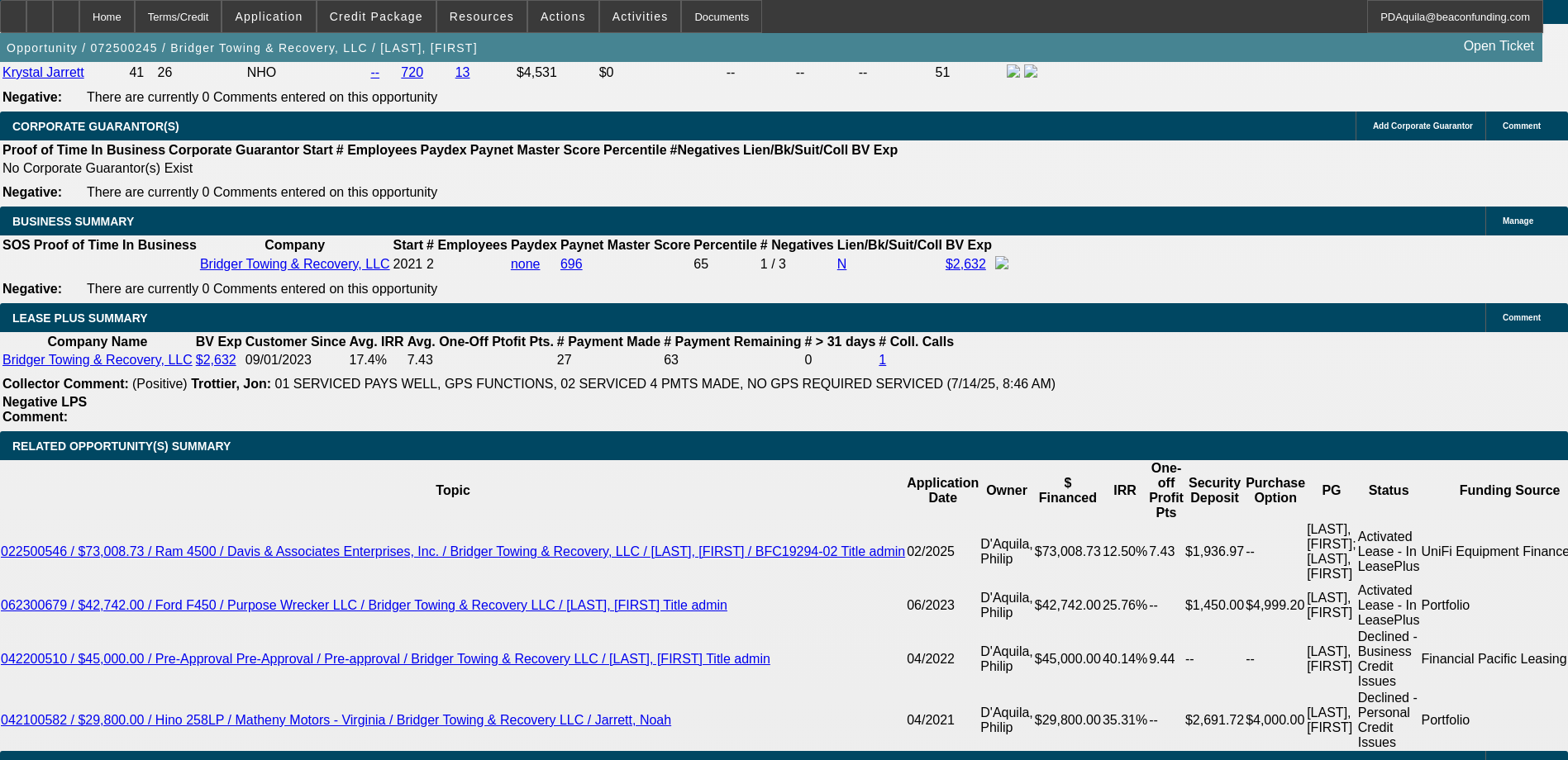 click at bounding box center (328, 1760) 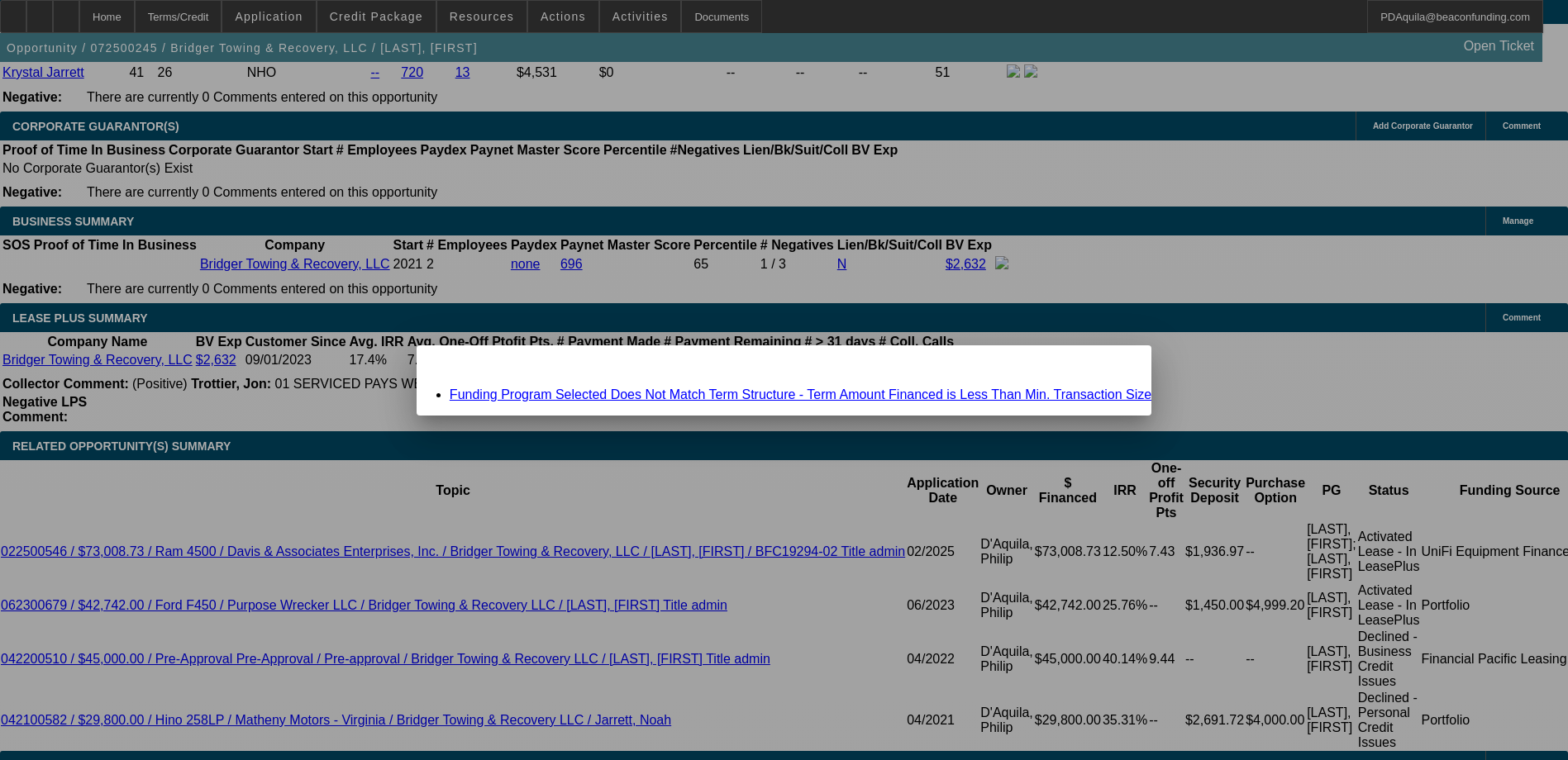 scroll, scrollTop: 0, scrollLeft: 0, axis: both 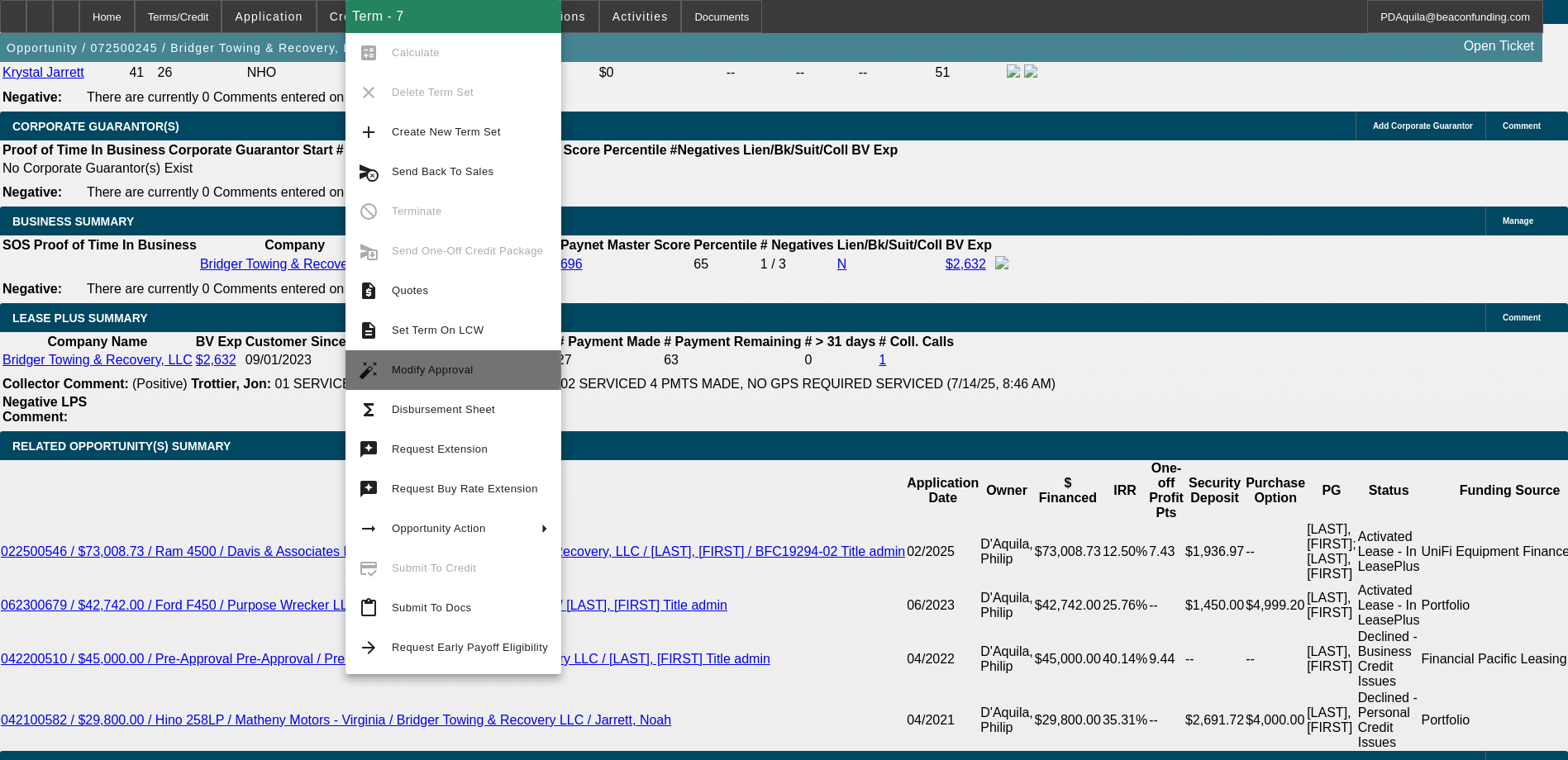 click on "Modify Approval" at bounding box center (432, 369) 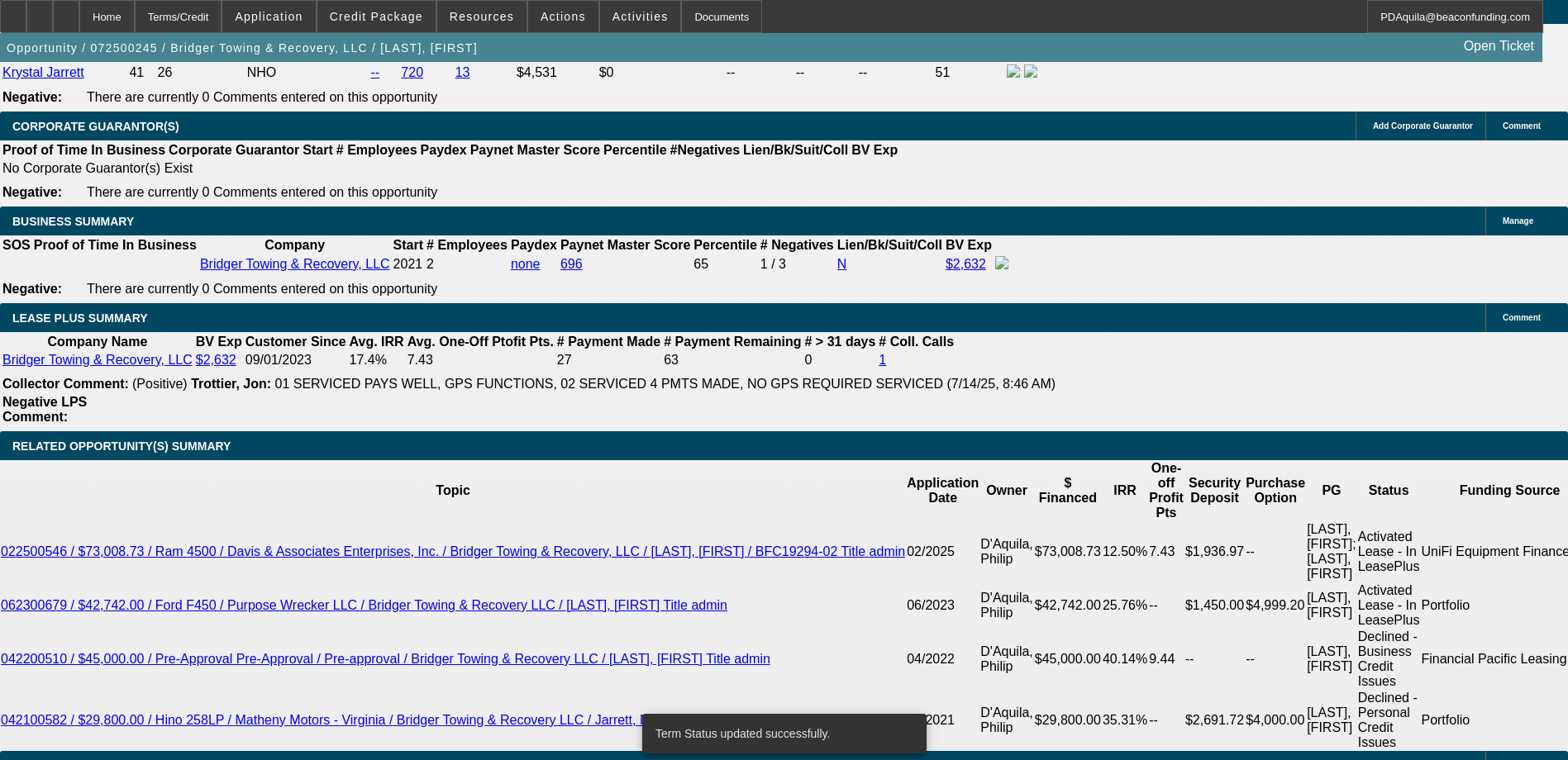 select on "0" 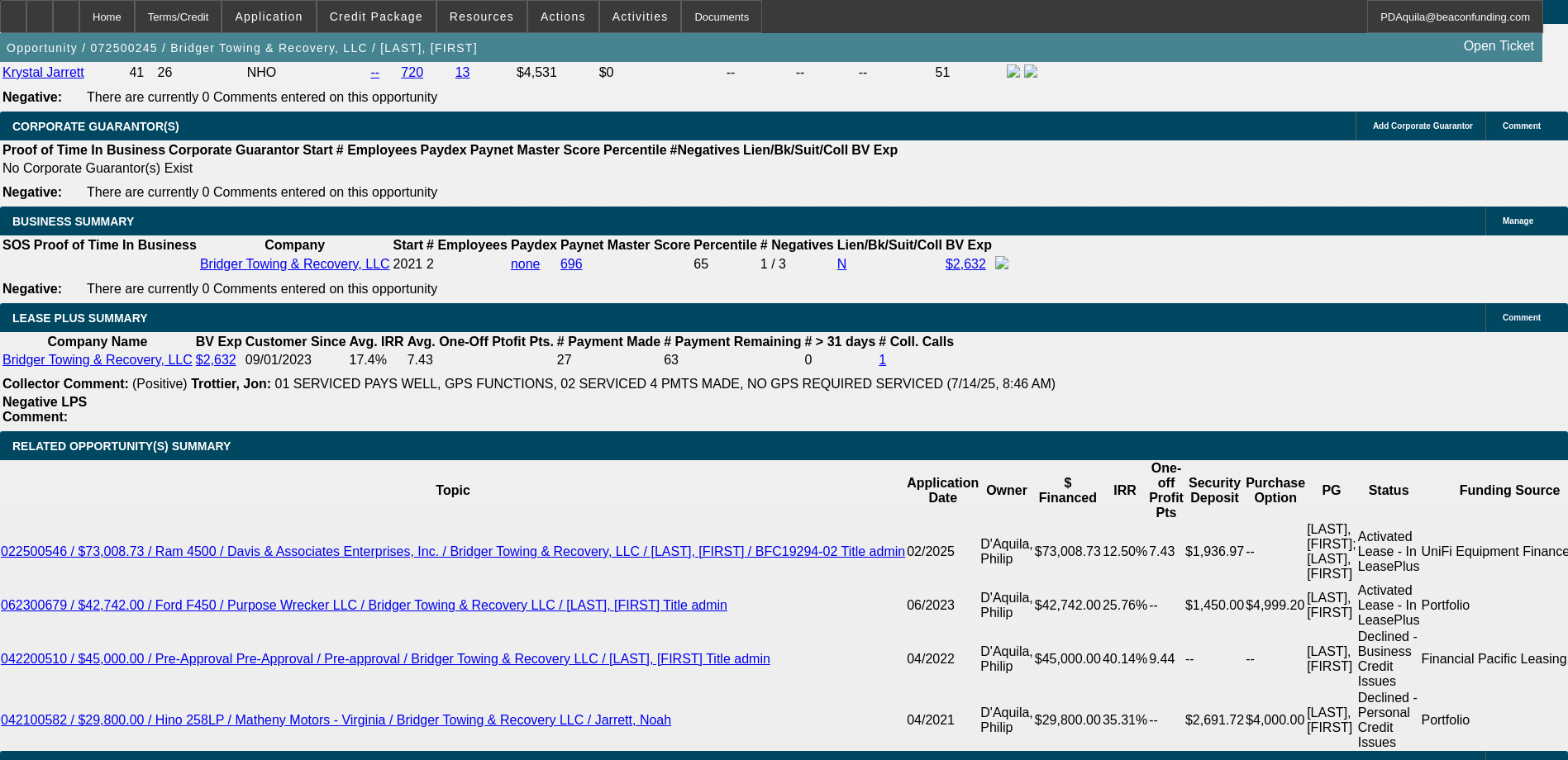 click on "Auto Equipment, Inc." 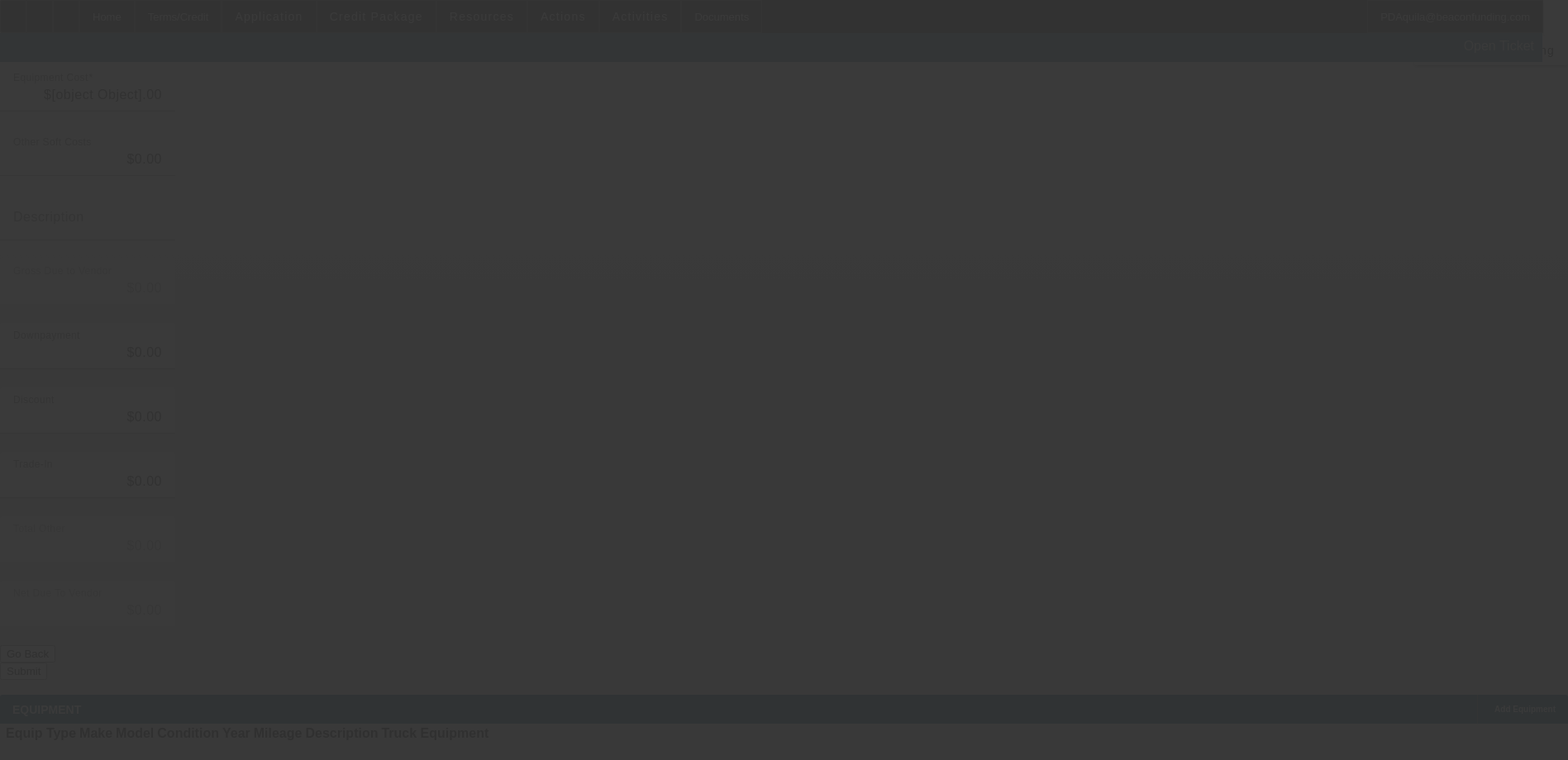 scroll, scrollTop: 0, scrollLeft: 0, axis: both 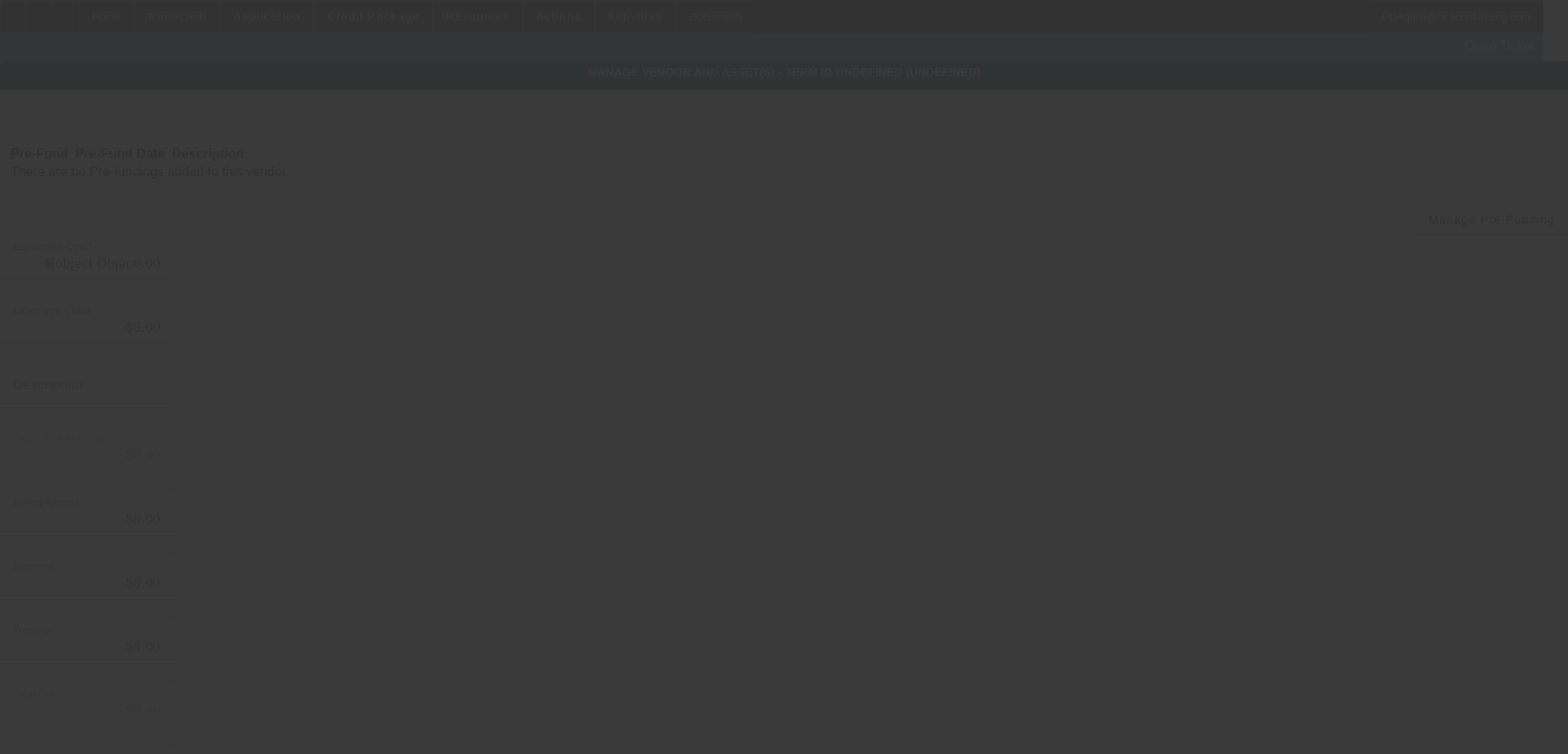 type on "$163,292.56" 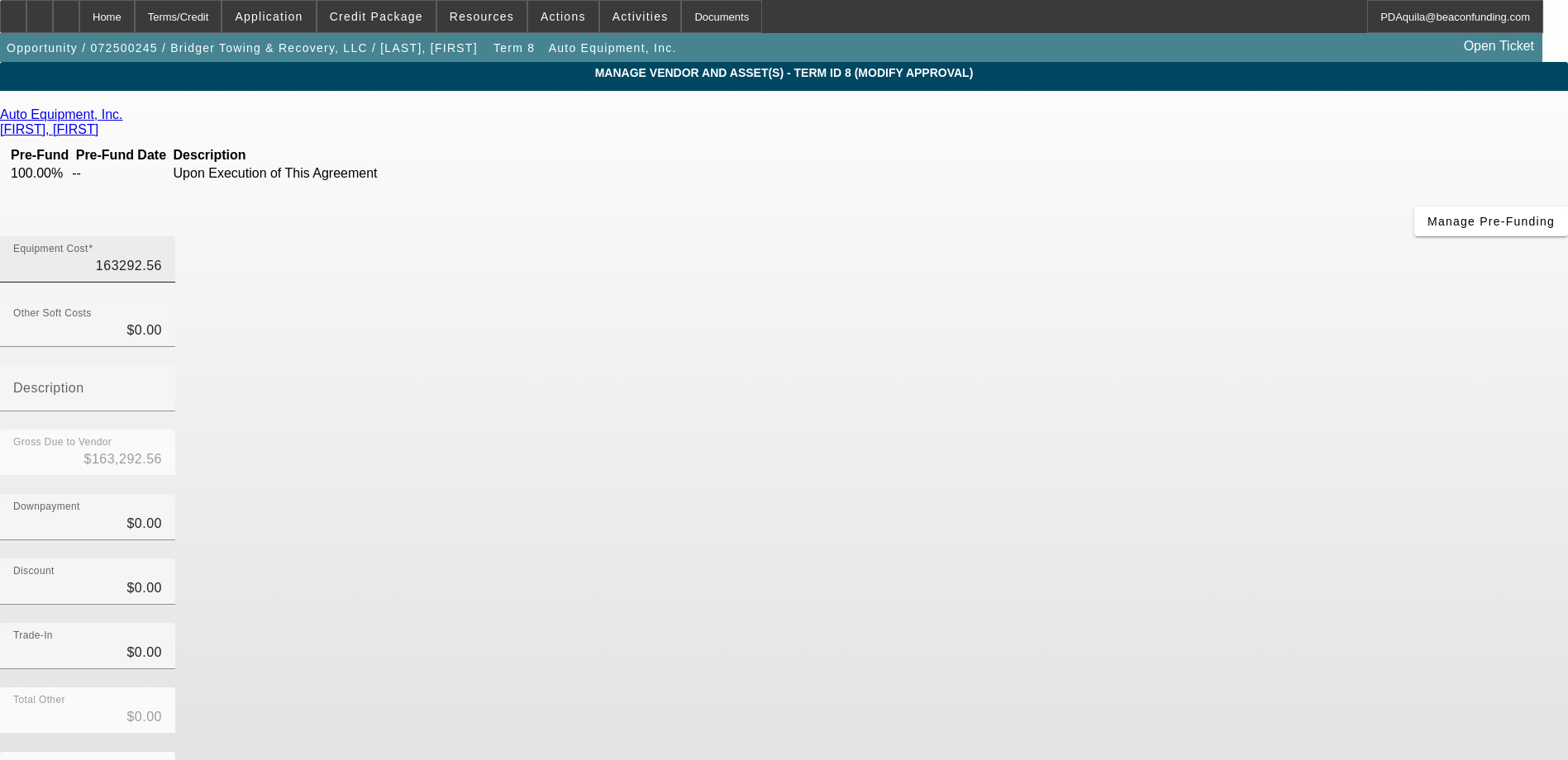 click on "163292.56" at bounding box center [88, 266] 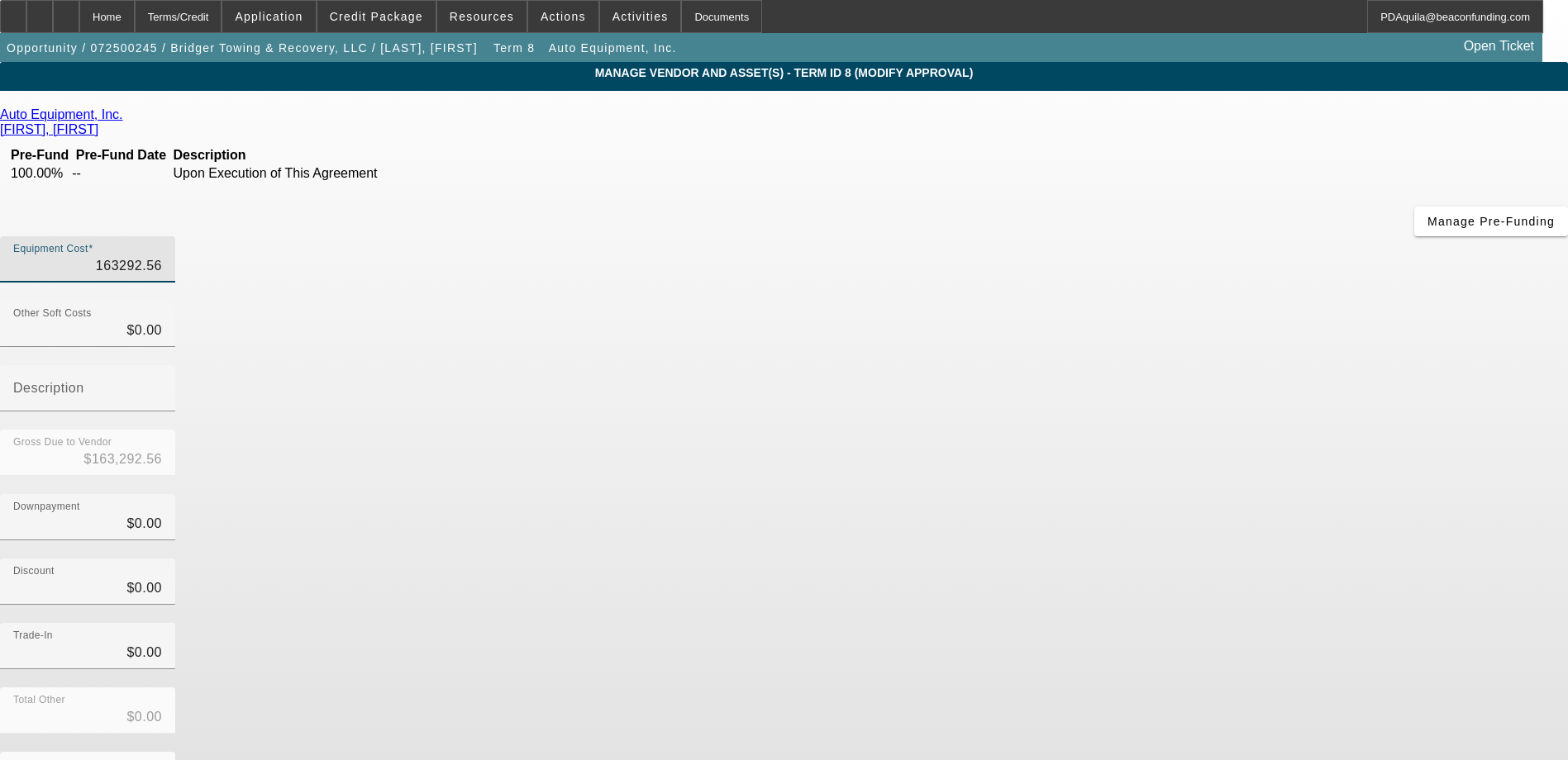 click on "163292.56" at bounding box center (88, 266) 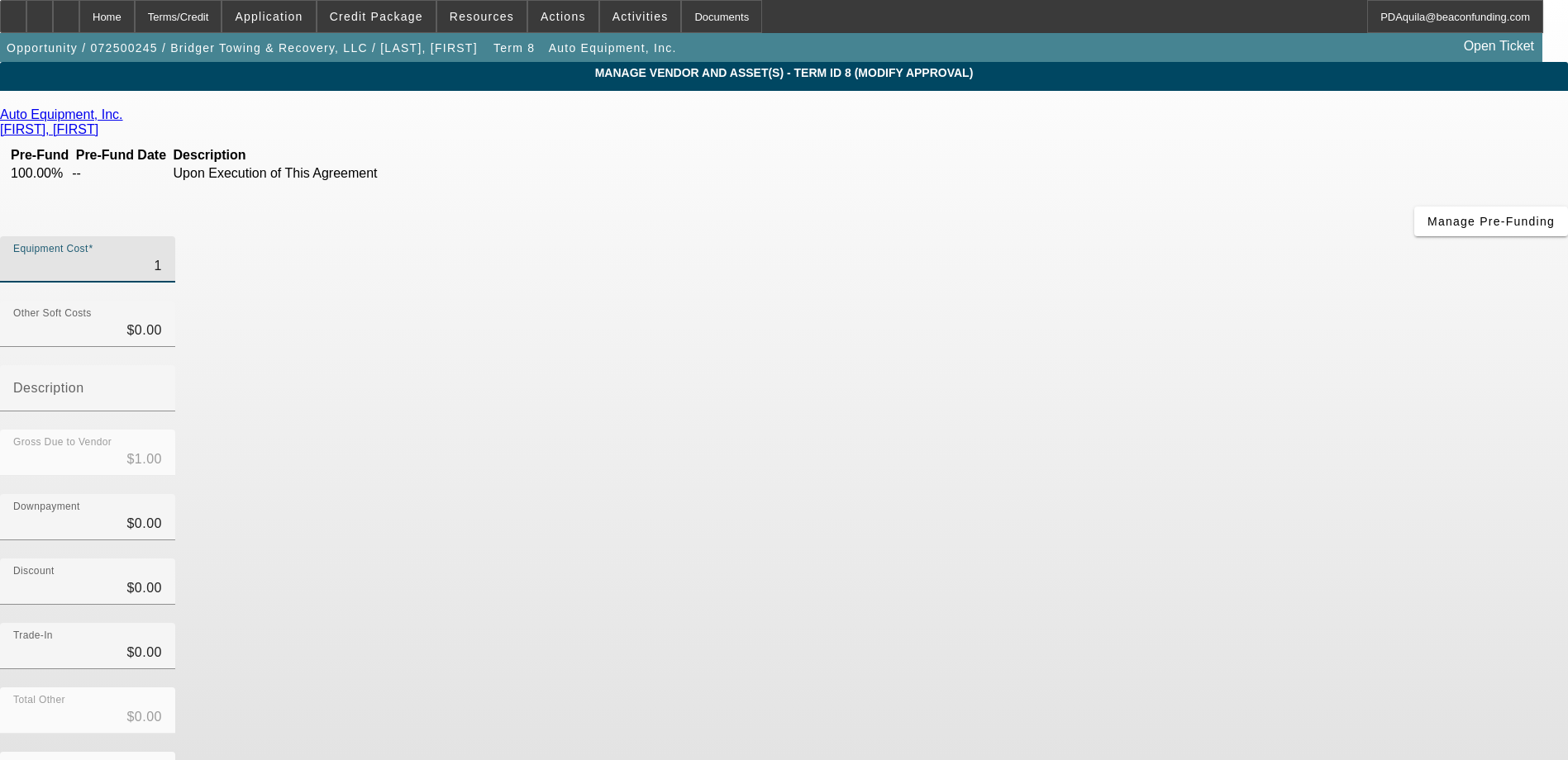 type on "16" 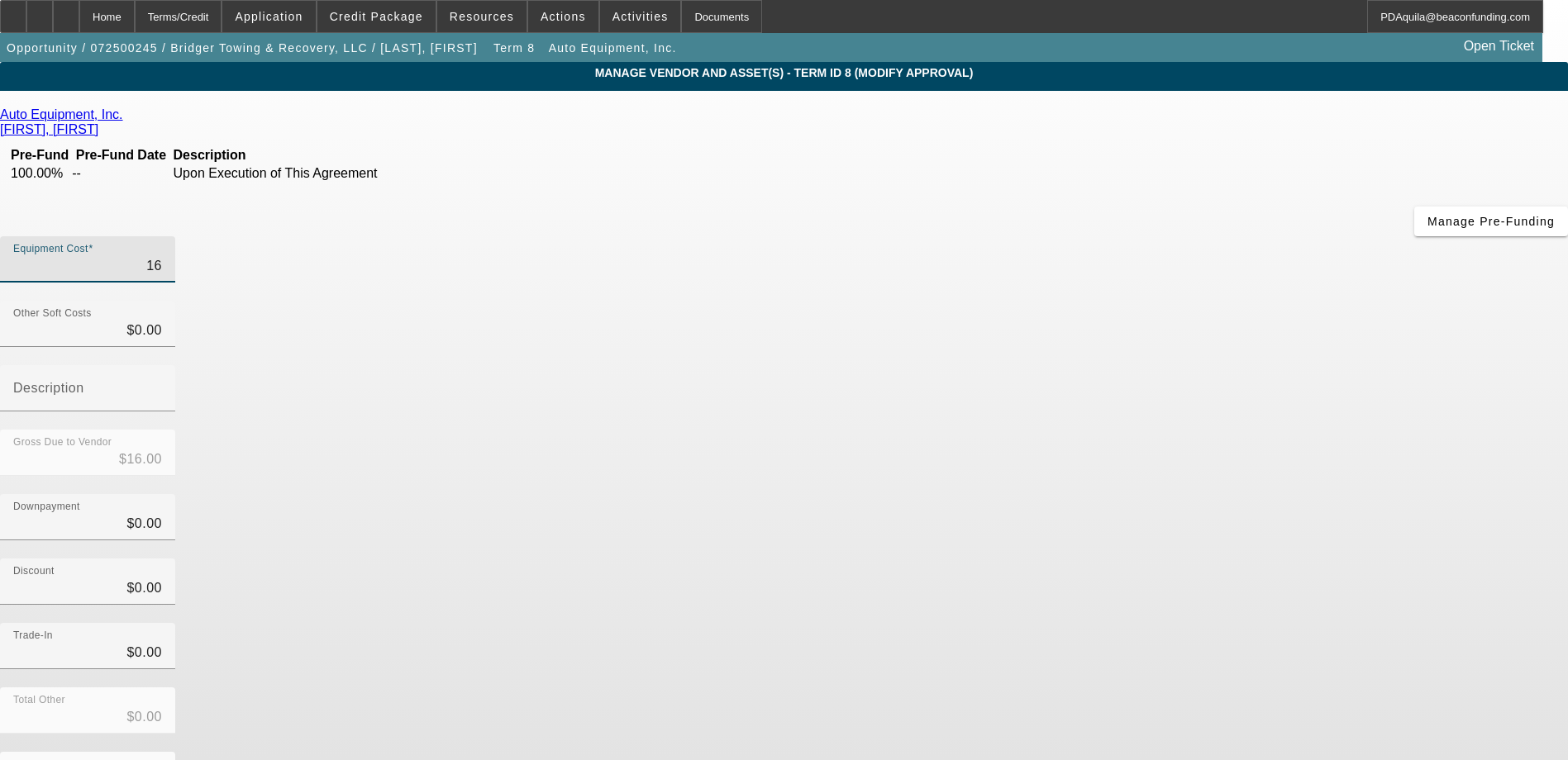 type on "167" 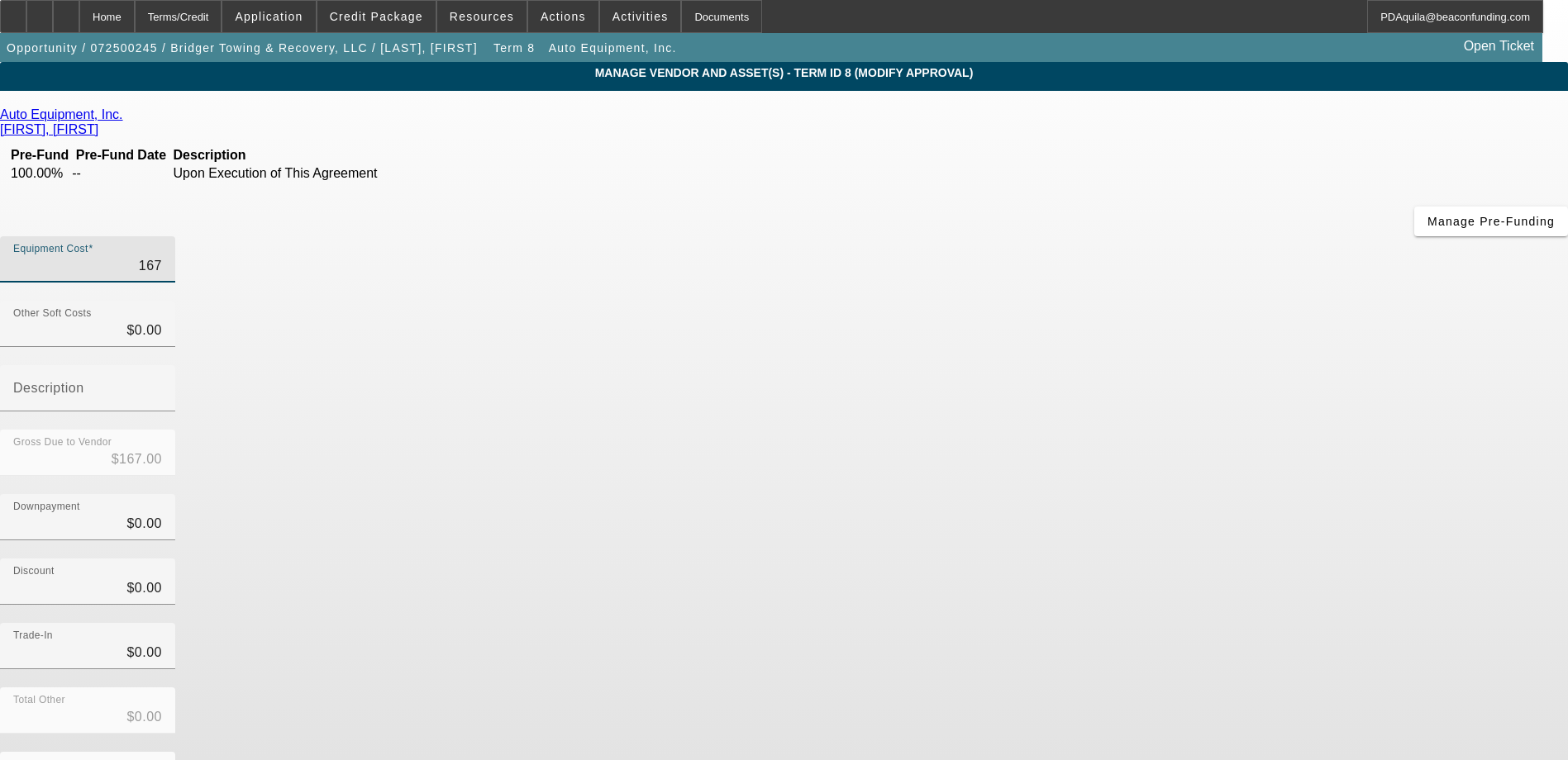 type on "1674" 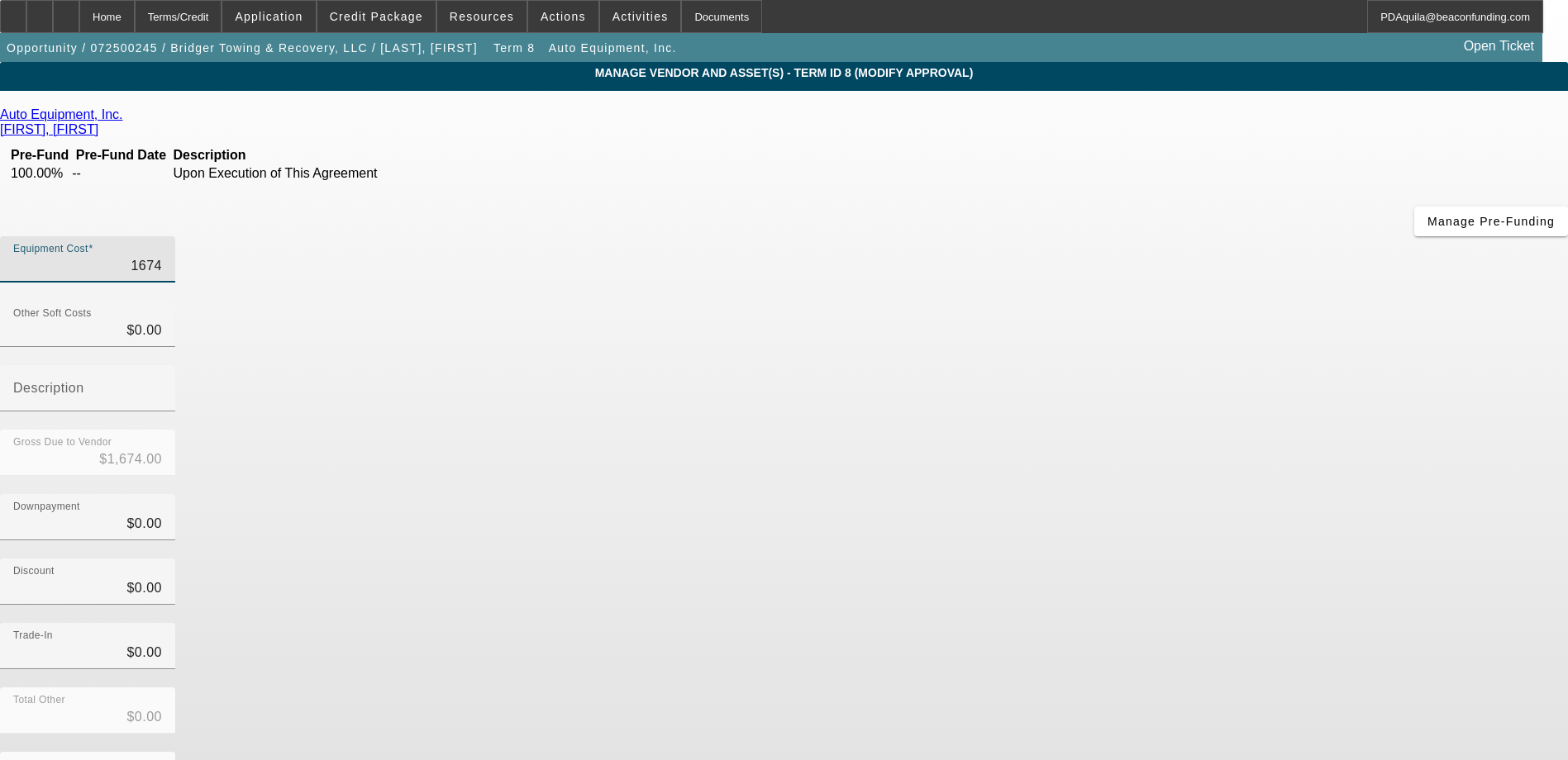 type on "16741" 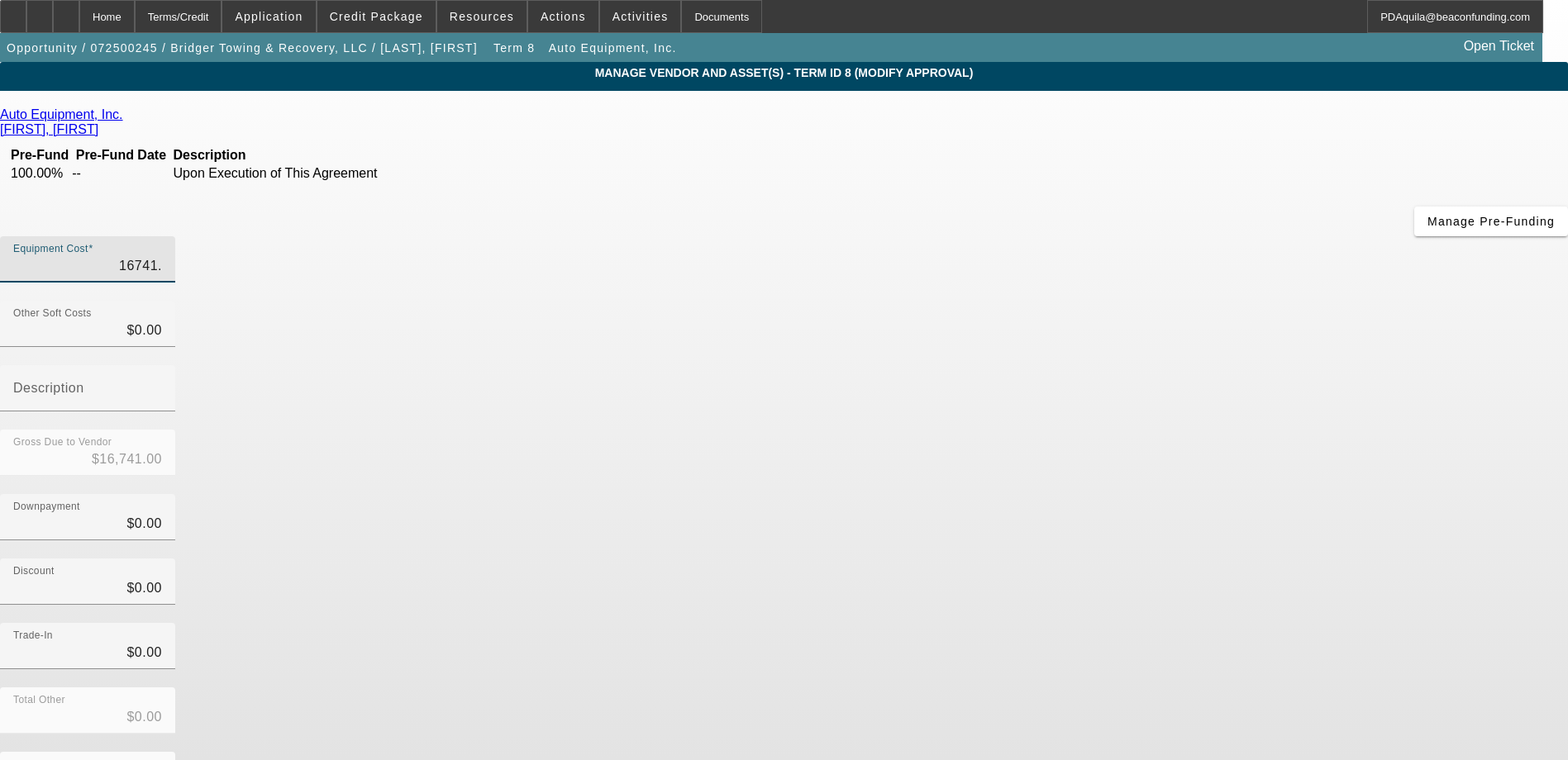 type on "16741.5" 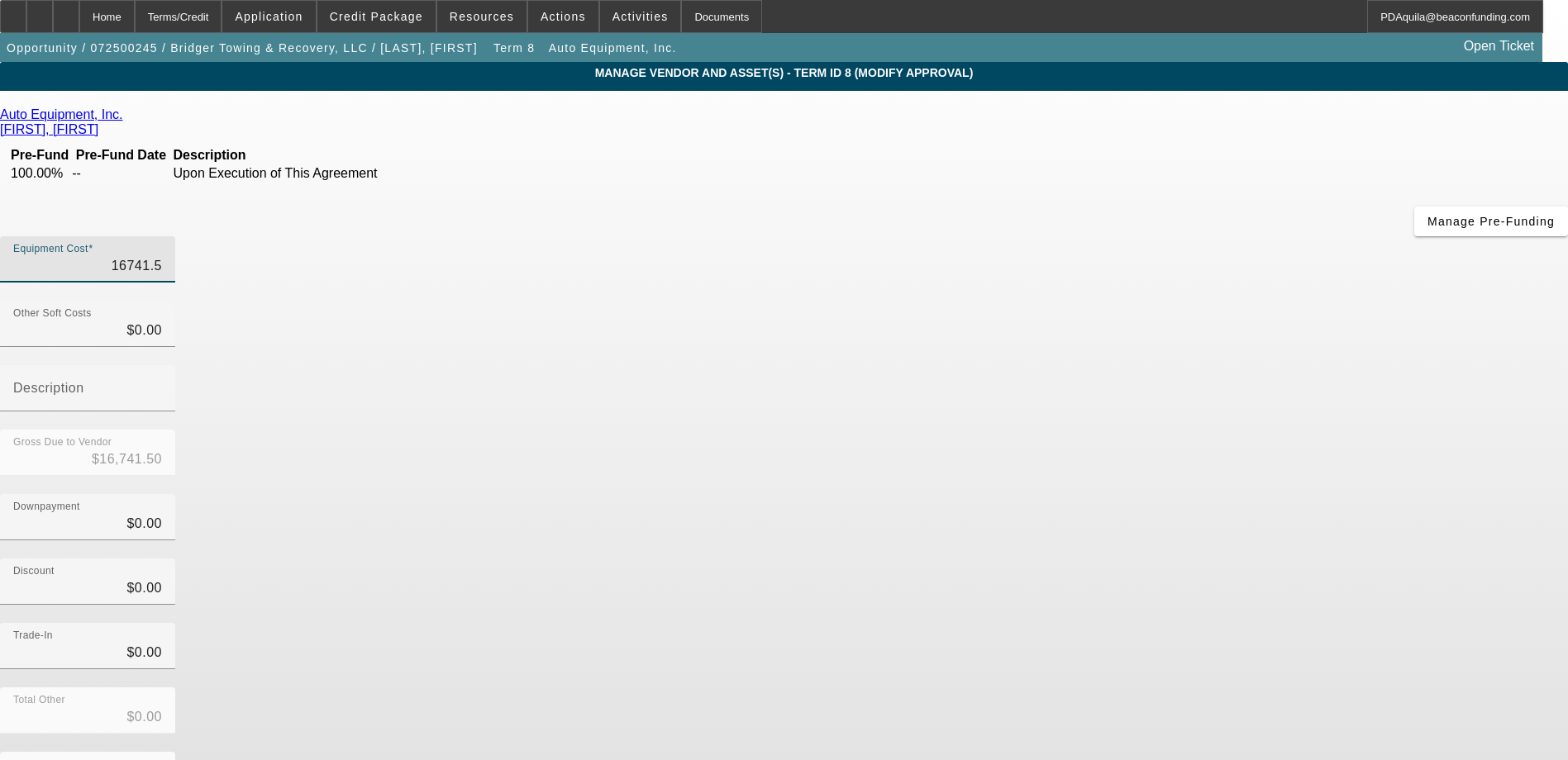 type on "16741.56" 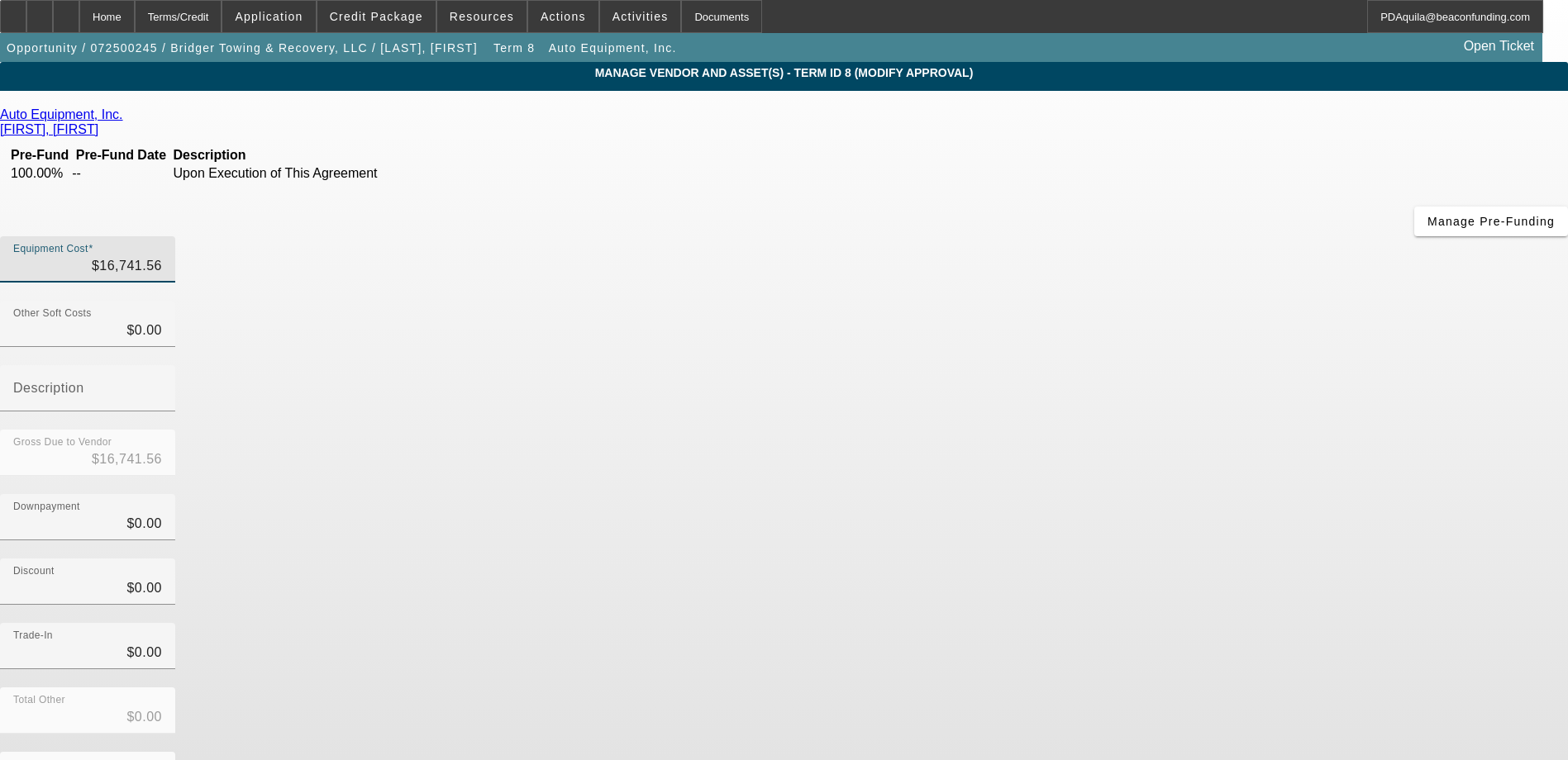 click on "Auto Equipment, Inc.
Boykin, Charles
Pre-Fund
Pre-Fund Date
Description
100.00%
--
Upon Execution of This Agreement
Manage Pre-Funding
Equipment Cost
$16,741.56
Other Soft Costs $0.00" at bounding box center (784, 479) 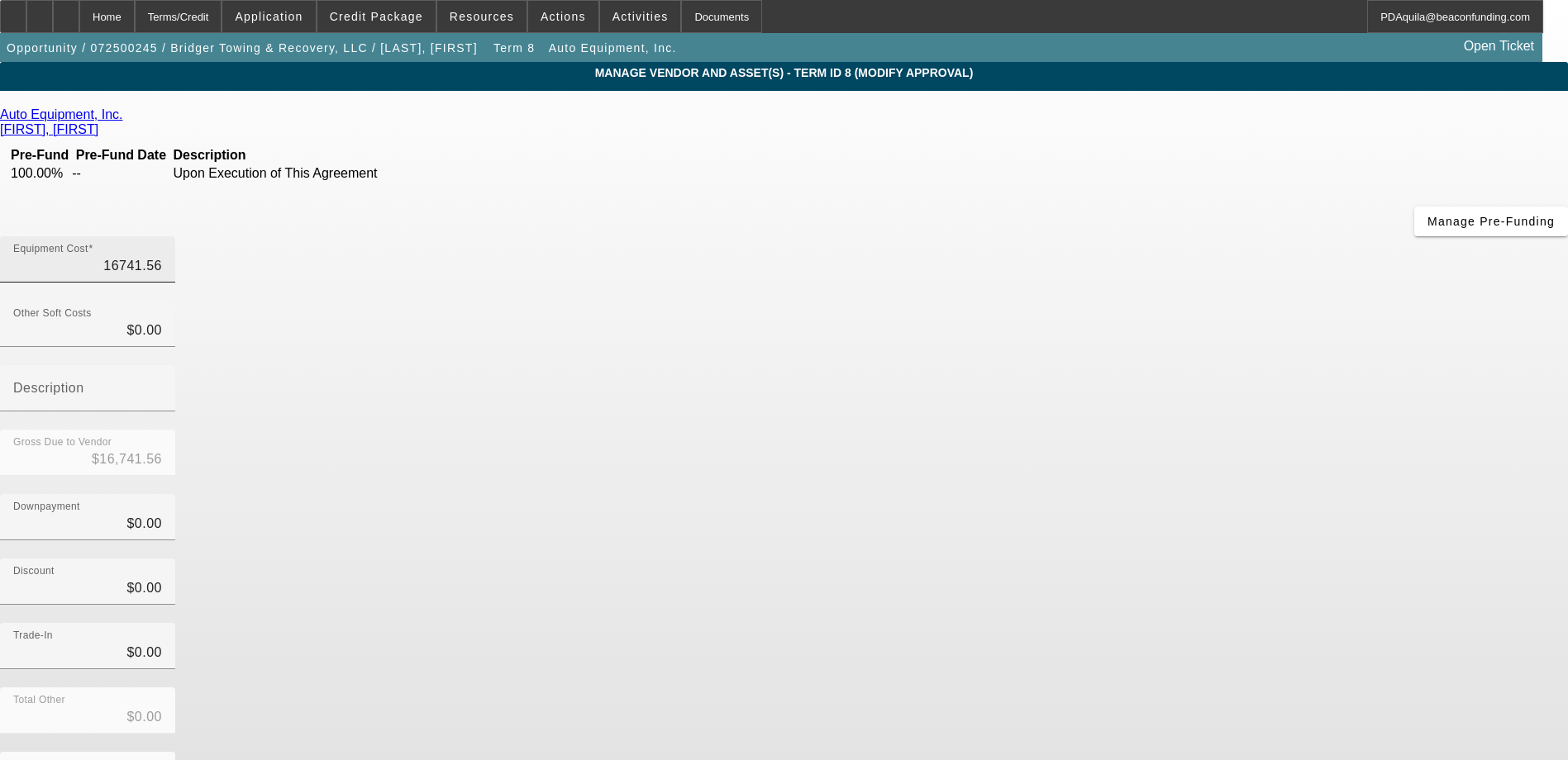 click on "16741.56" at bounding box center [88, 266] 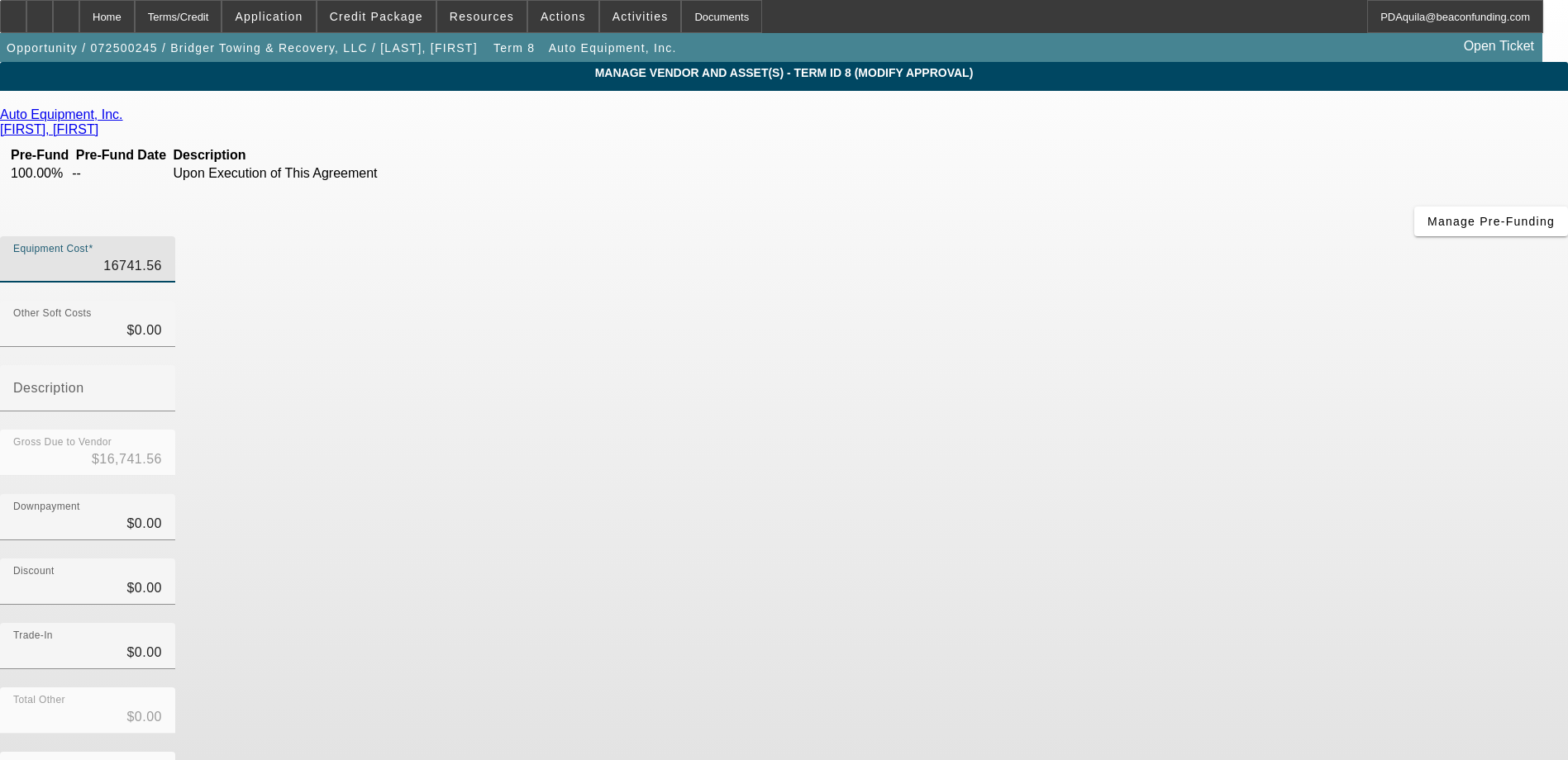 click on "16741.56" at bounding box center (88, 266) 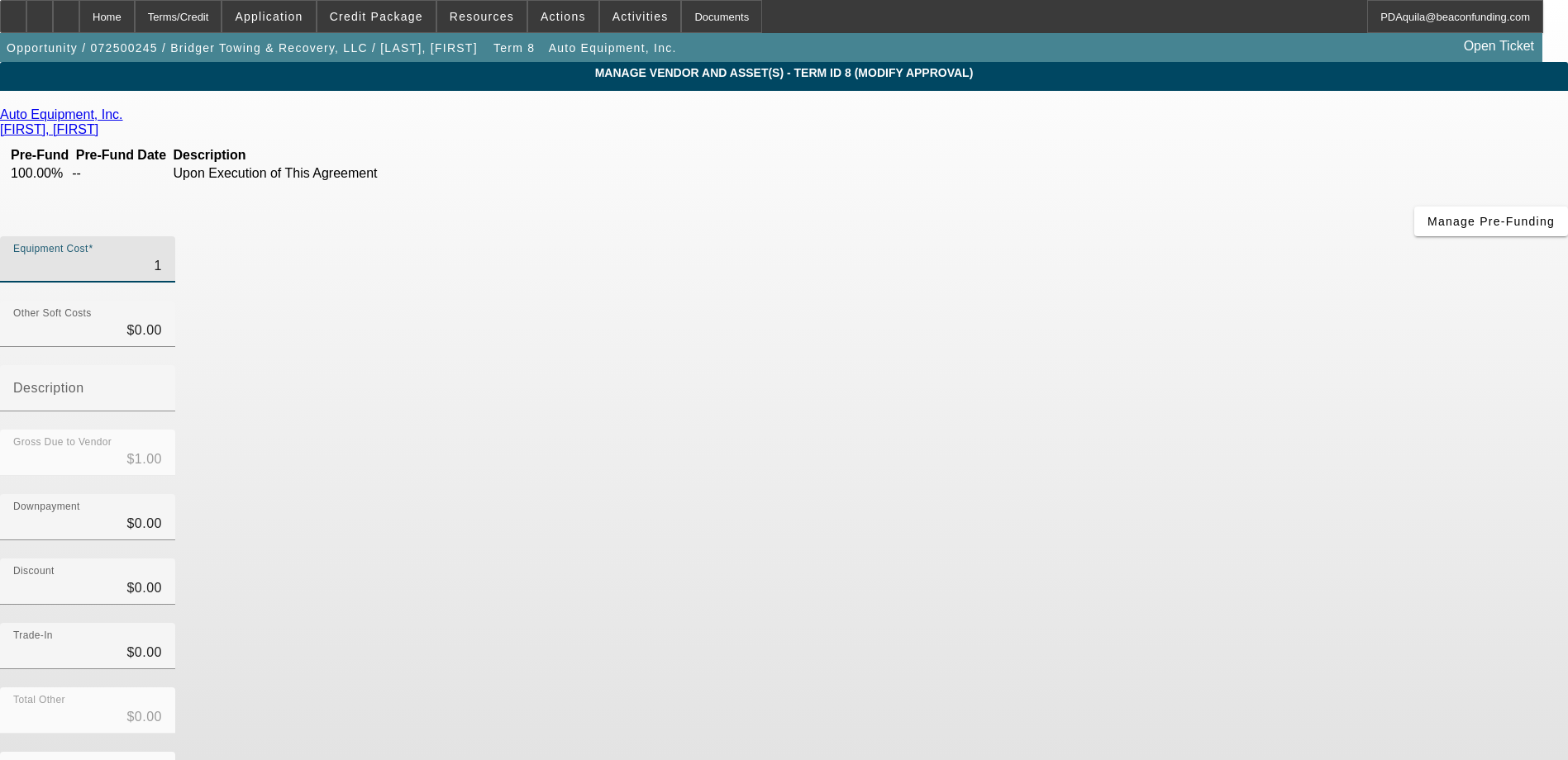 type on "16" 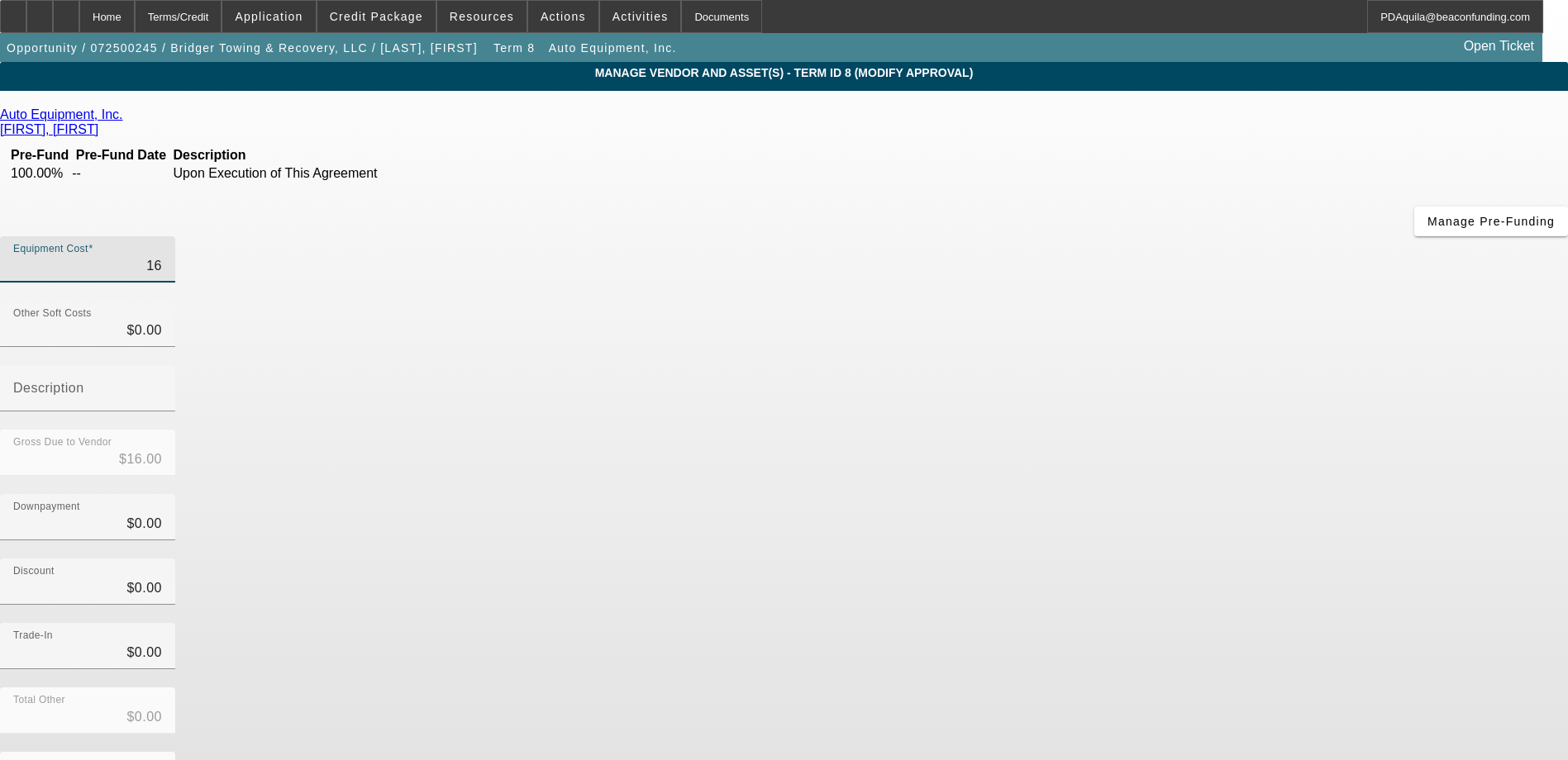 type on "163" 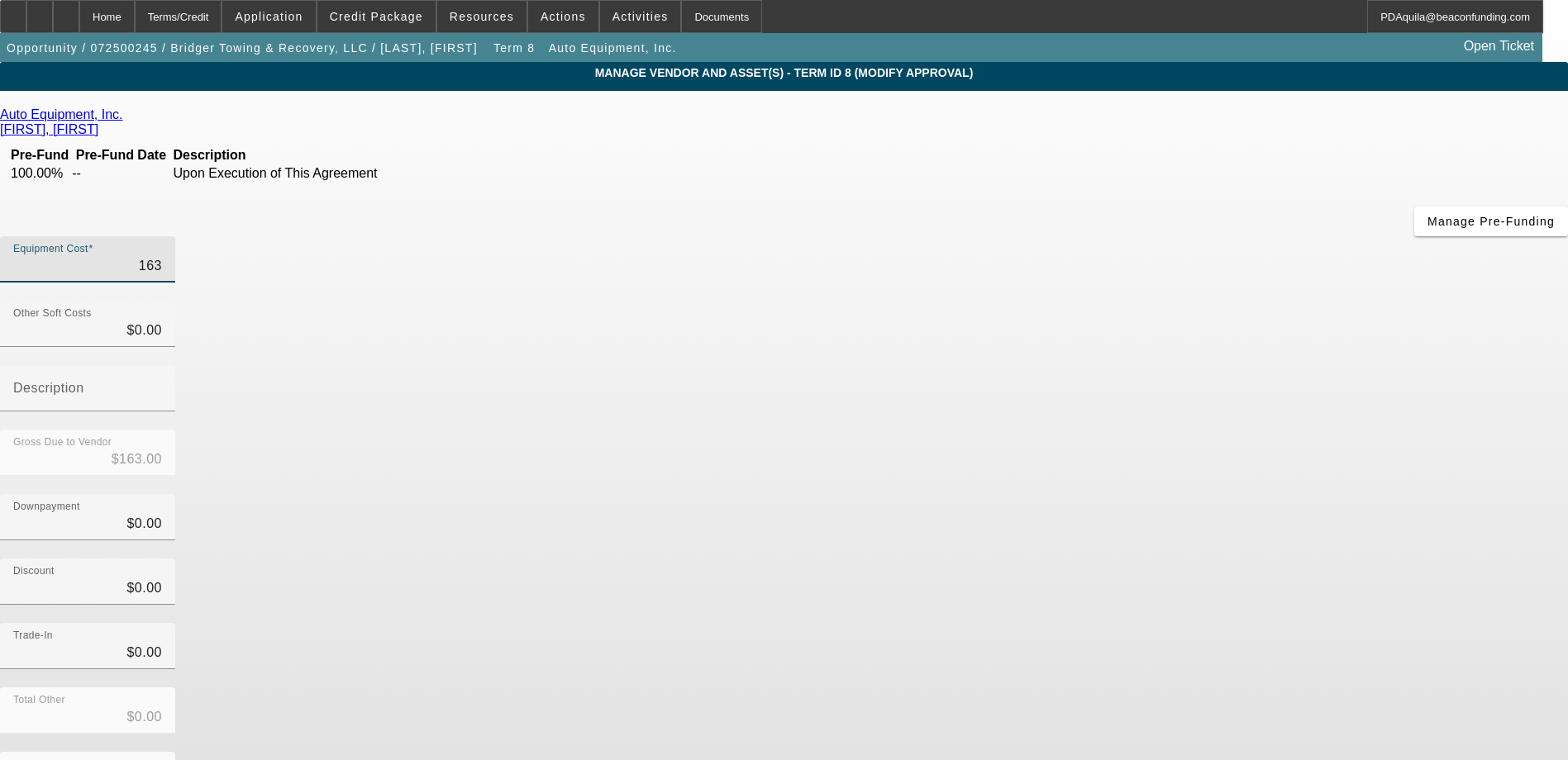 type on "1637" 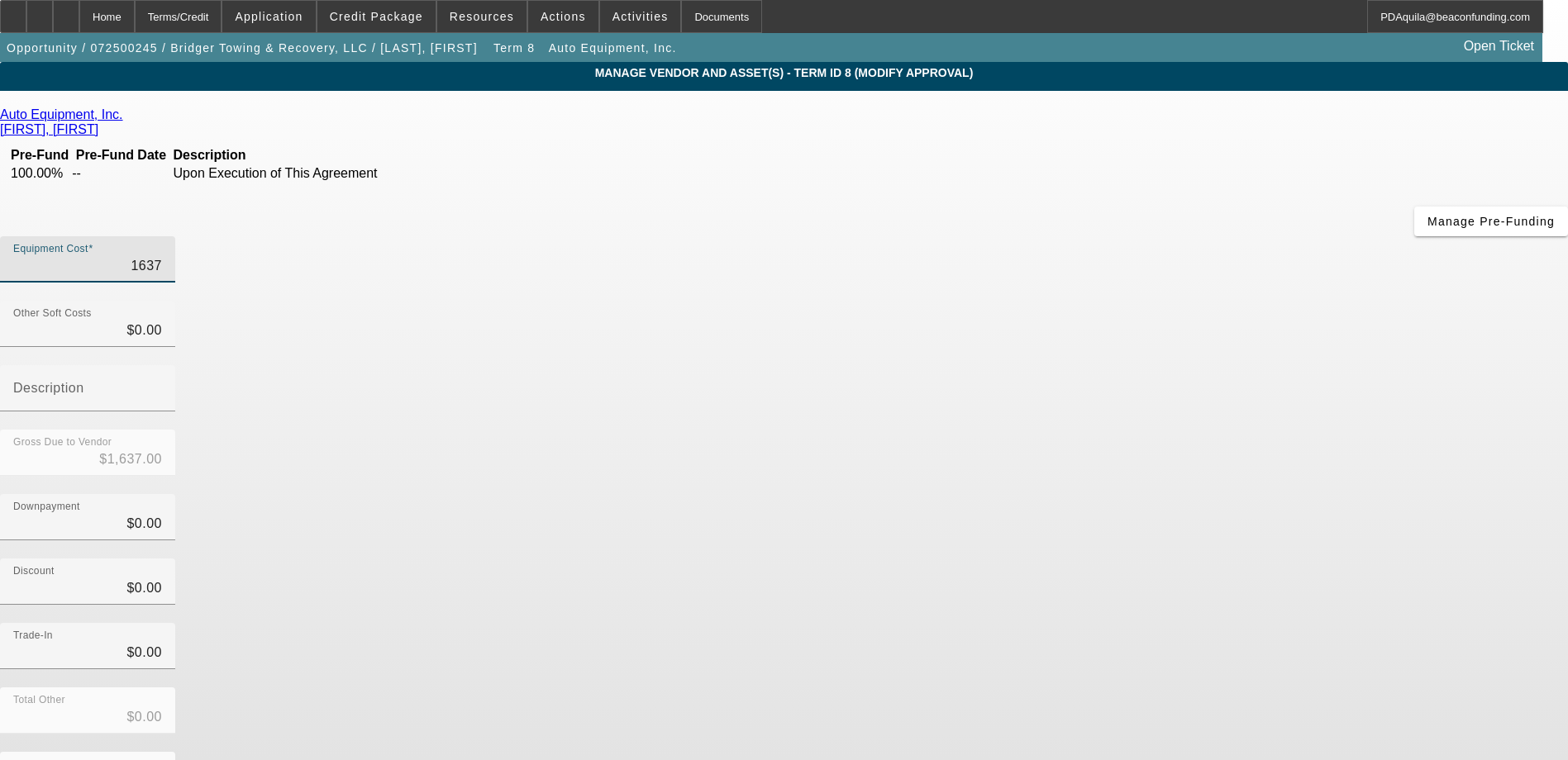type on "16374" 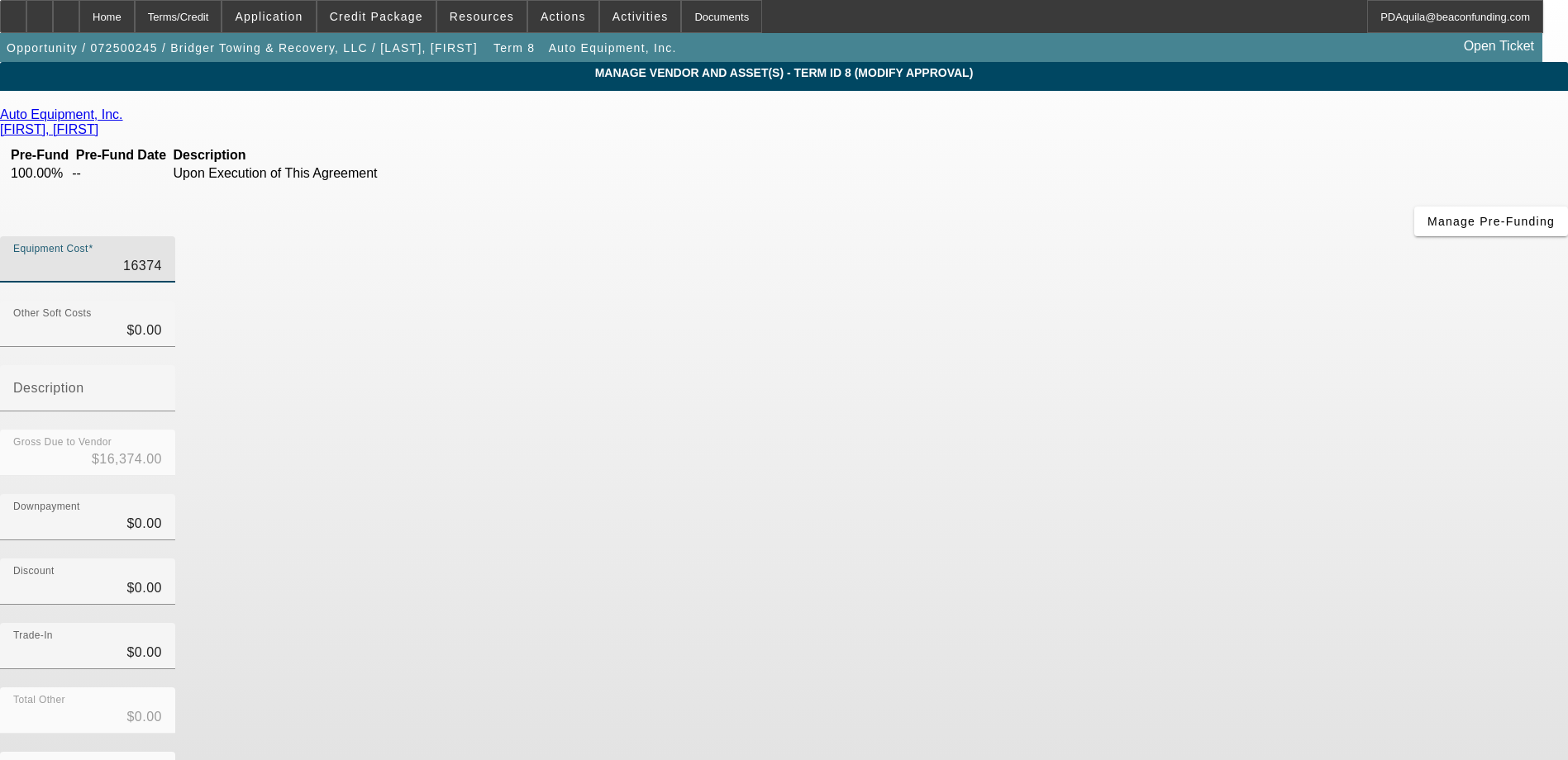 type on "163741" 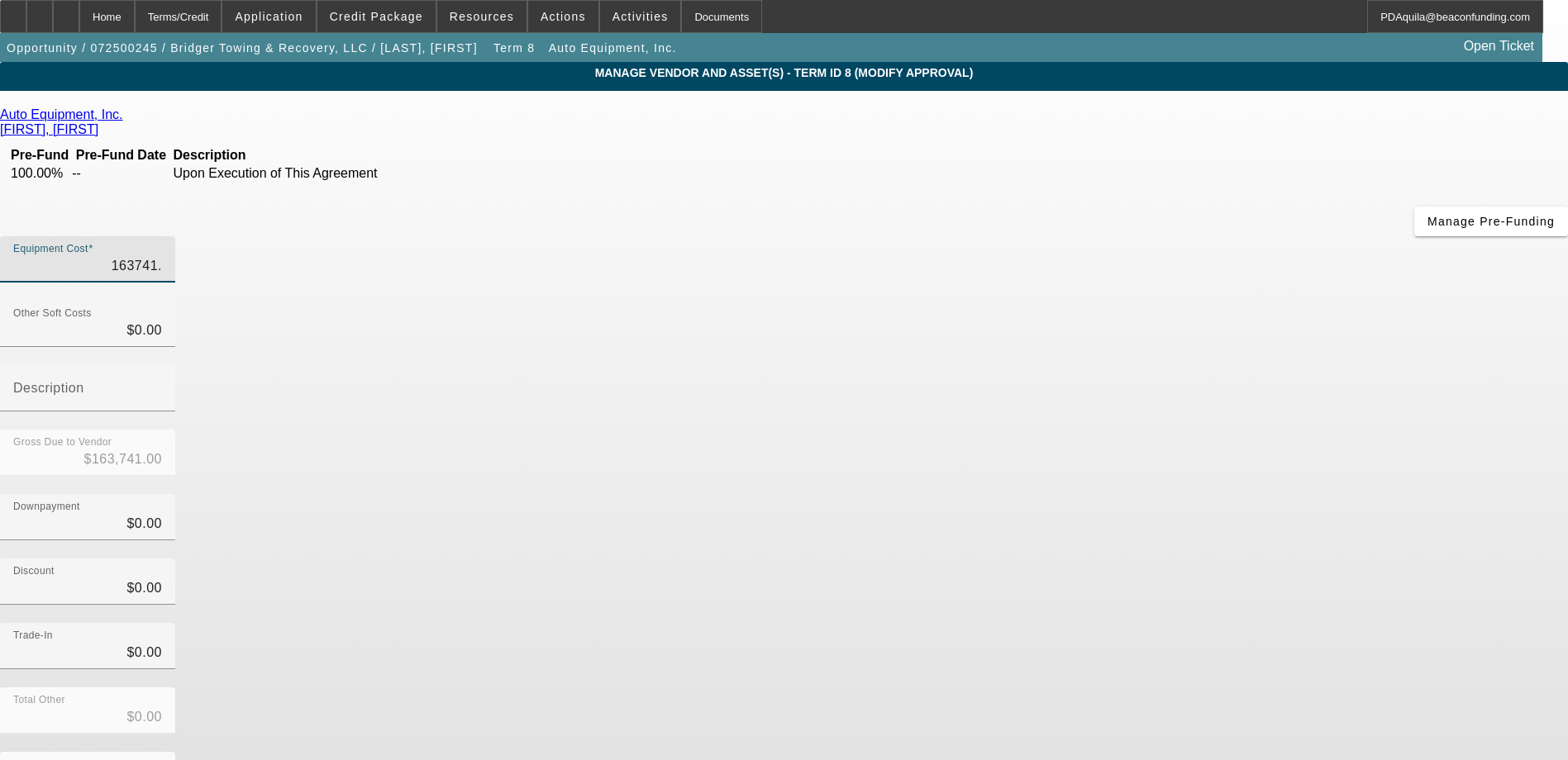 type on "163741.5" 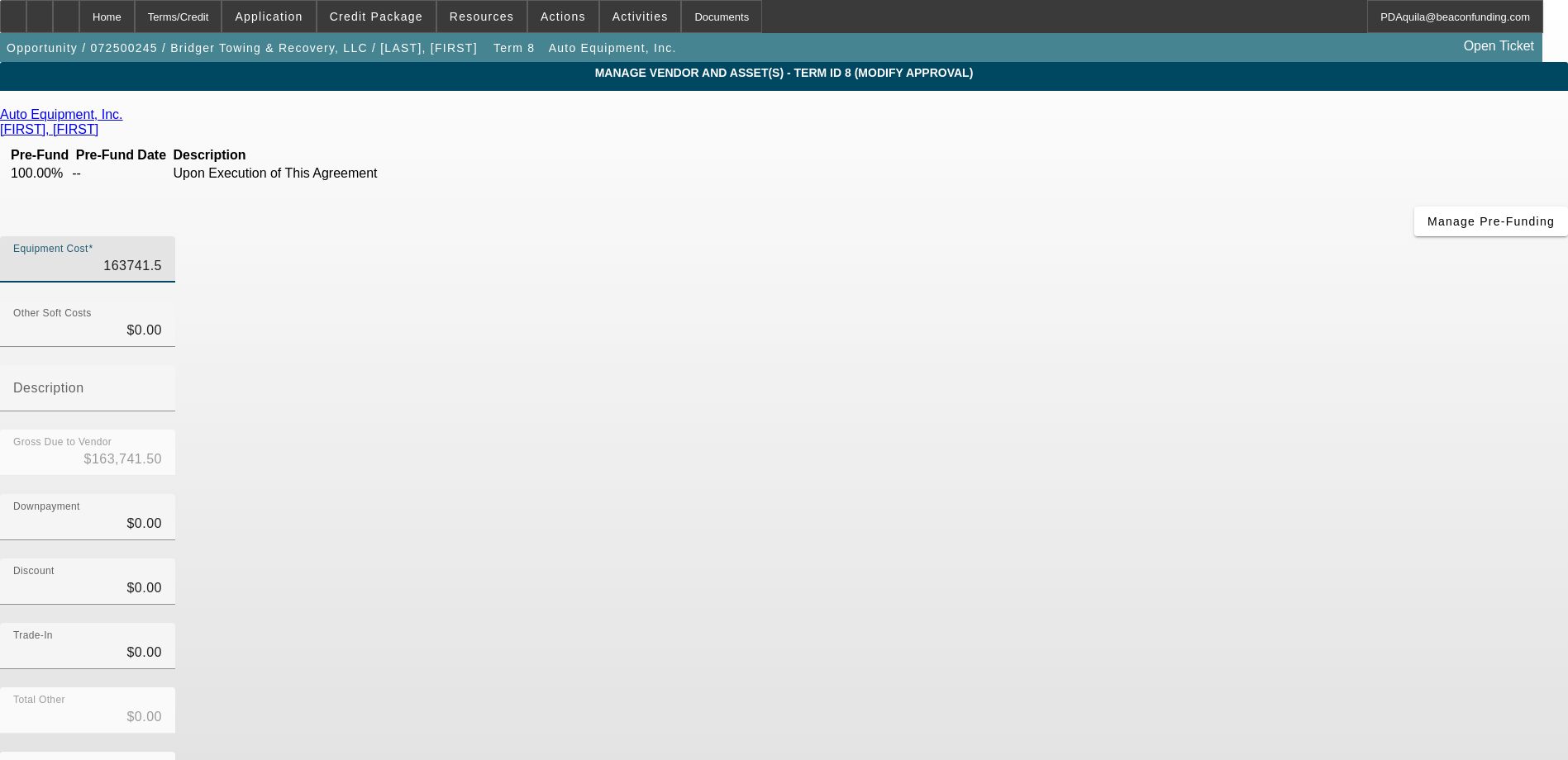 type on "163741.56" 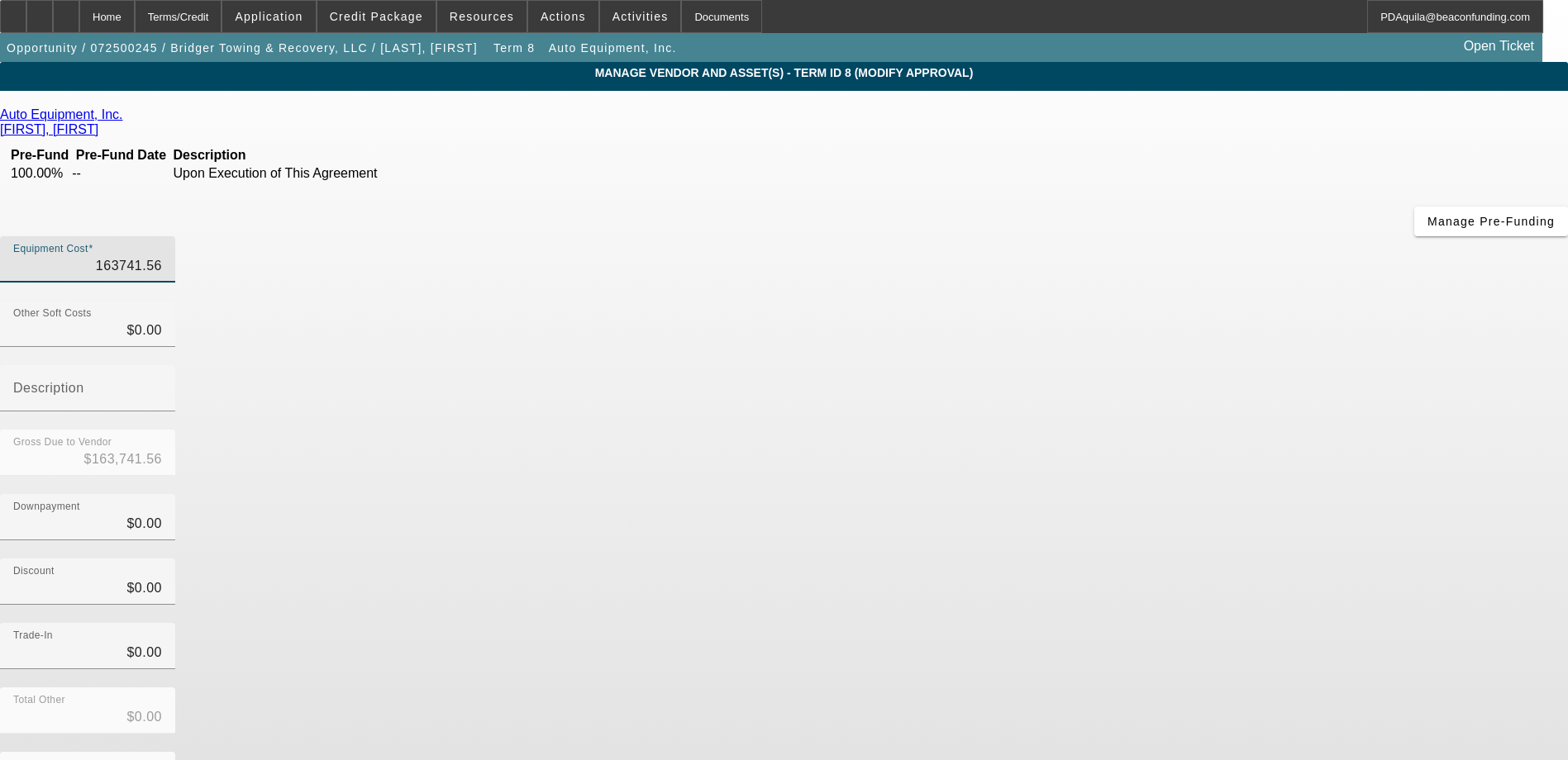 type on "$163,741.56" 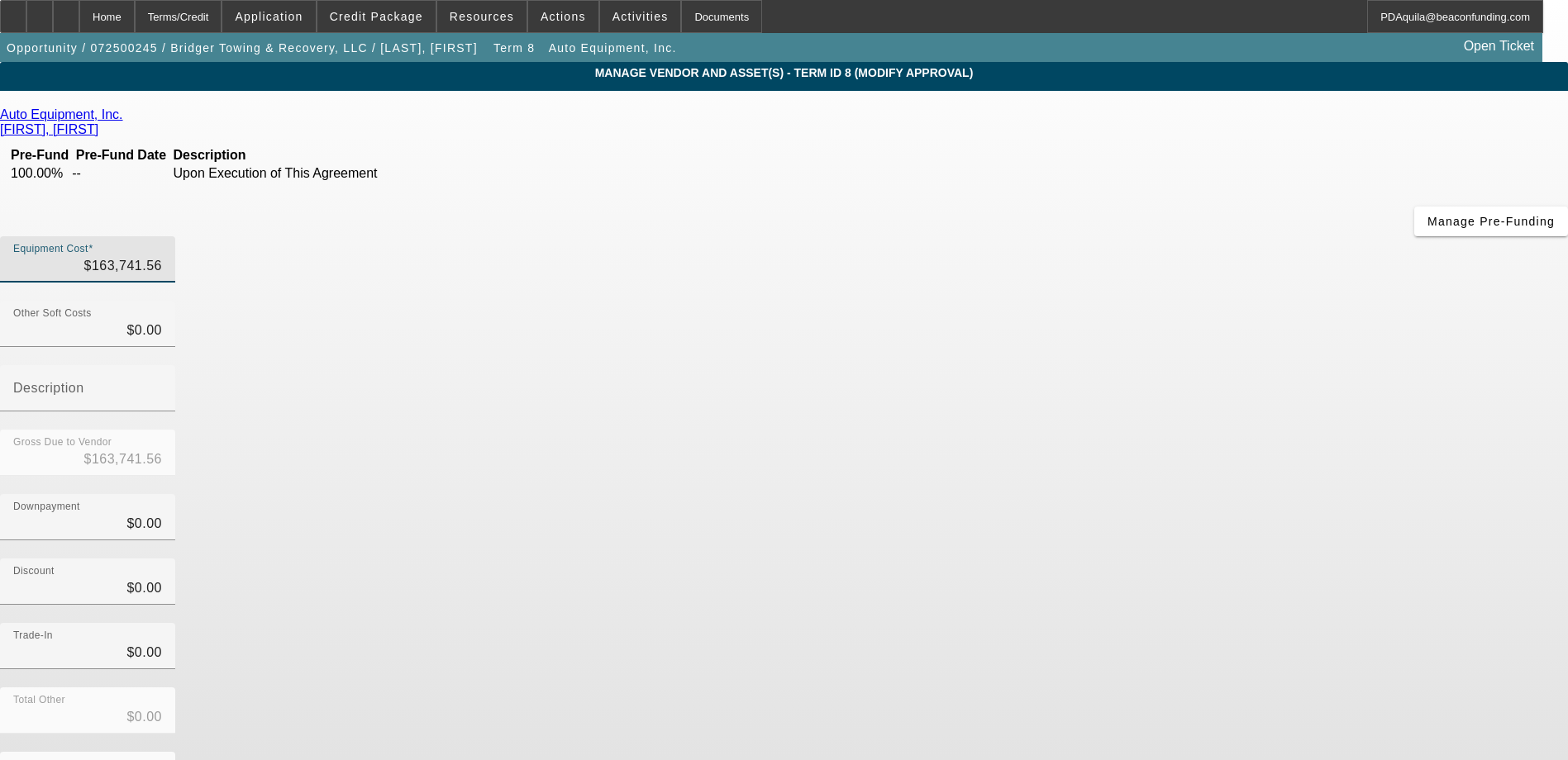 click on "Discount
$0.00" at bounding box center (784, 591) 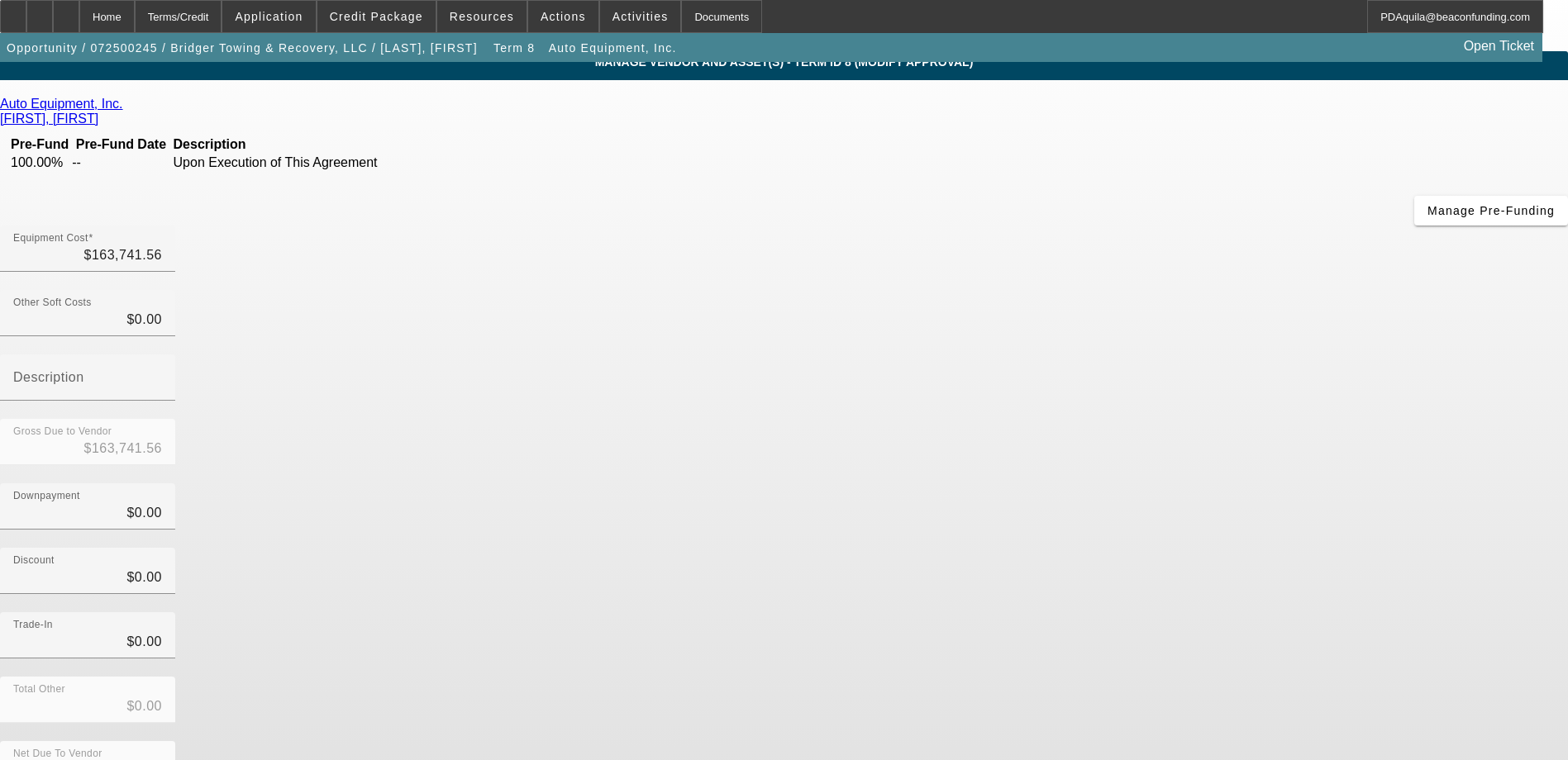 scroll, scrollTop: 15, scrollLeft: 0, axis: vertical 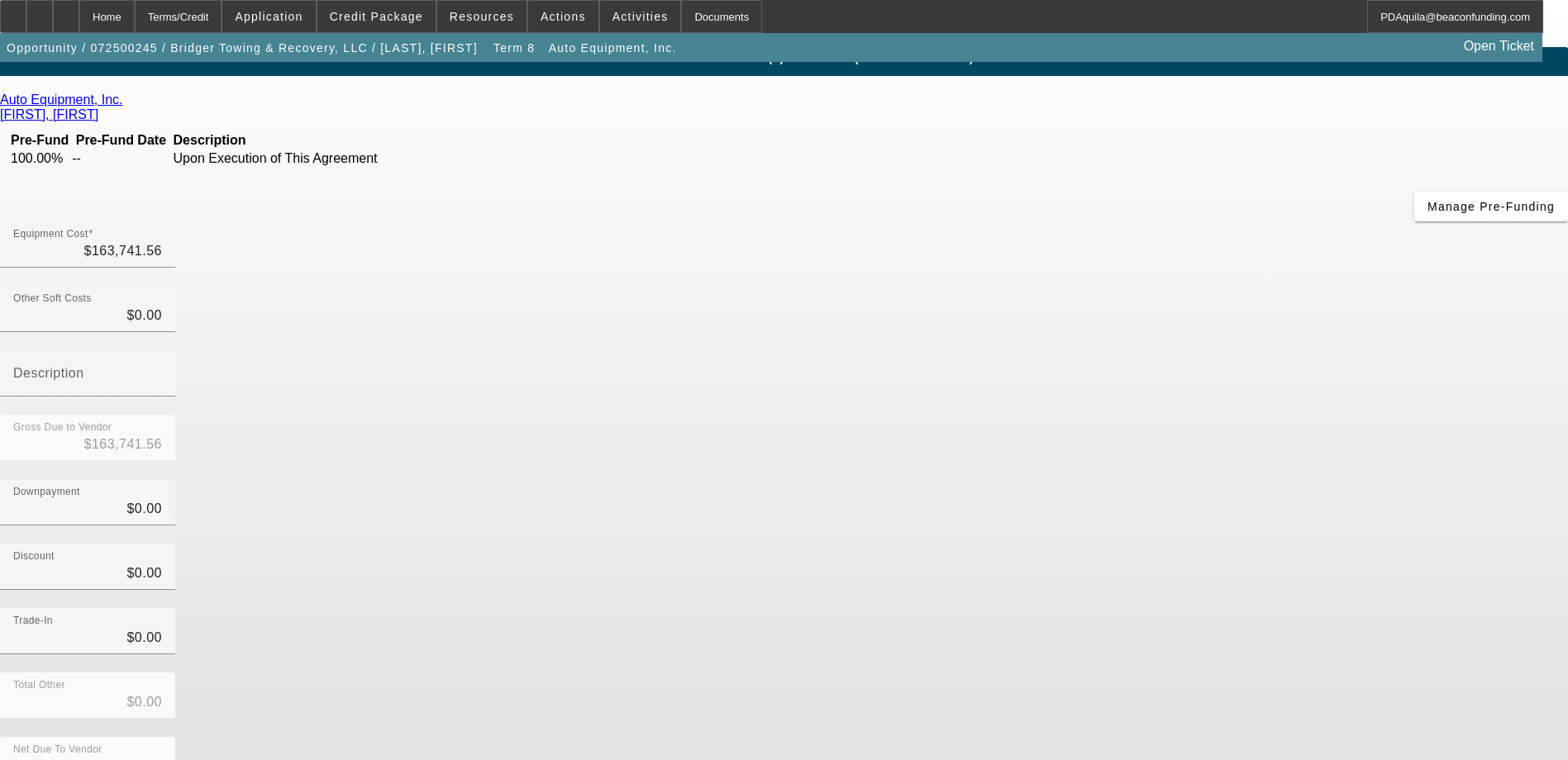 click on "Submit" at bounding box center [23, 827] 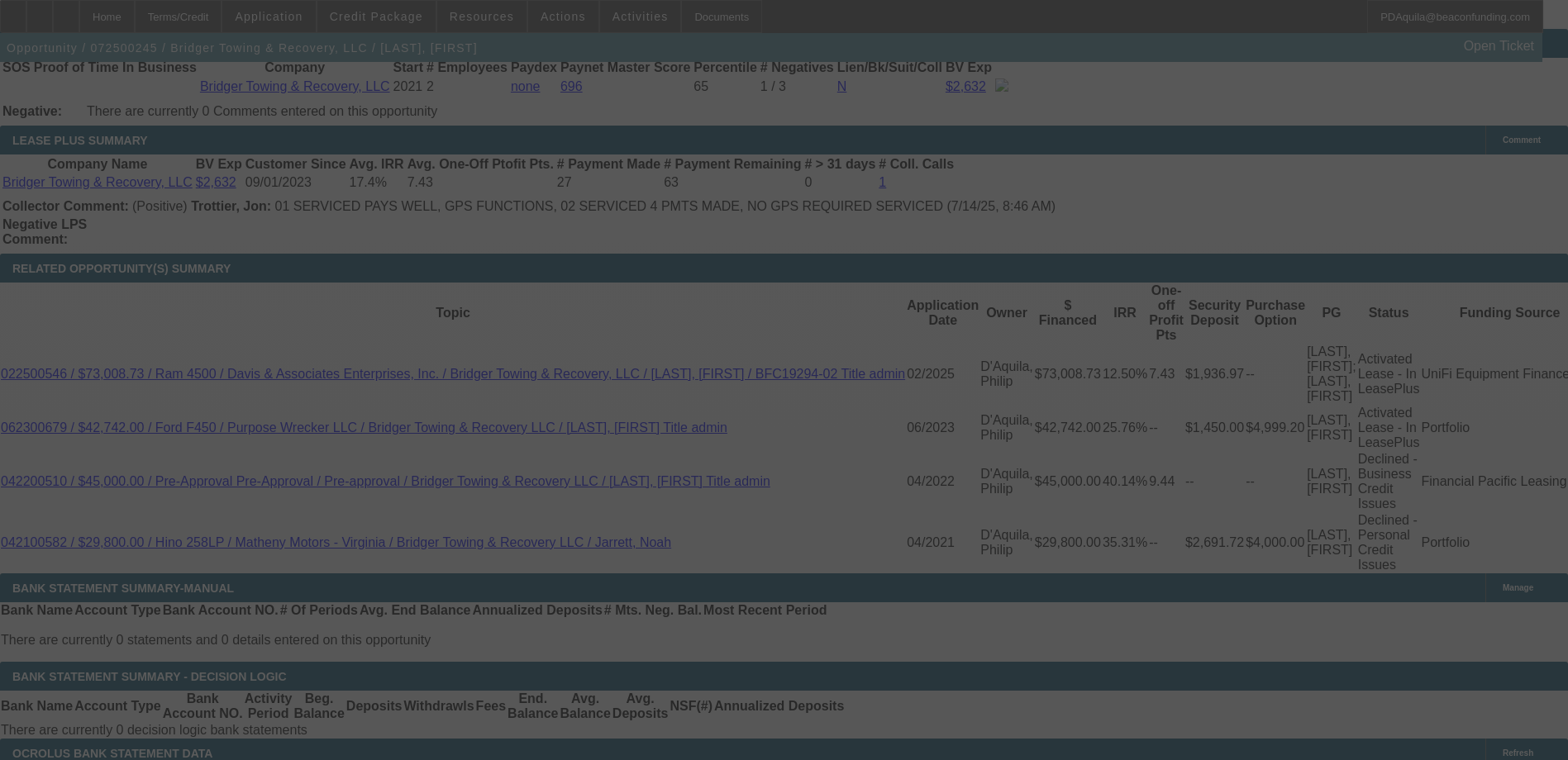 scroll, scrollTop: 2656, scrollLeft: 0, axis: vertical 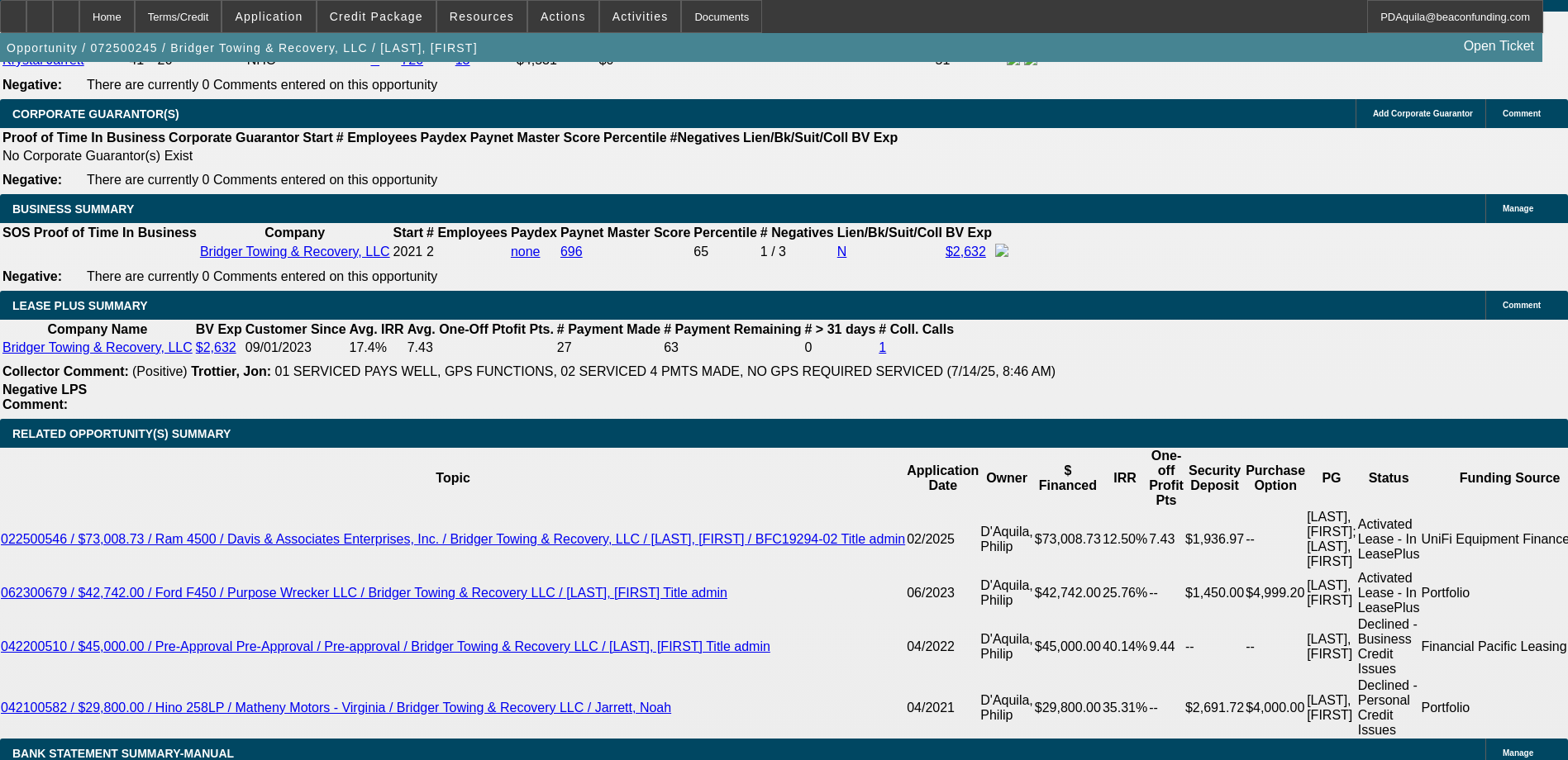 select on "0" 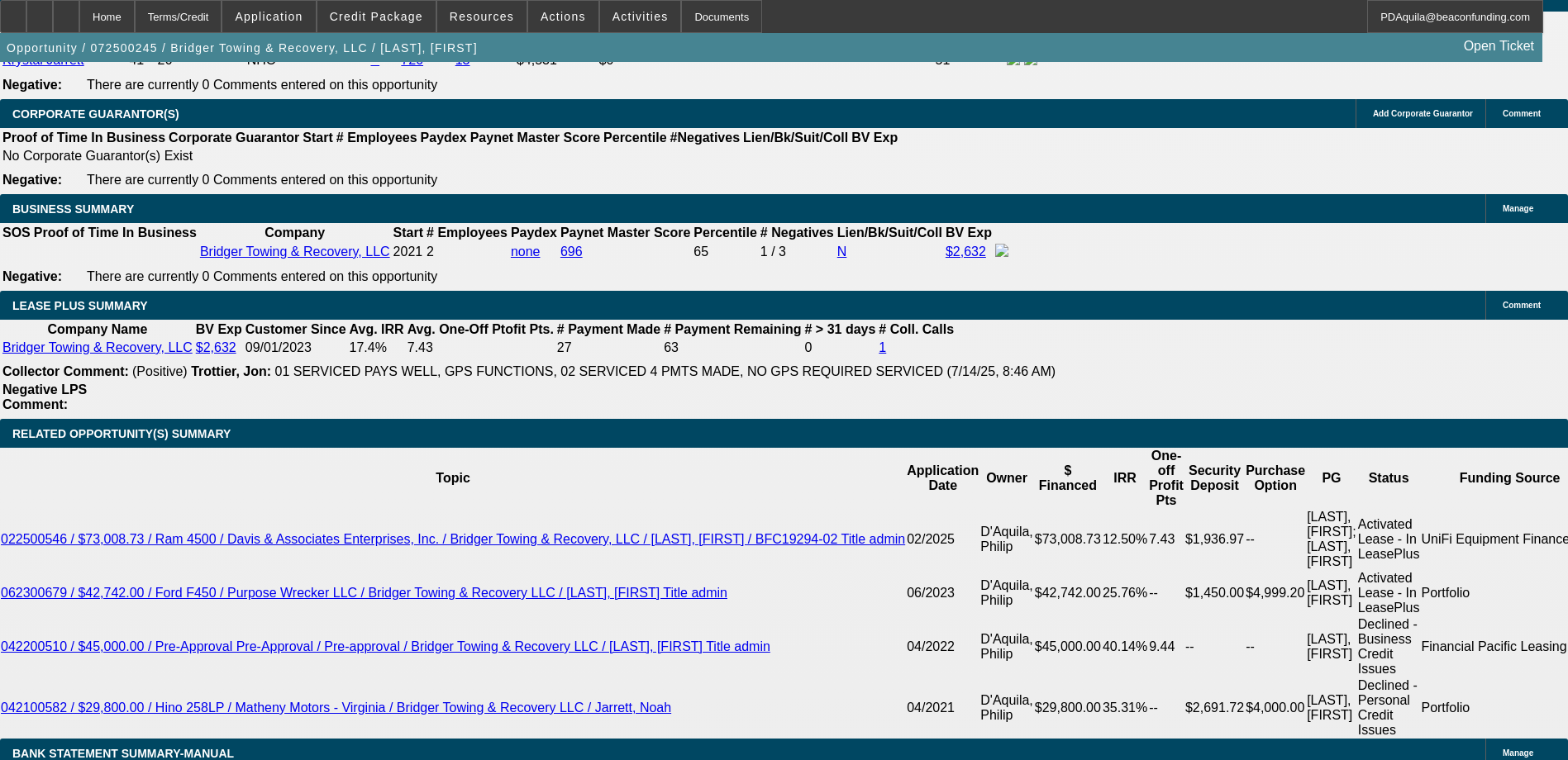 click on "Auto Equipment, Inc." 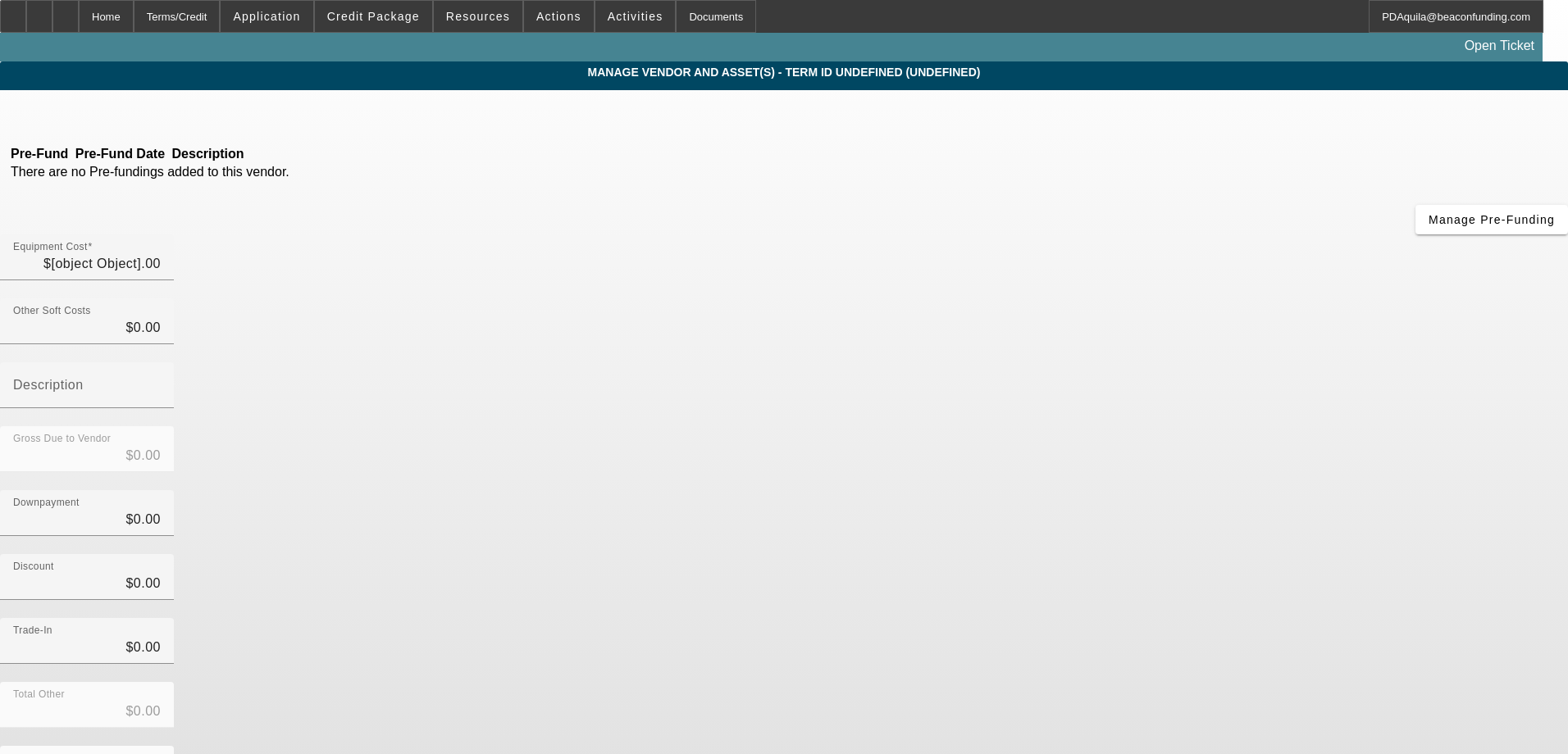 type on "$163,741.56" 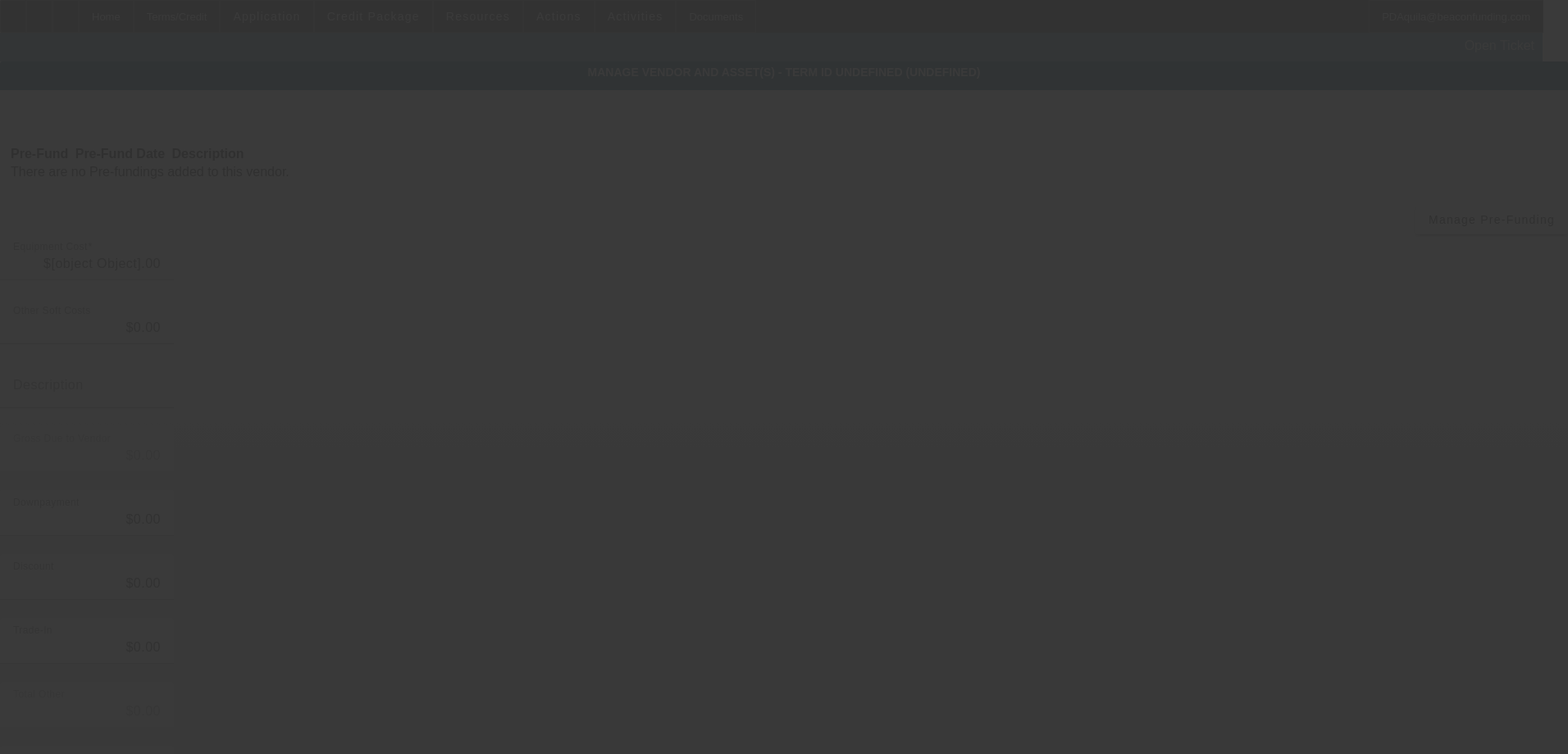 type on "$163,741.56" 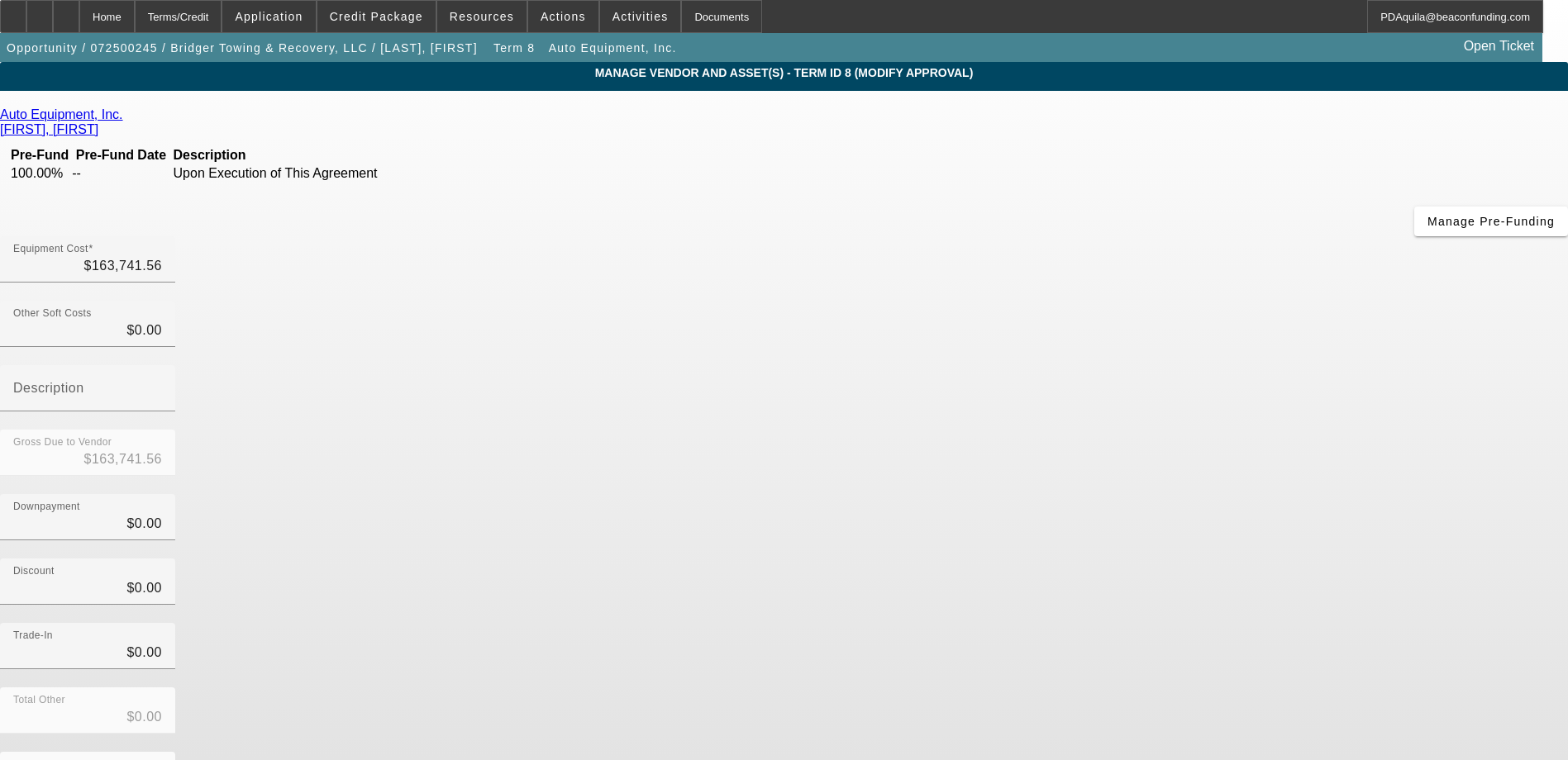 scroll, scrollTop: 15, scrollLeft: 0, axis: vertical 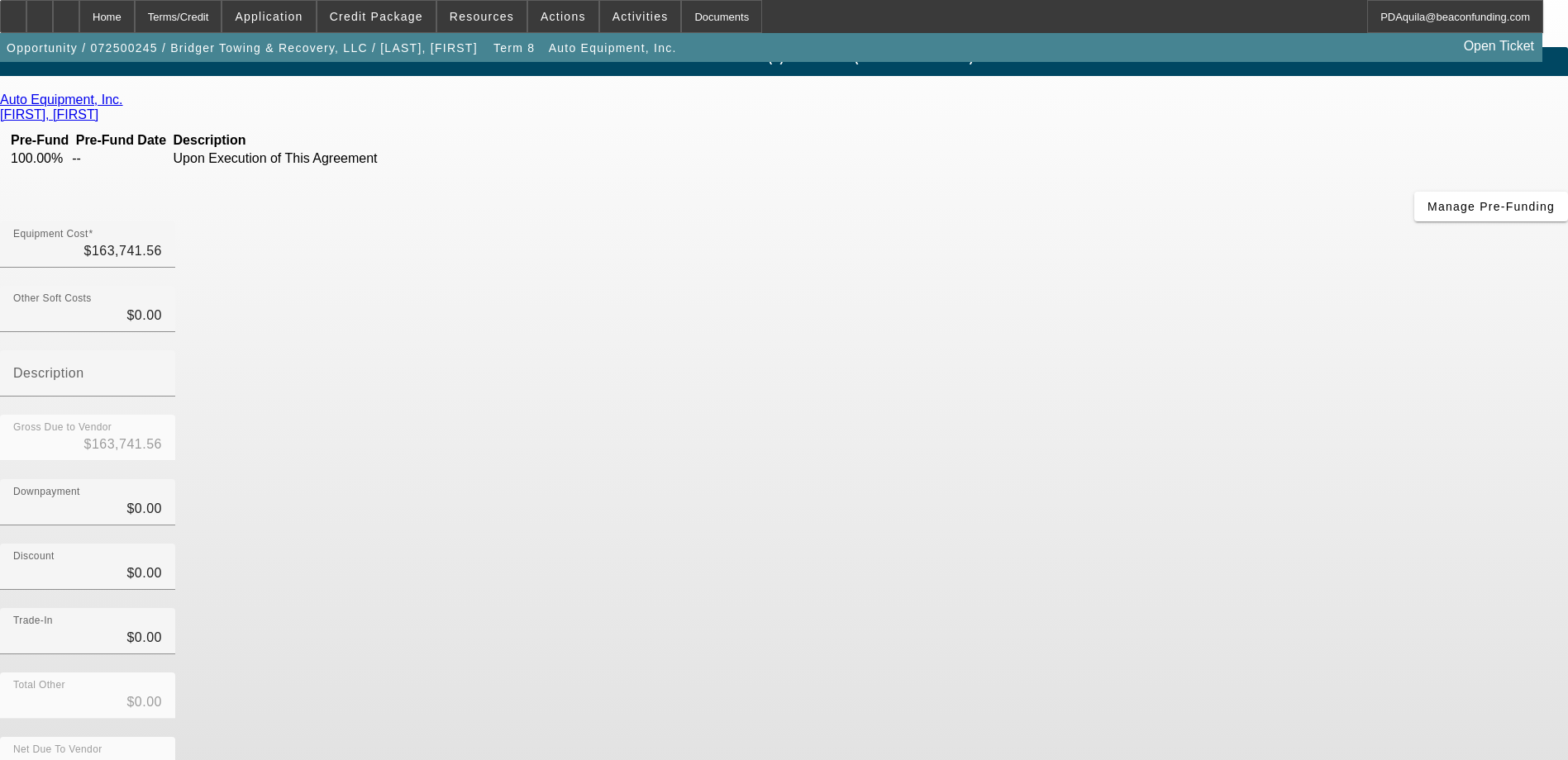 click at bounding box center [586, 908] 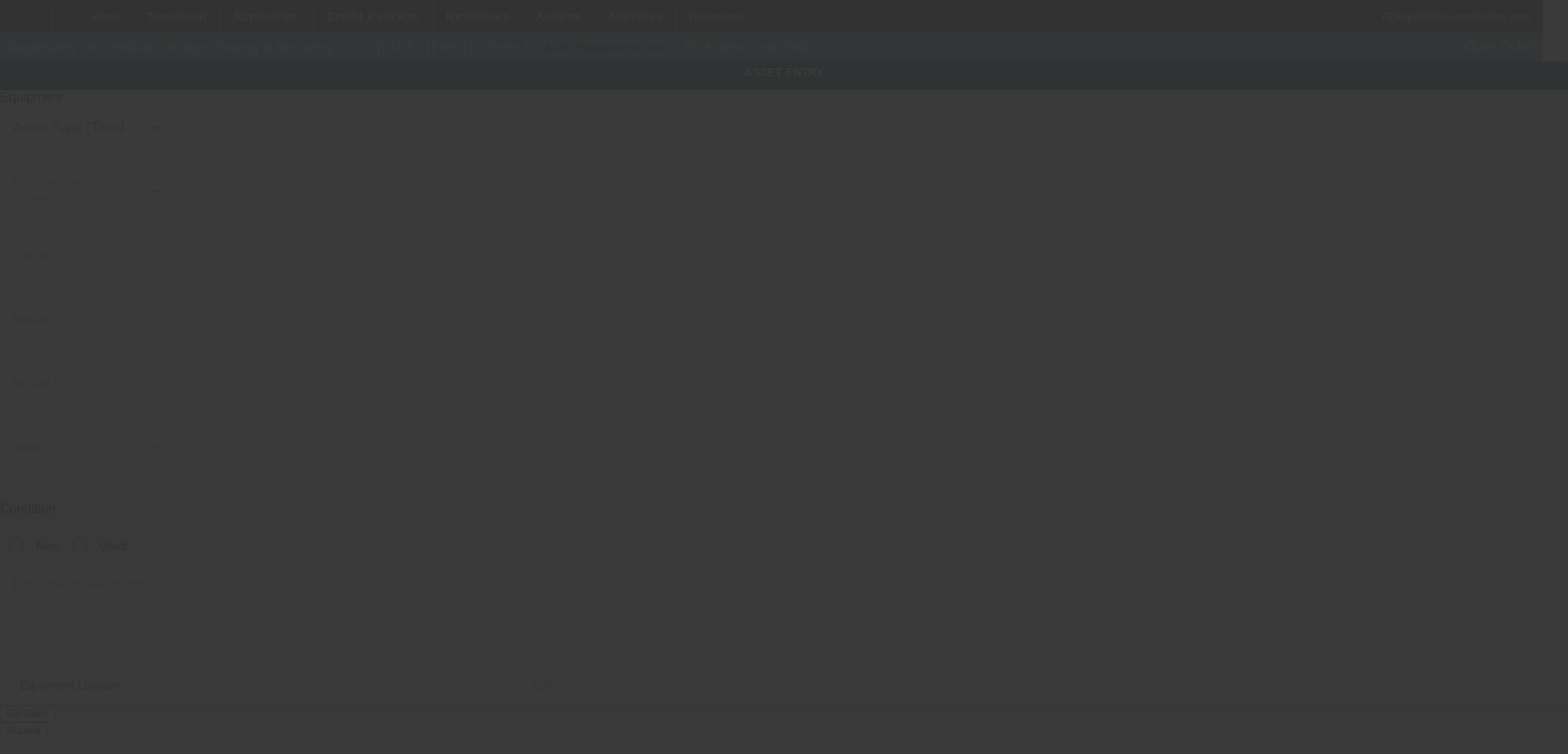 type on "00000000000000000" 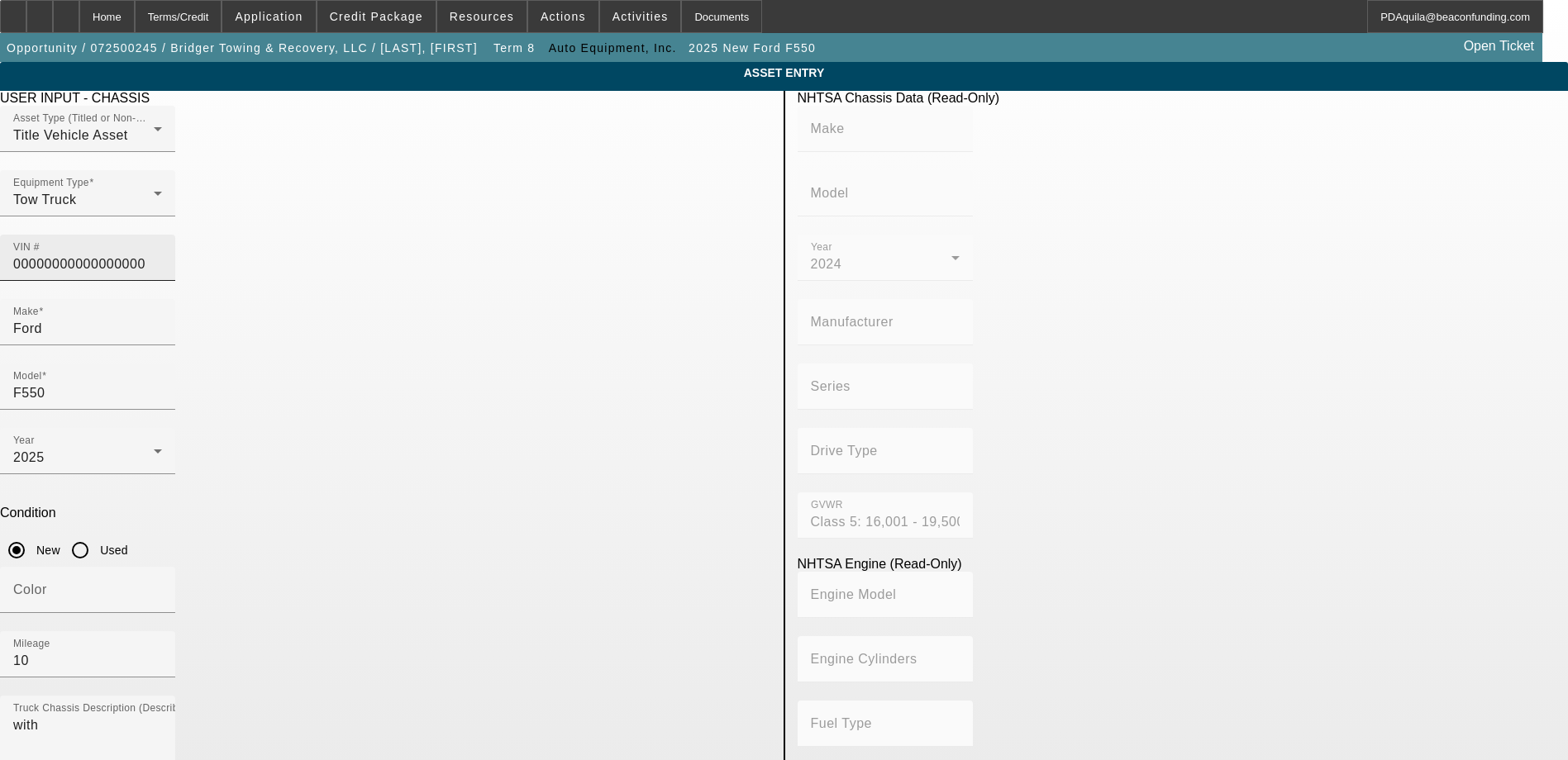 click on "VIN #
00000000000000000" at bounding box center [88, 258] 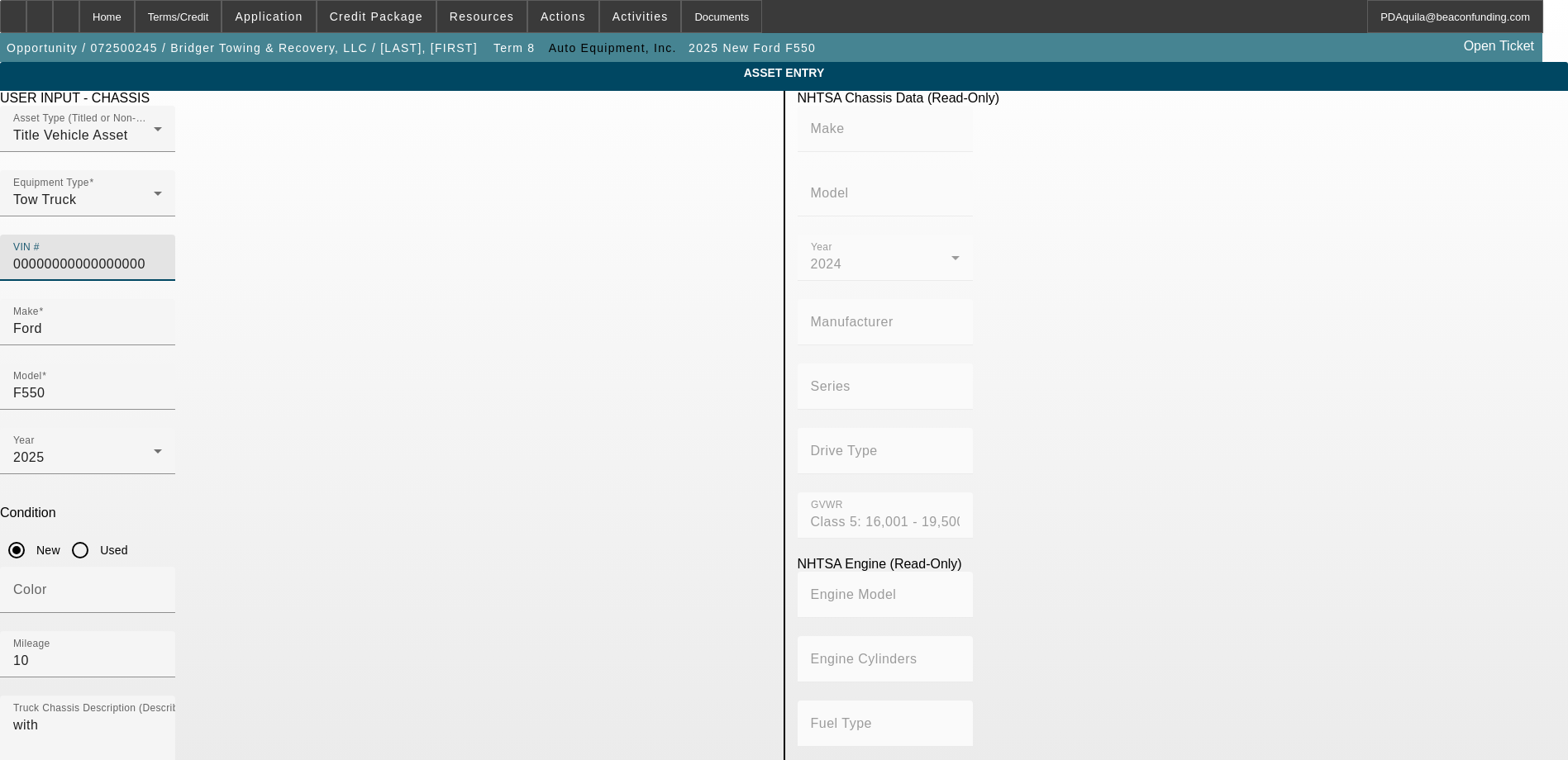 click on "00000000000000000" at bounding box center (88, 264) 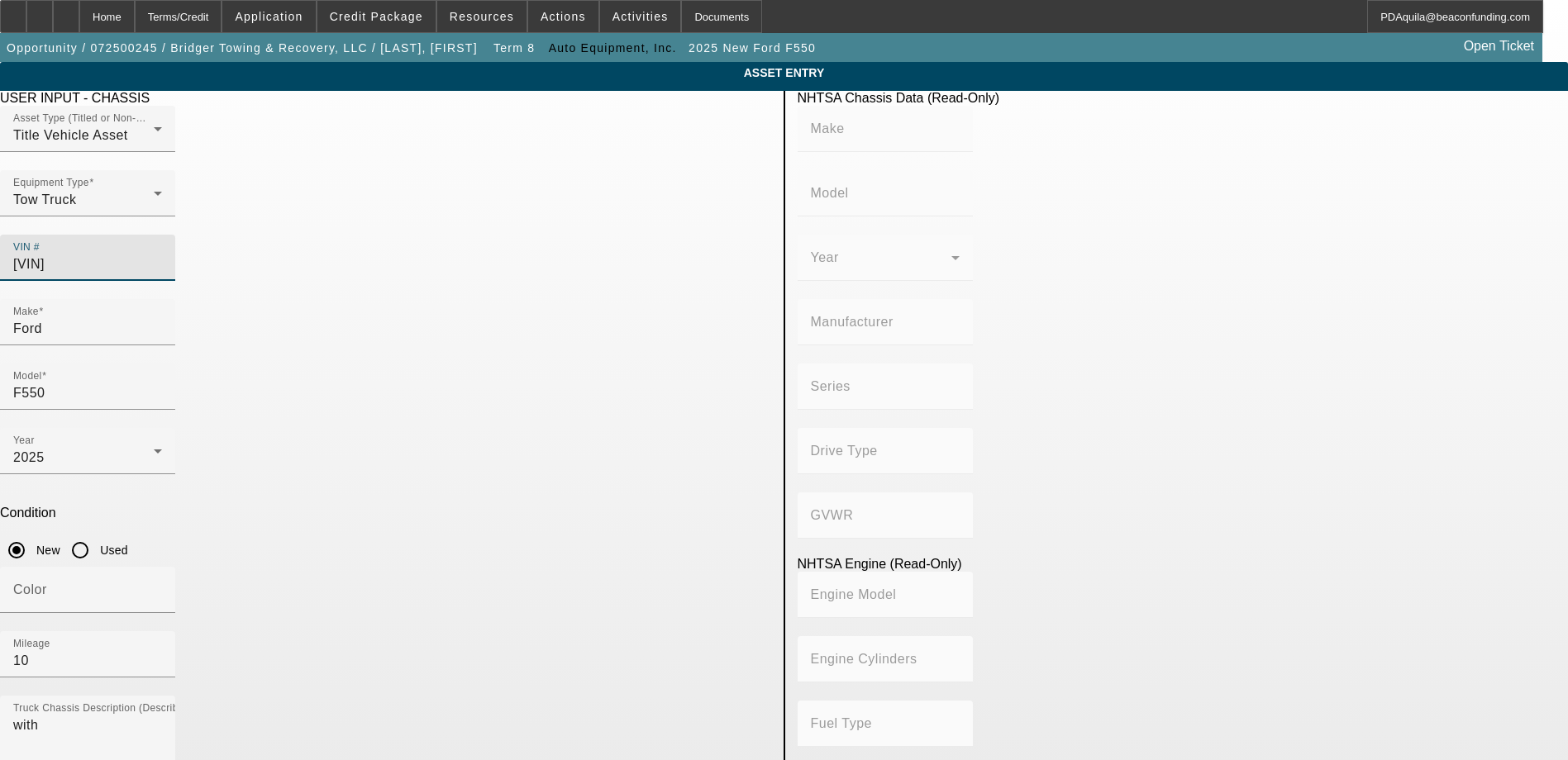 type on "1fd0x5ht3sec00119" 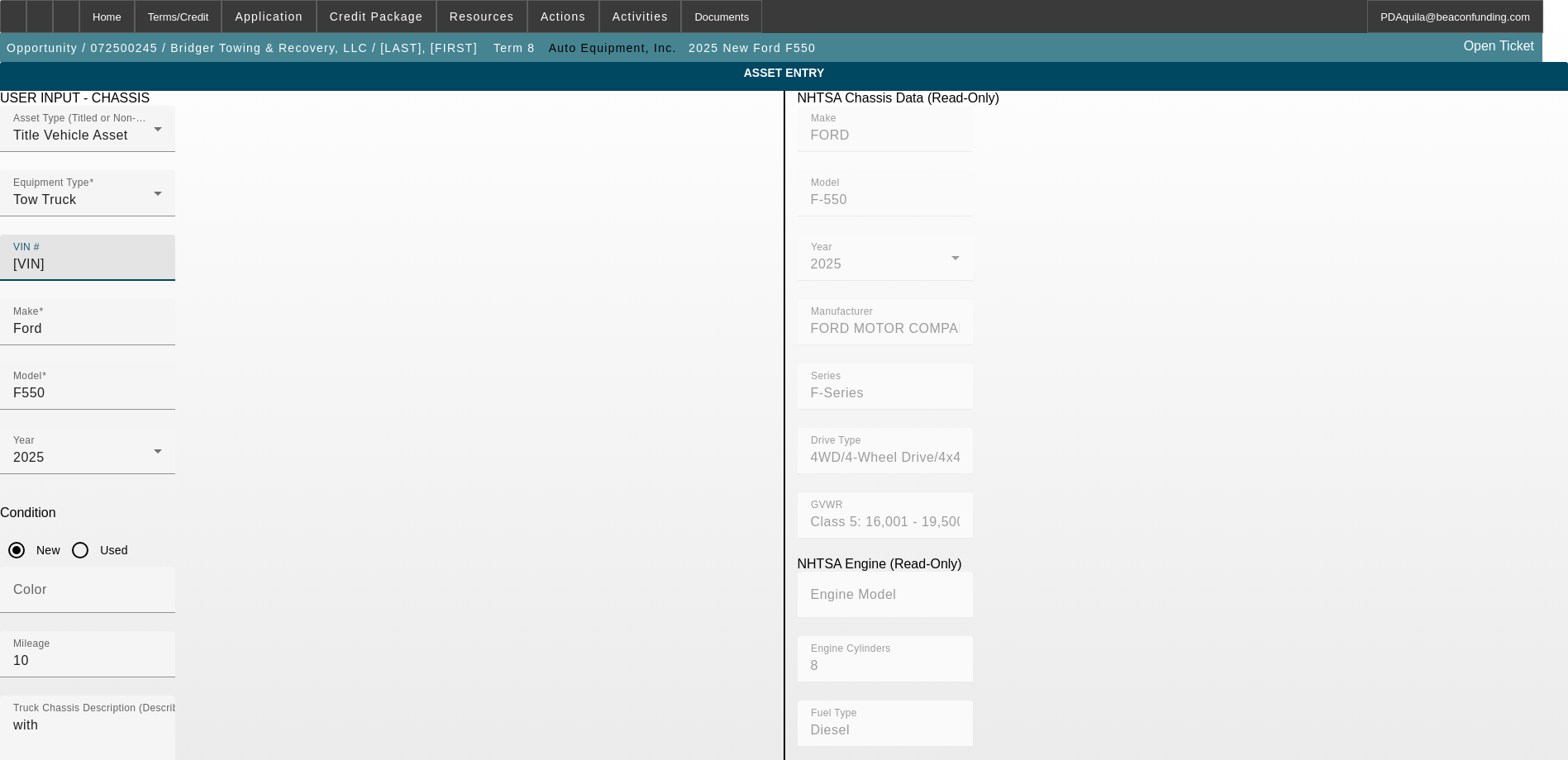 type on "1FD0X5HT3SEC00119" 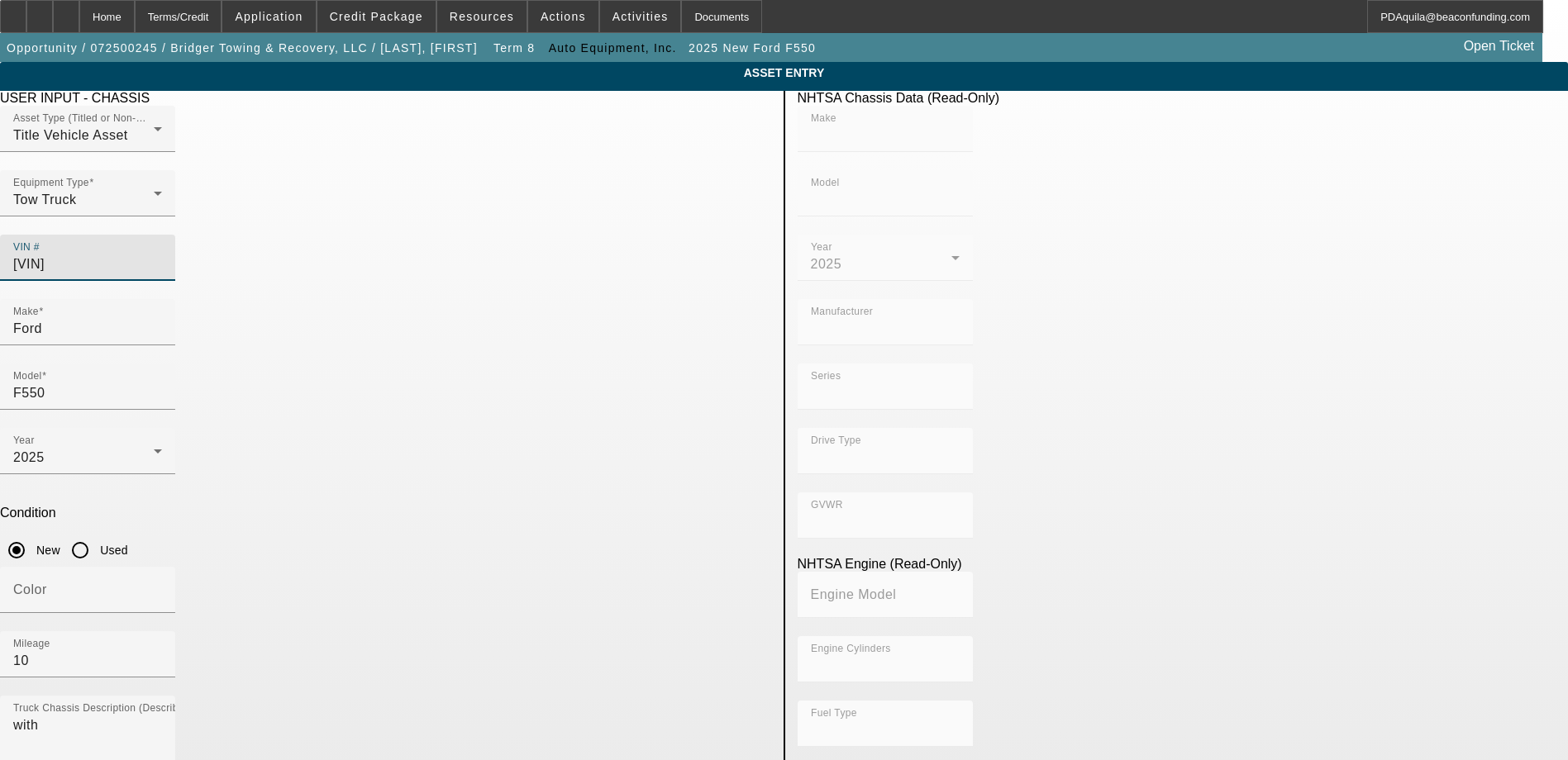 click on "ASSET ENTRY
Delete asset
USER INPUT - CHASSIS
Asset Type (Titled or Non-Titled)
Title Vehicle Asset
Equipment Type
Tow Truck
VIN #
1FD0X5HT3SEC00119
Make
Ford Model F550 New" 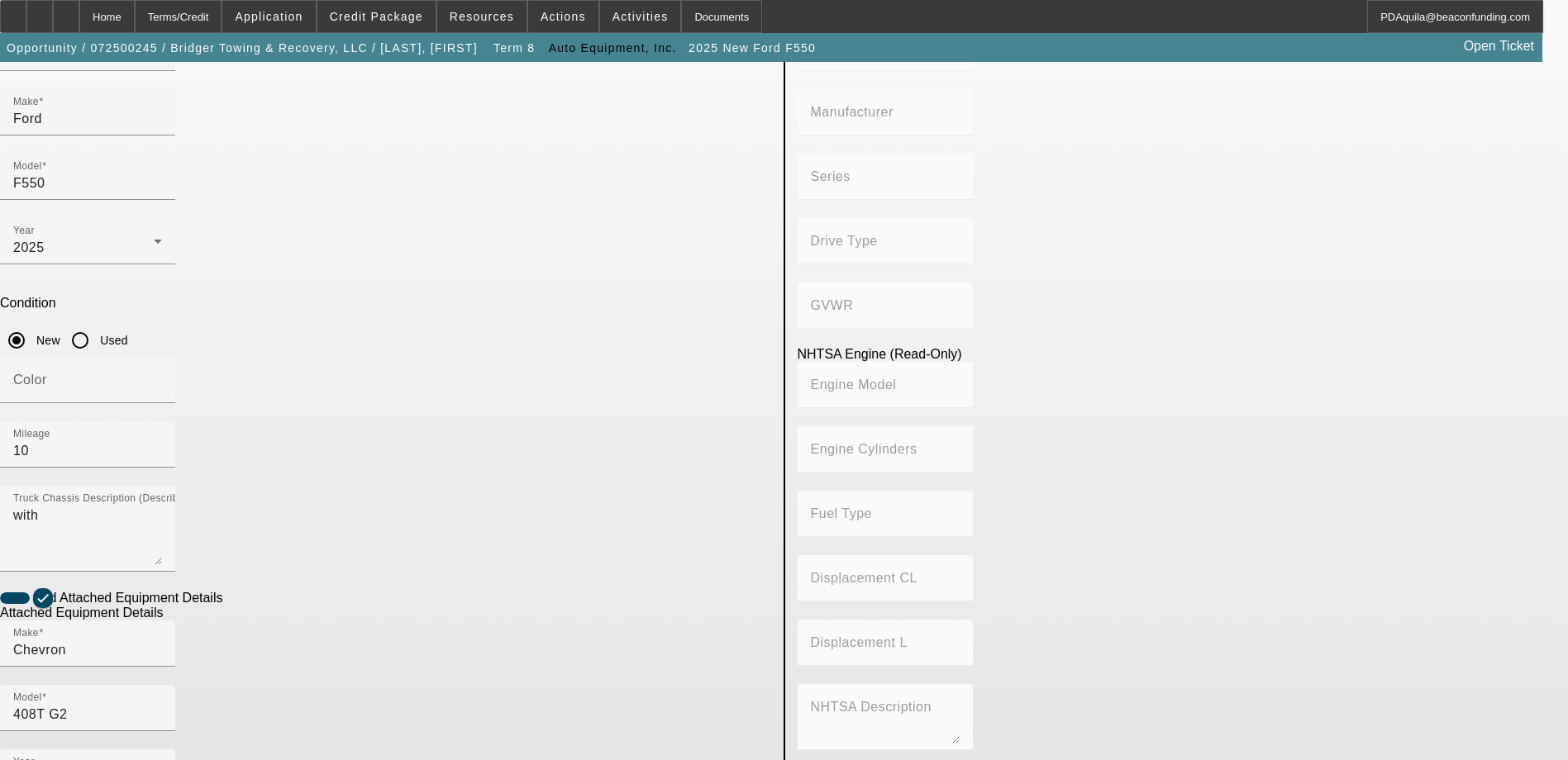 scroll, scrollTop: 304, scrollLeft: 0, axis: vertical 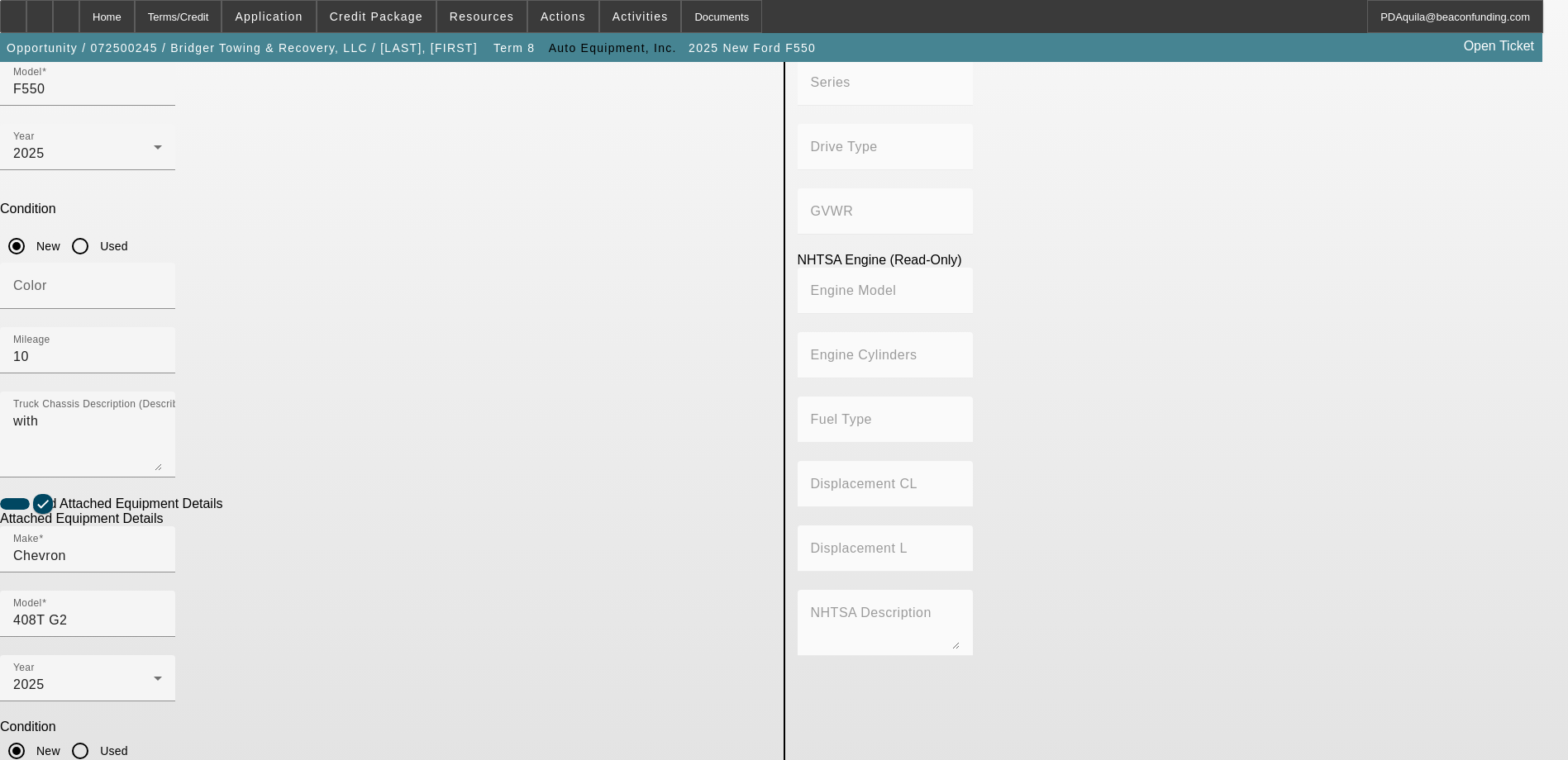 type on "FORD" 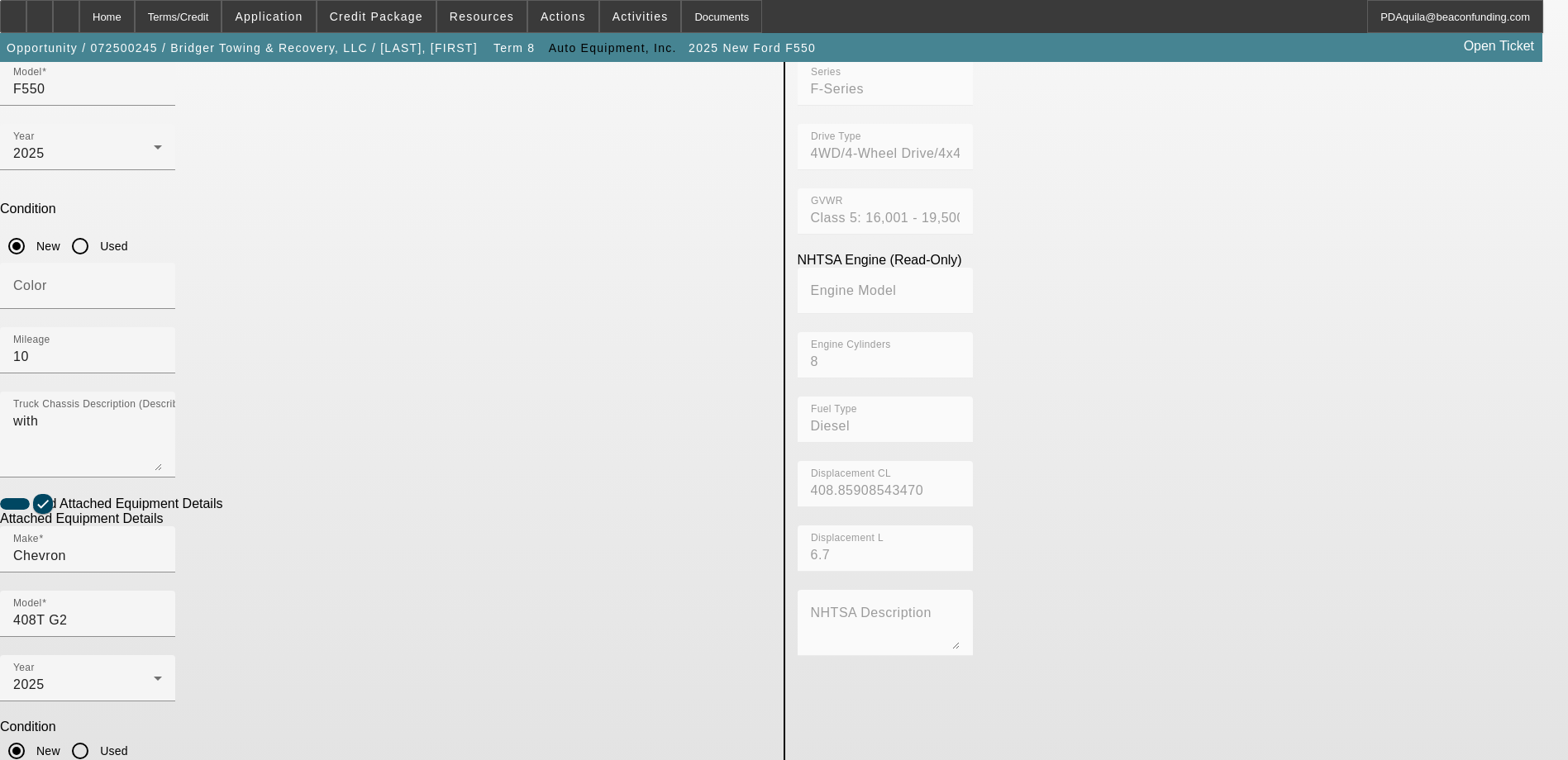 click on "Submit" at bounding box center [23, 1034] 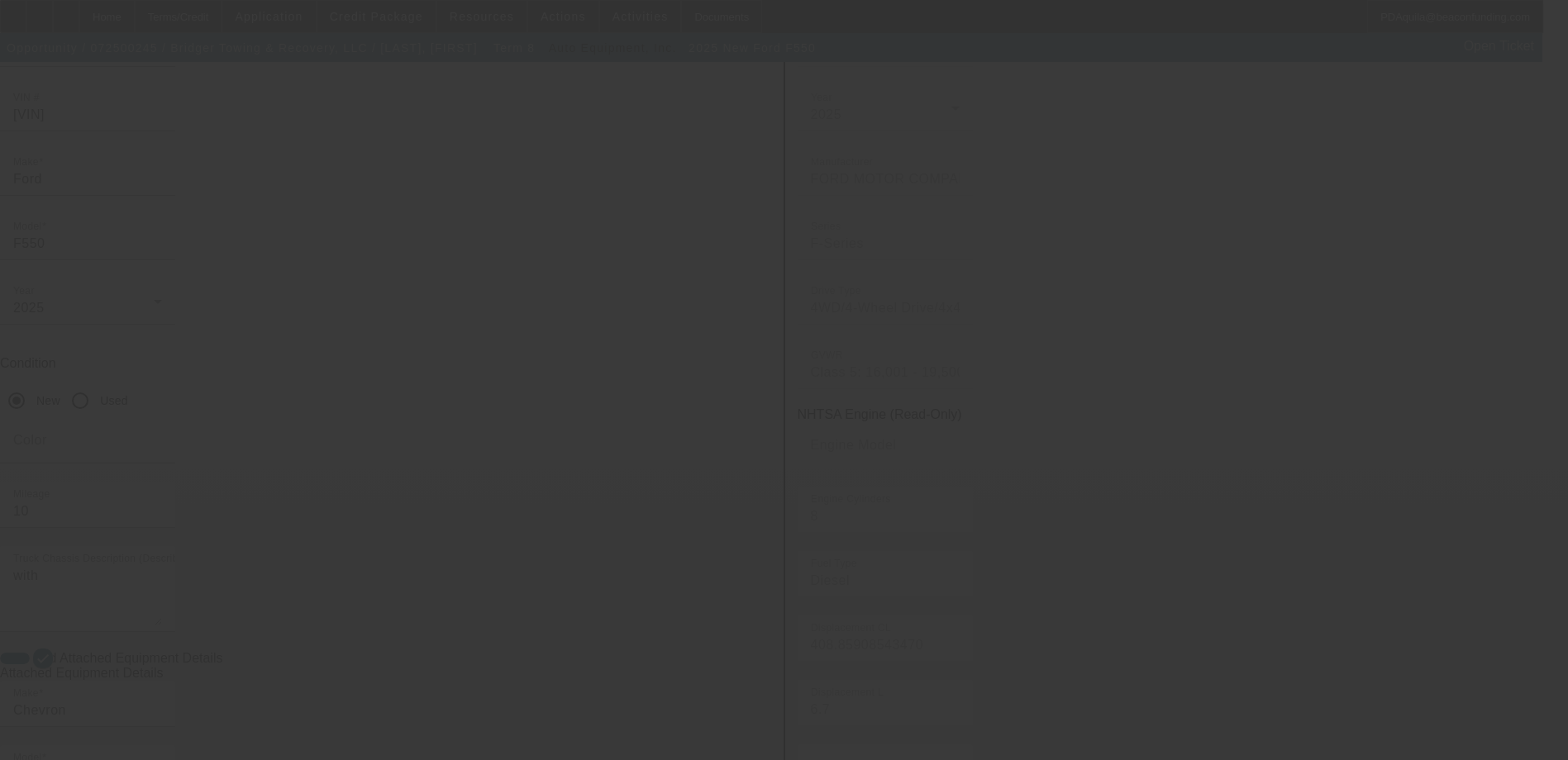 scroll, scrollTop: 0, scrollLeft: 0, axis: both 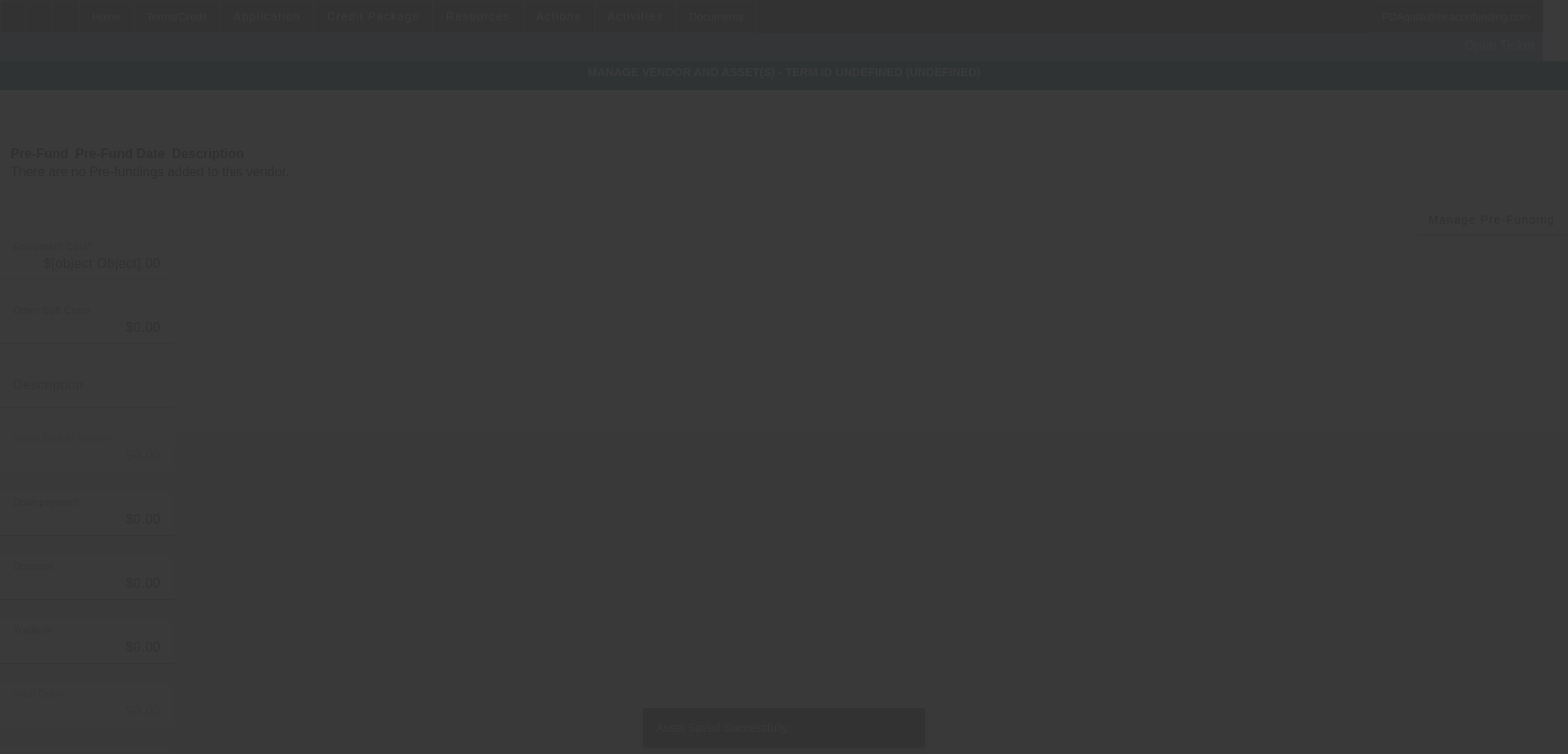 type on "$163,741.56" 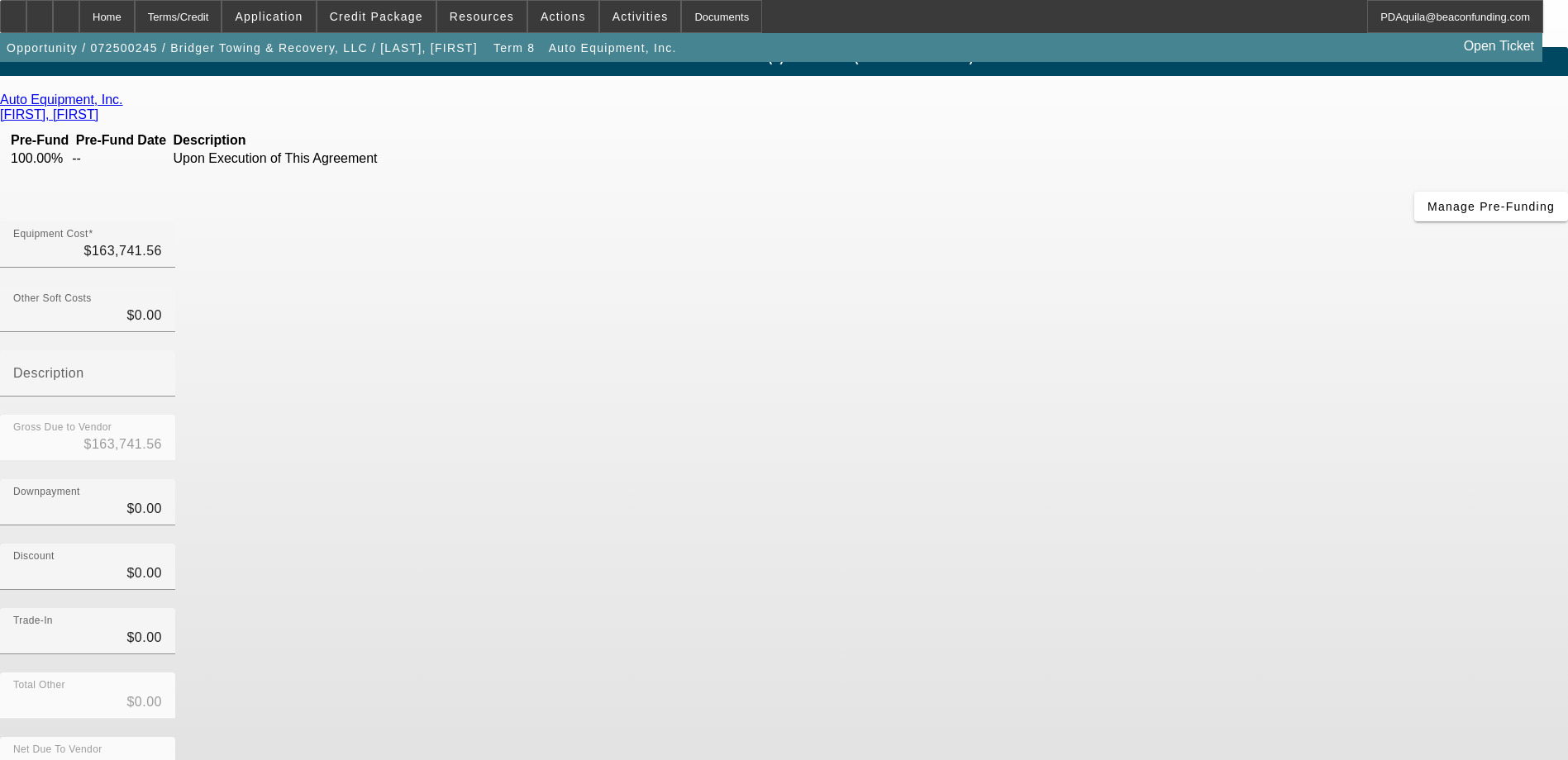 scroll, scrollTop: 0, scrollLeft: 0, axis: both 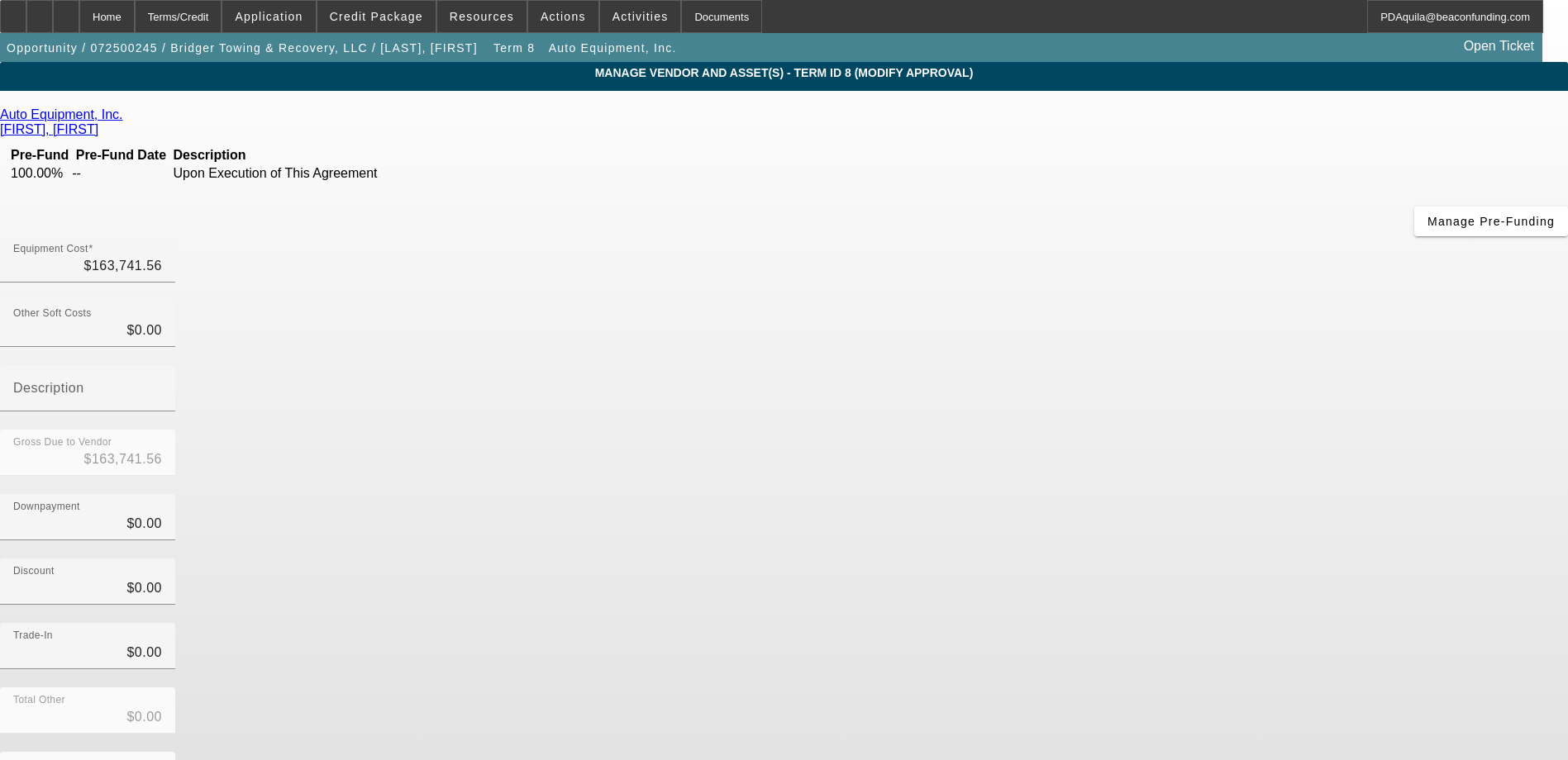 click on "Auto Equipment, Inc.
Boykin, Charles
Pre-Fund
Pre-Fund Date
Description
100.00%
--
Upon Execution of This Agreement
Manage Pre-Funding
Equipment Cost
$163,741.56
Other Soft Costs $0.00" at bounding box center [784, 479] 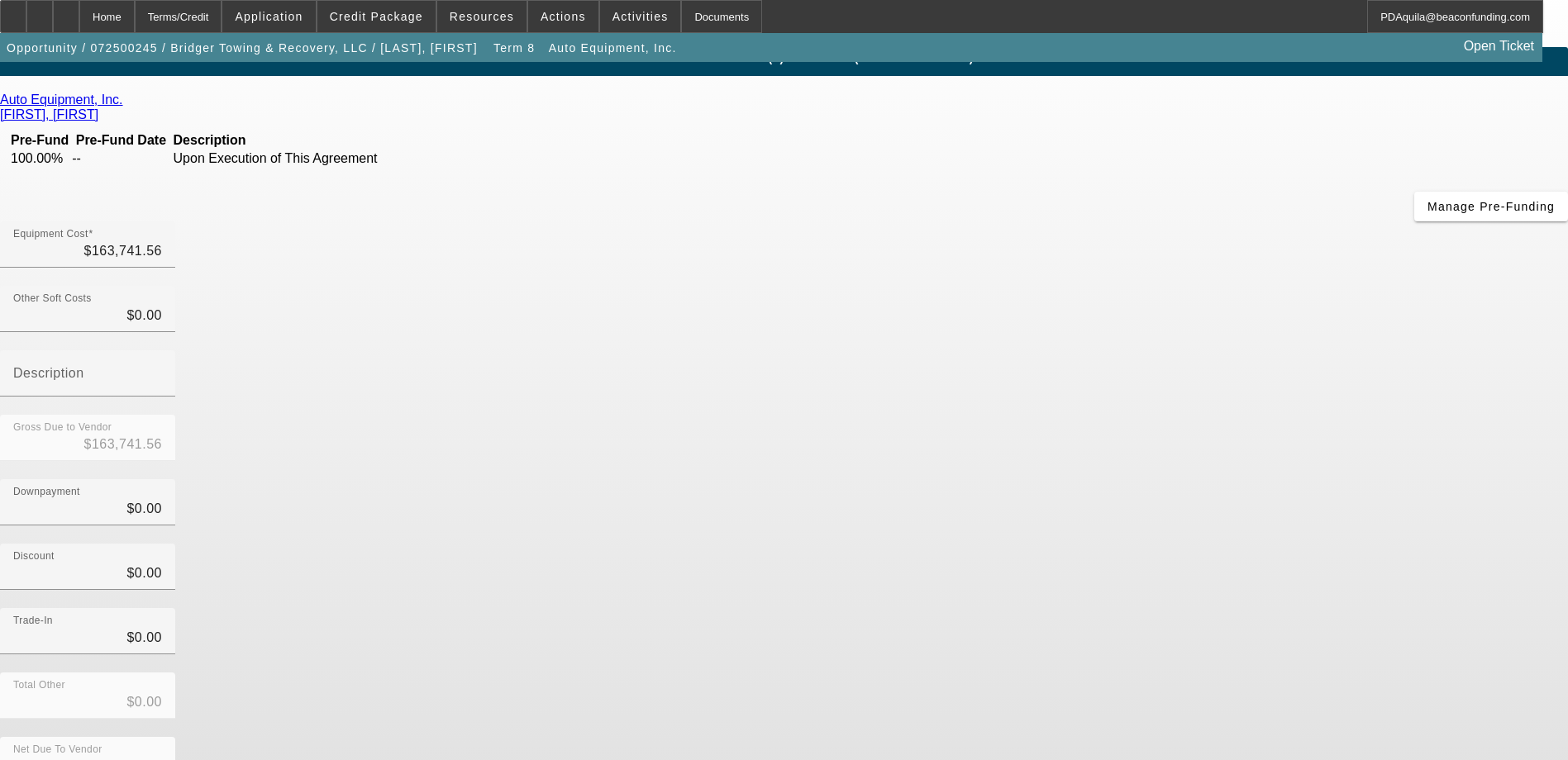 click on "Submit" at bounding box center (23, 827) 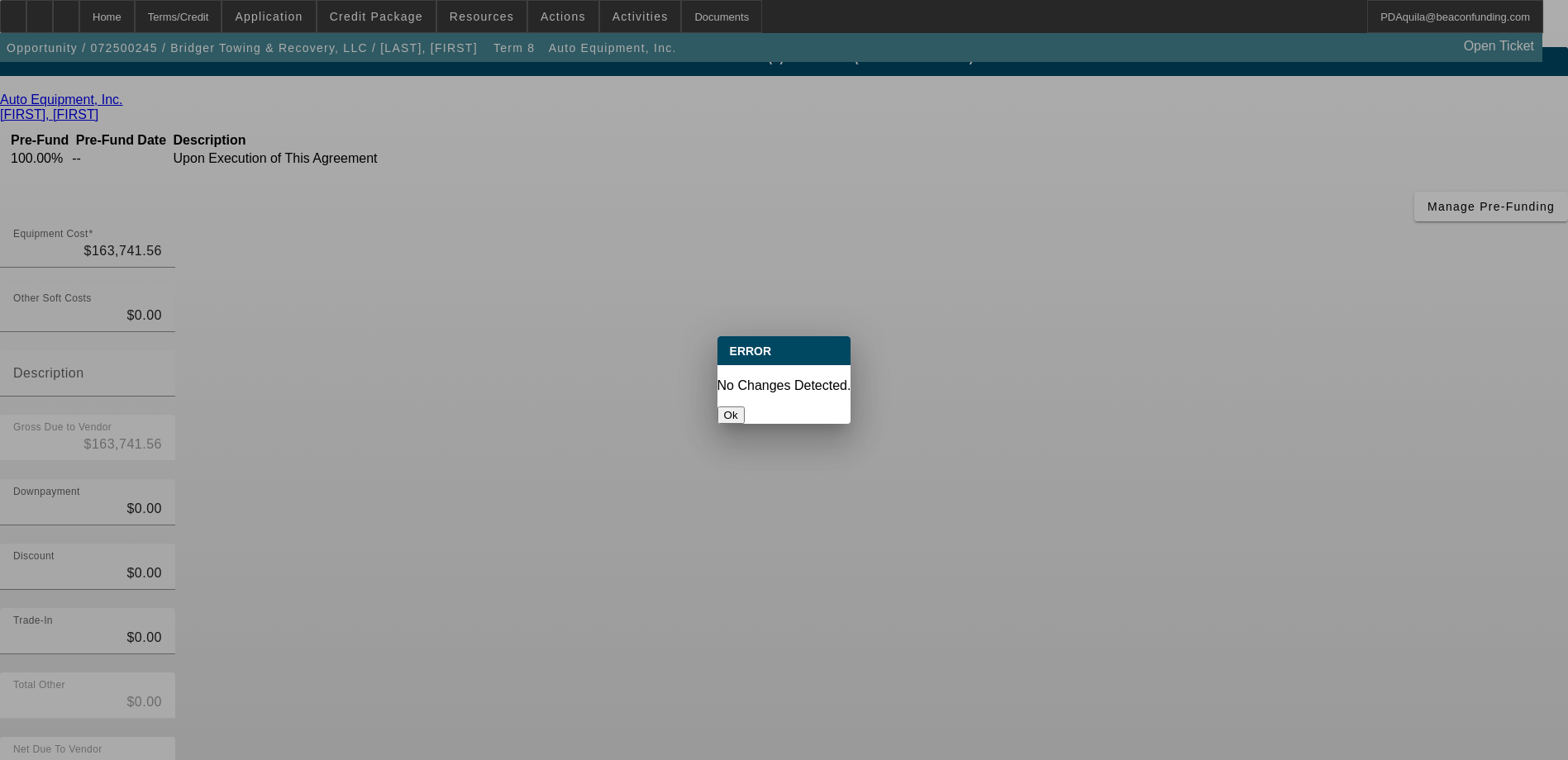 scroll, scrollTop: 0, scrollLeft: 0, axis: both 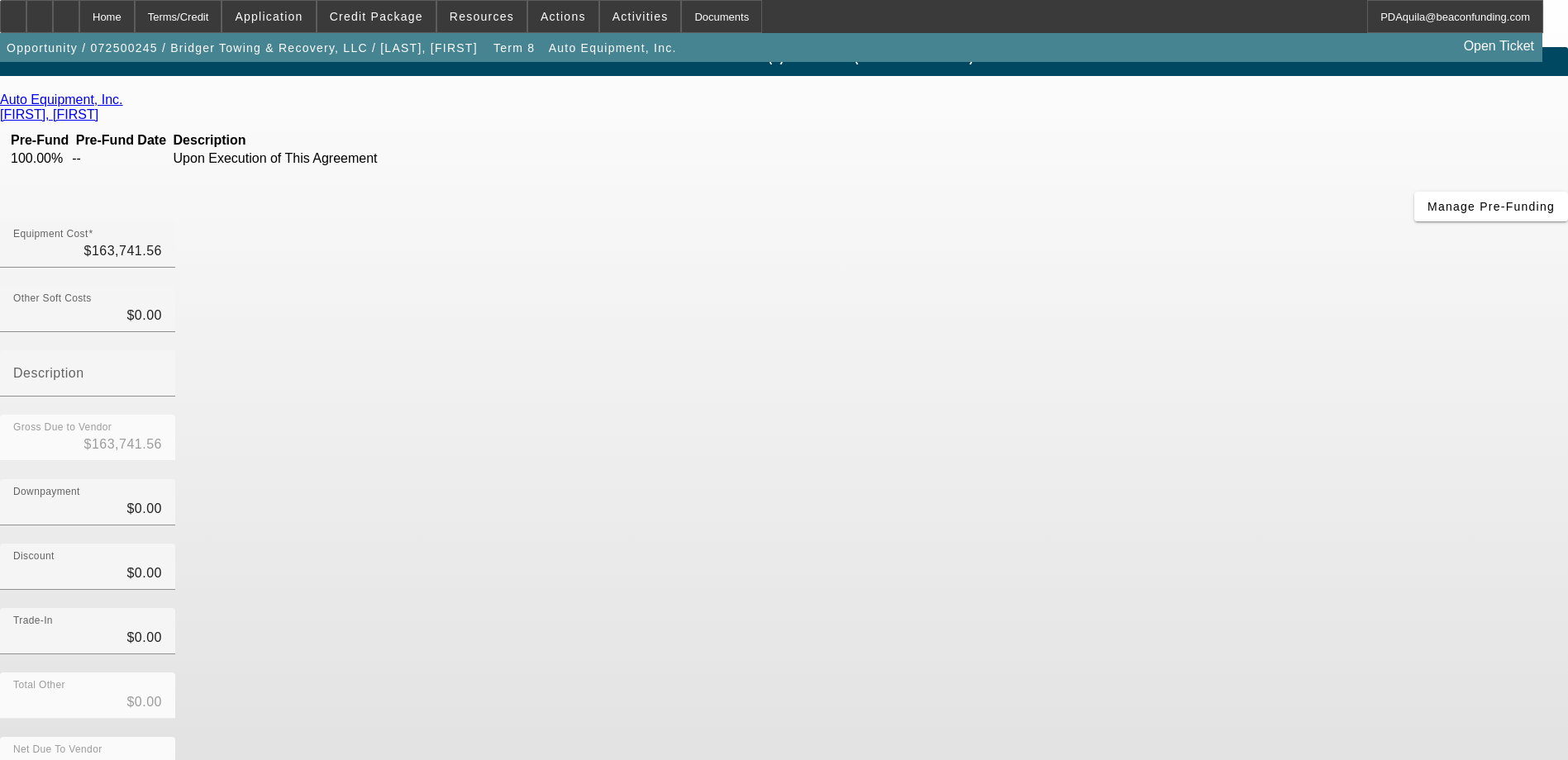 click on "Auto Equipment, Inc.
Boykin, Charles
Pre-Fund
Pre-Fund Date
Description
100.00%
--
Upon Execution of This Agreement
Manage Pre-Funding
Equipment Cost
$163,741.56
Other Soft Costs $0.00" at bounding box center (784, 464) 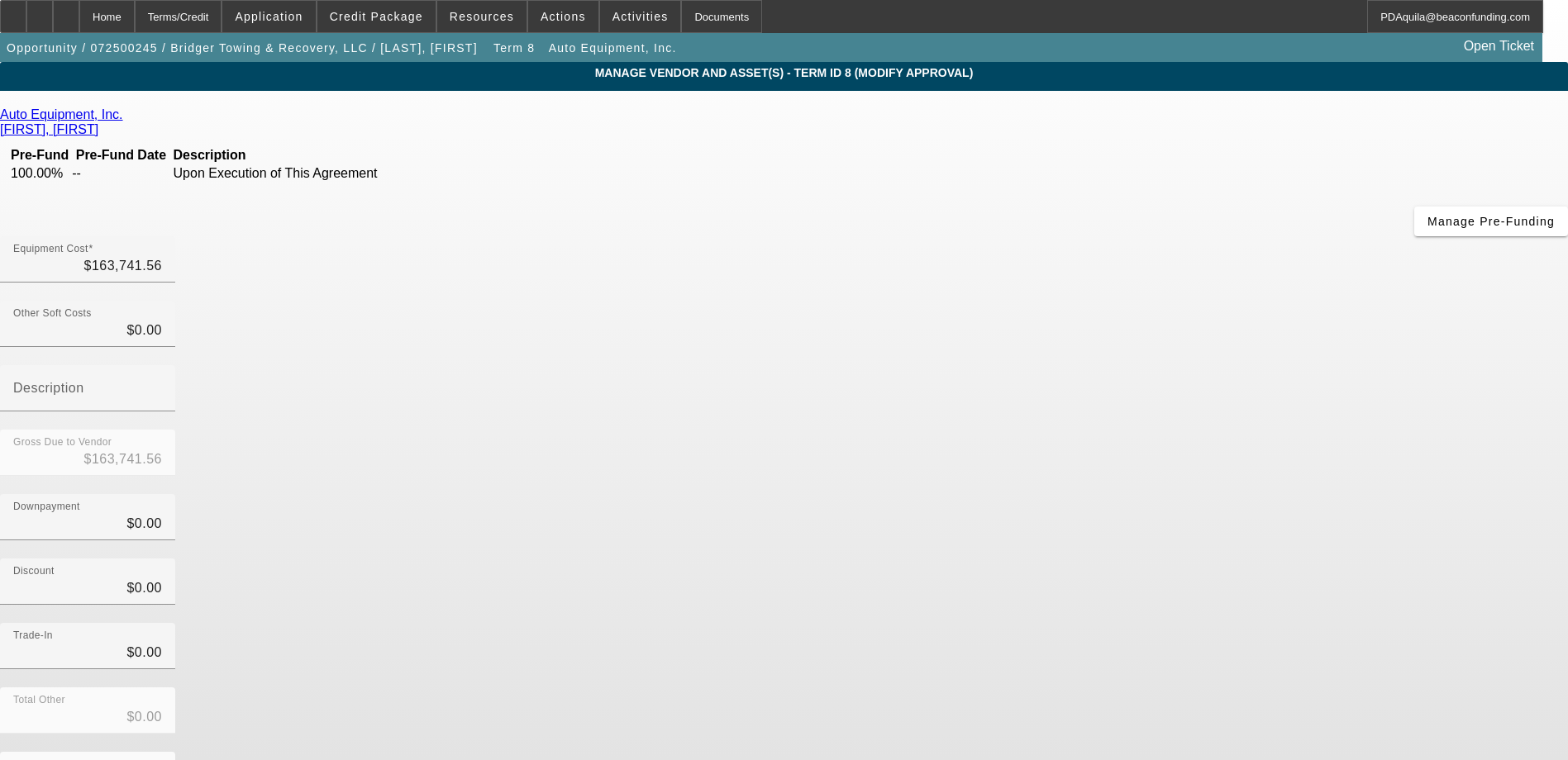 scroll, scrollTop: 15, scrollLeft: 0, axis: vertical 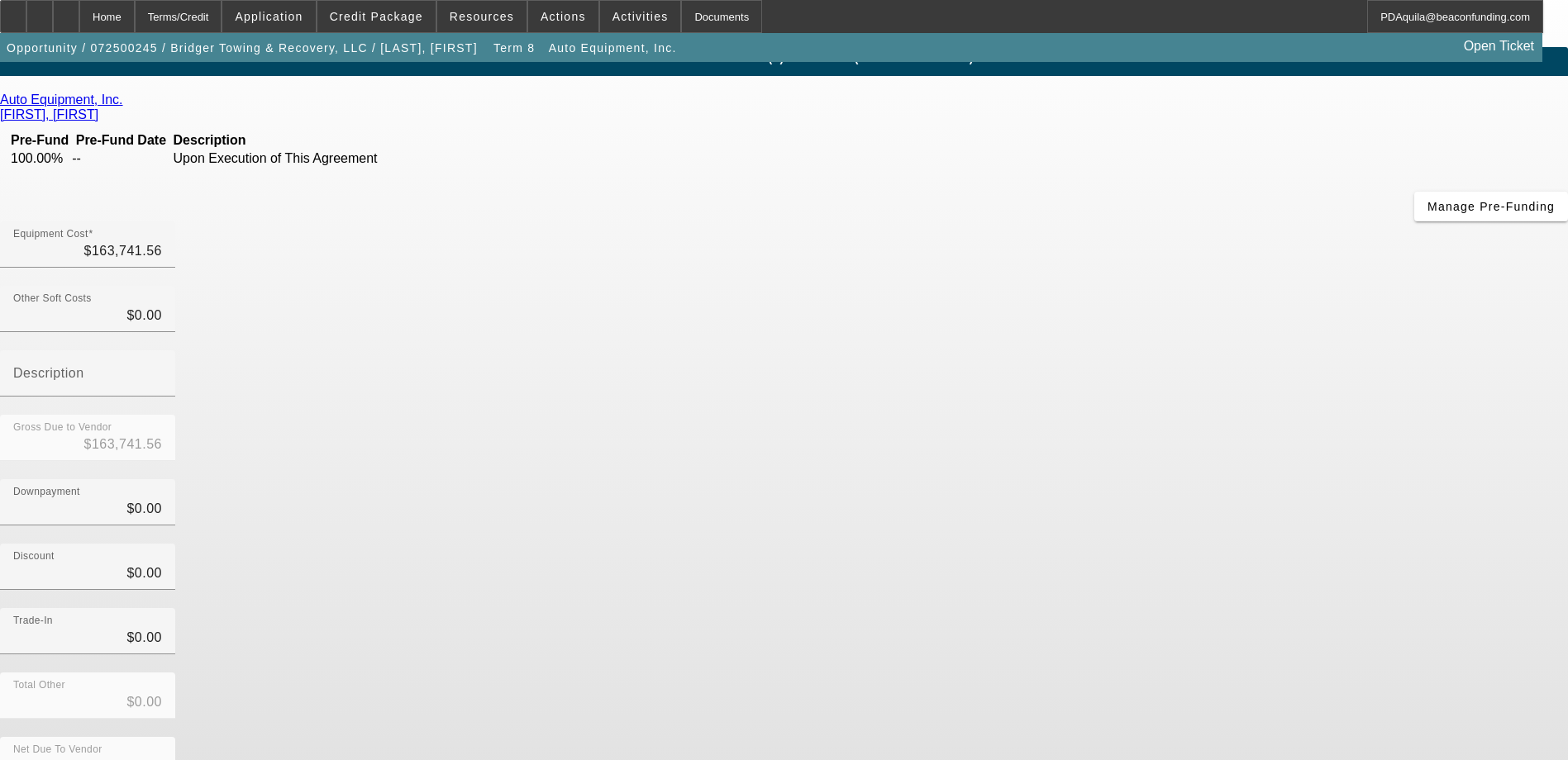 click on "MANAGE VENDOR AND ASSET(S) - Term ID 8 (Modify Approval)
Remove Vendor
Auto Equipment, Inc.
Boykin, Charles
Pre-Fund
Pre-Fund Date
Description
100.00%
--
Upon Execution of This Agreement
Manage Pre-Funding" 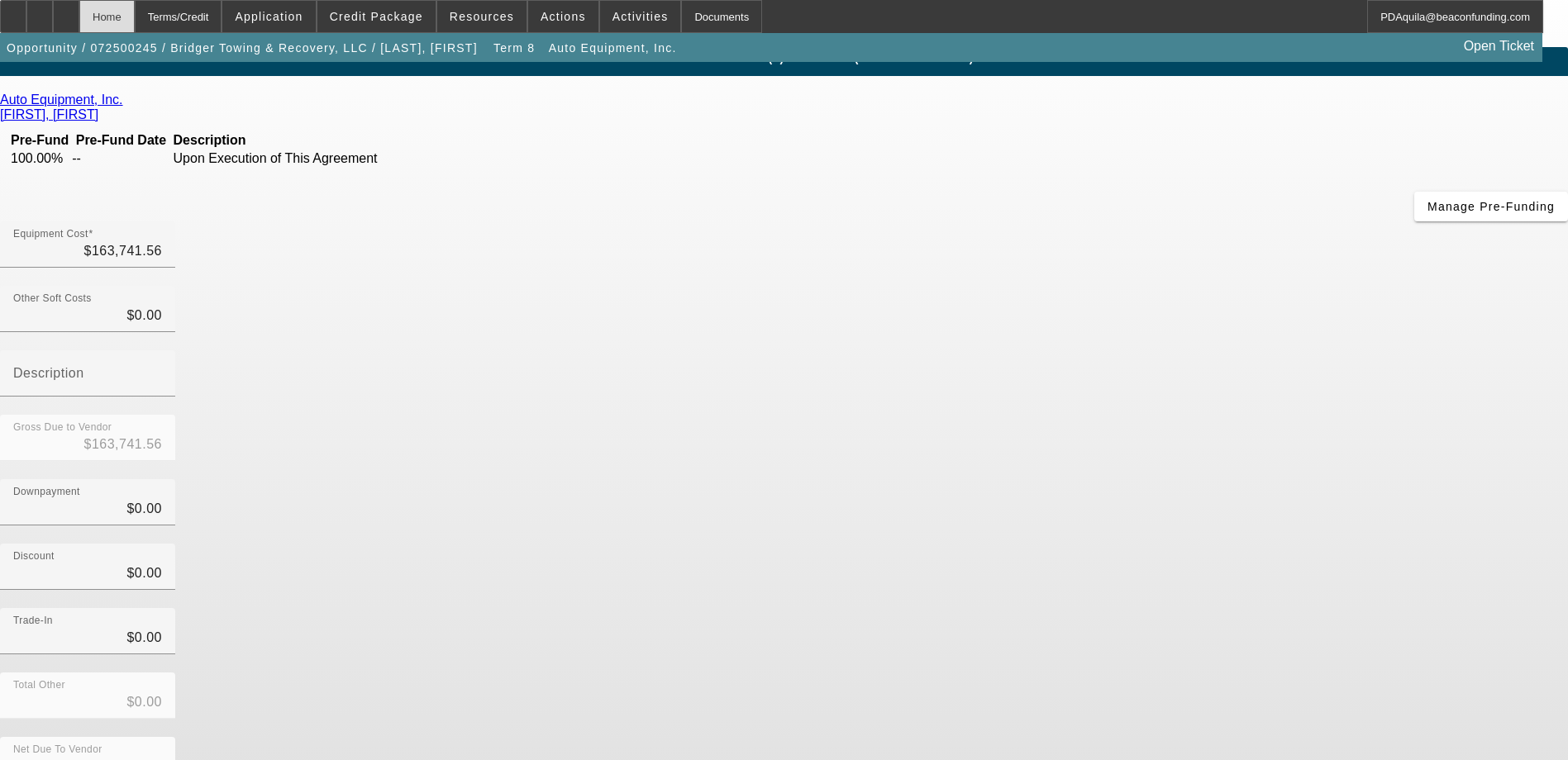 click on "Home" at bounding box center [107, 17] 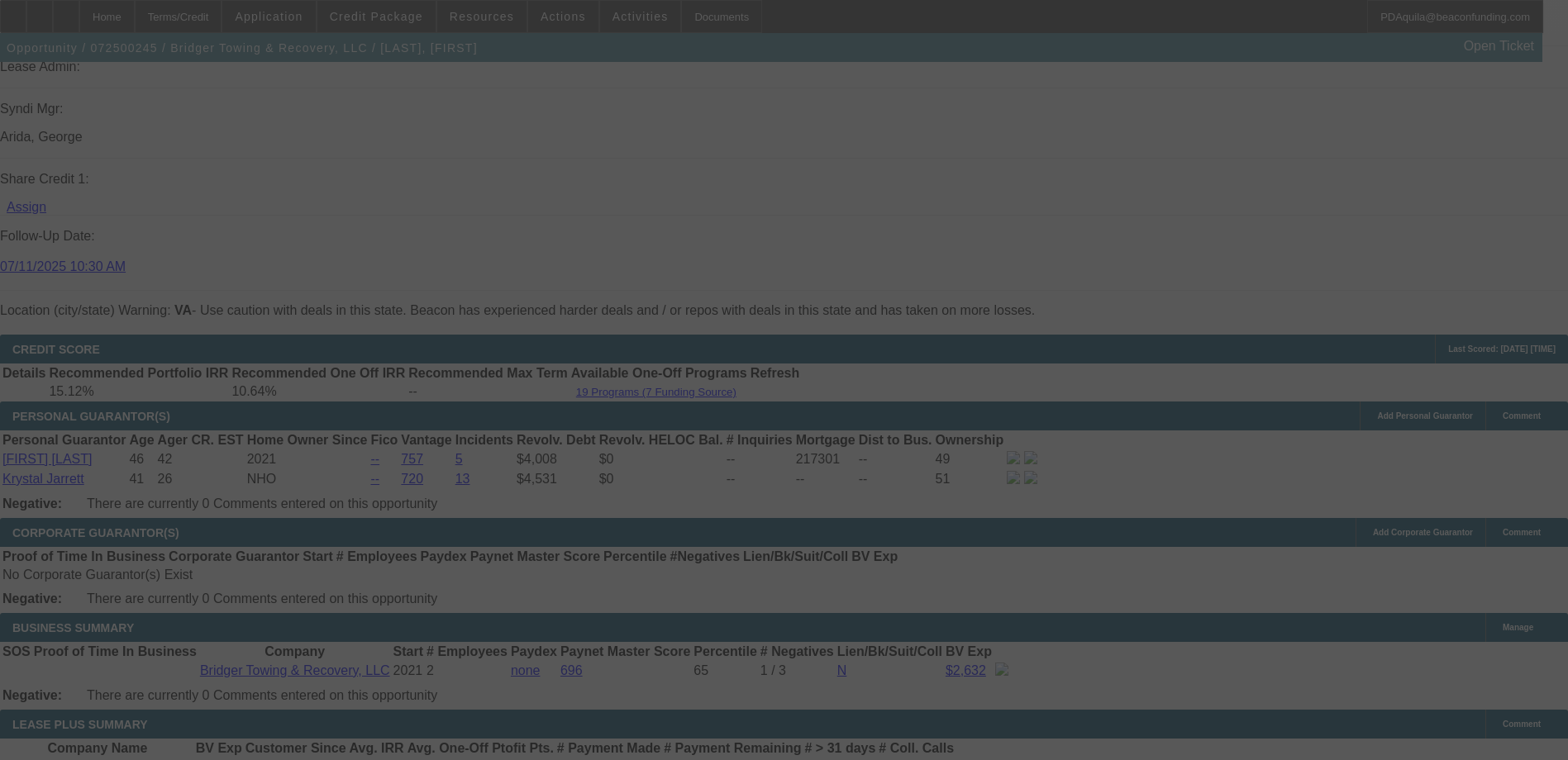 scroll, scrollTop: 2389, scrollLeft: 0, axis: vertical 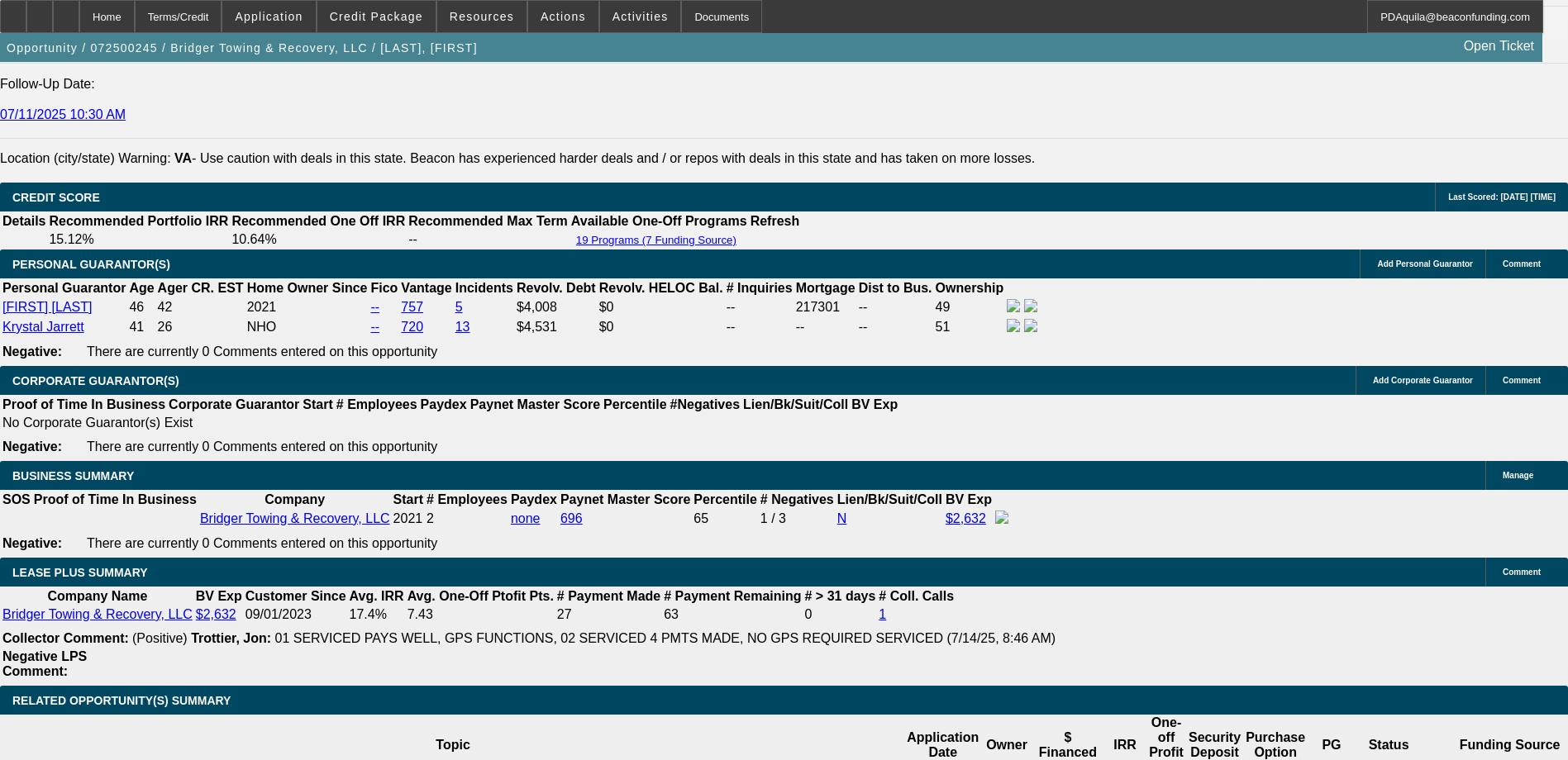 select on "0" 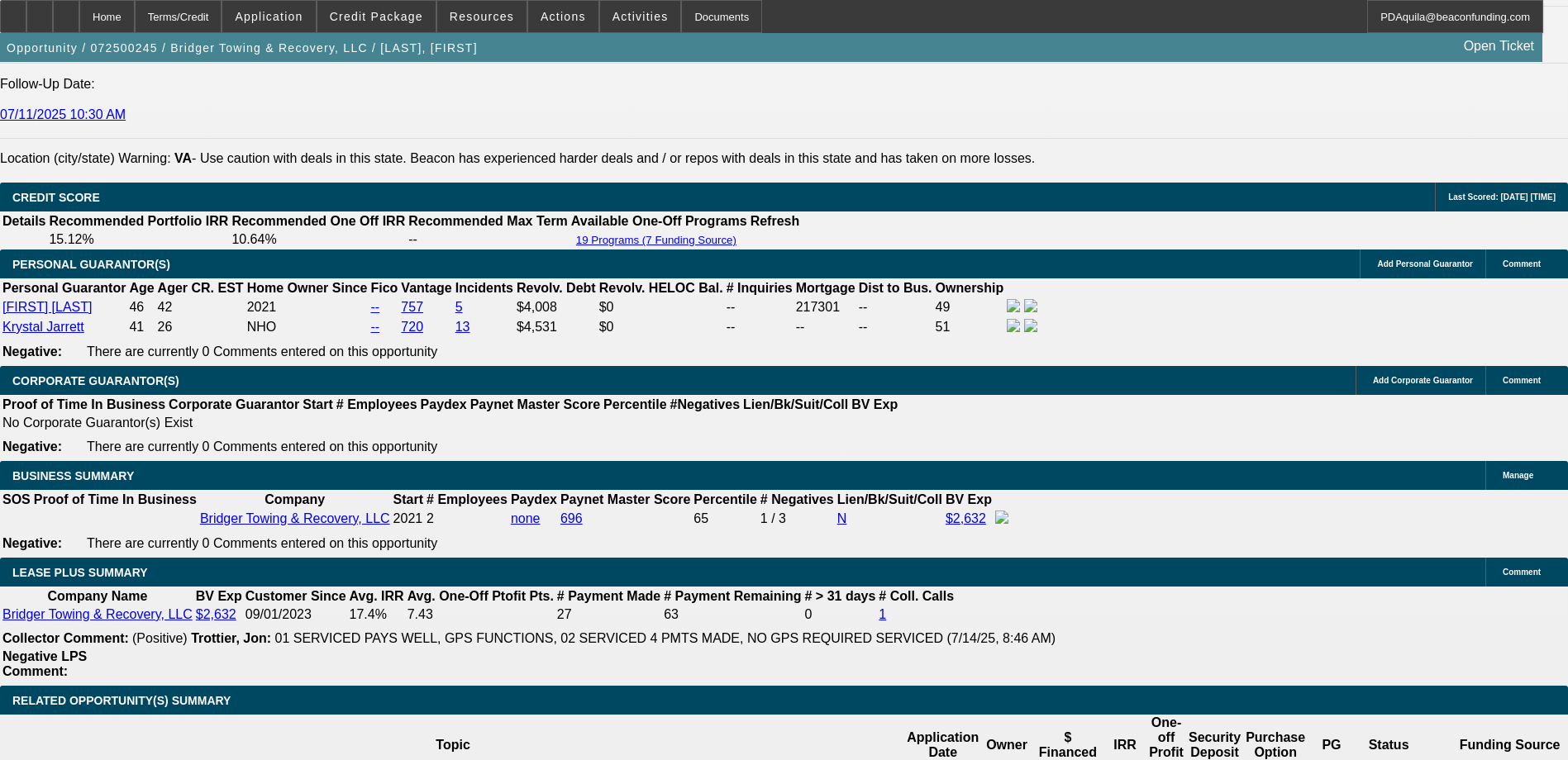 scroll, scrollTop: 2472, scrollLeft: 0, axis: vertical 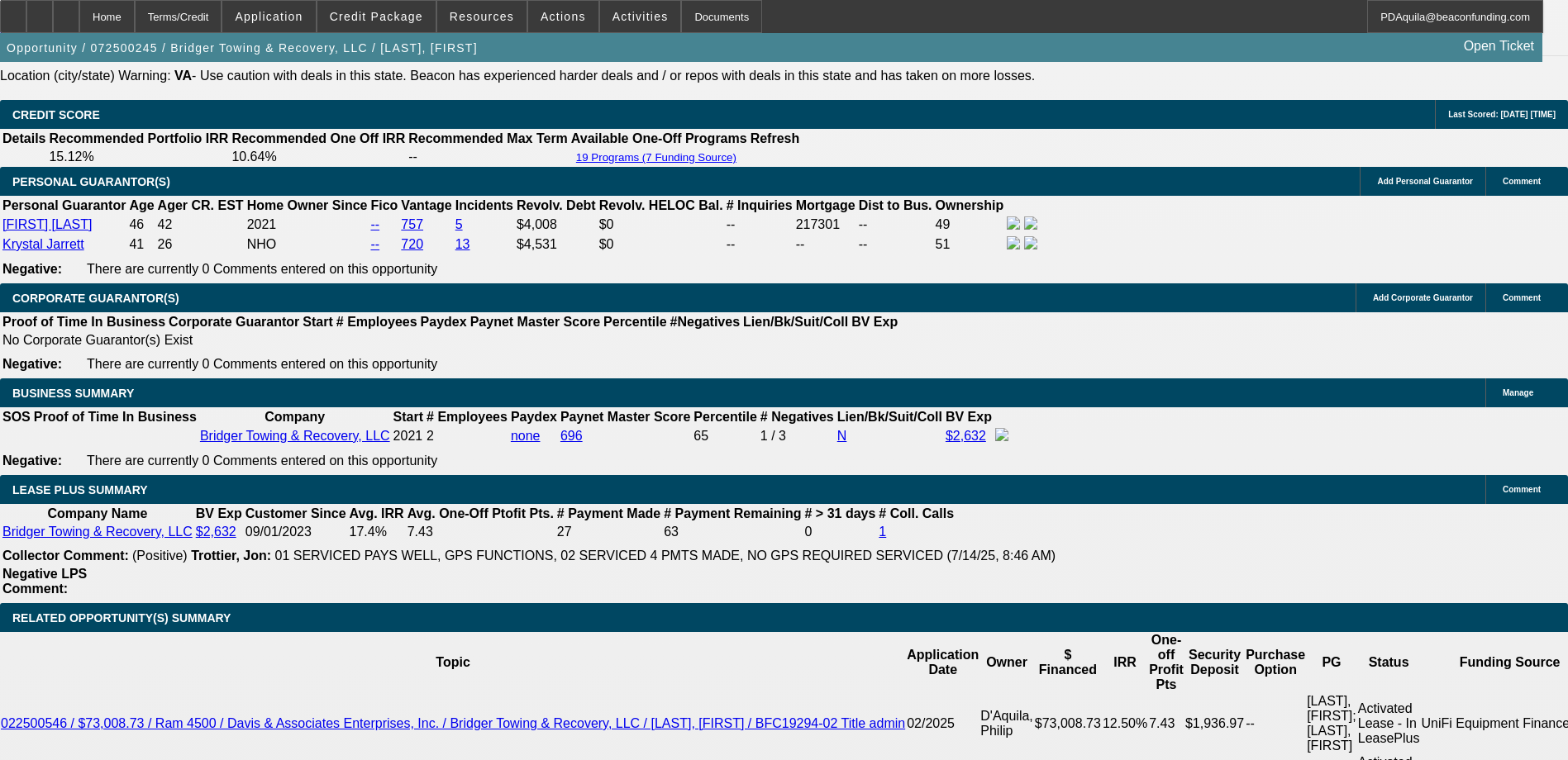 click at bounding box center [328, 1875] 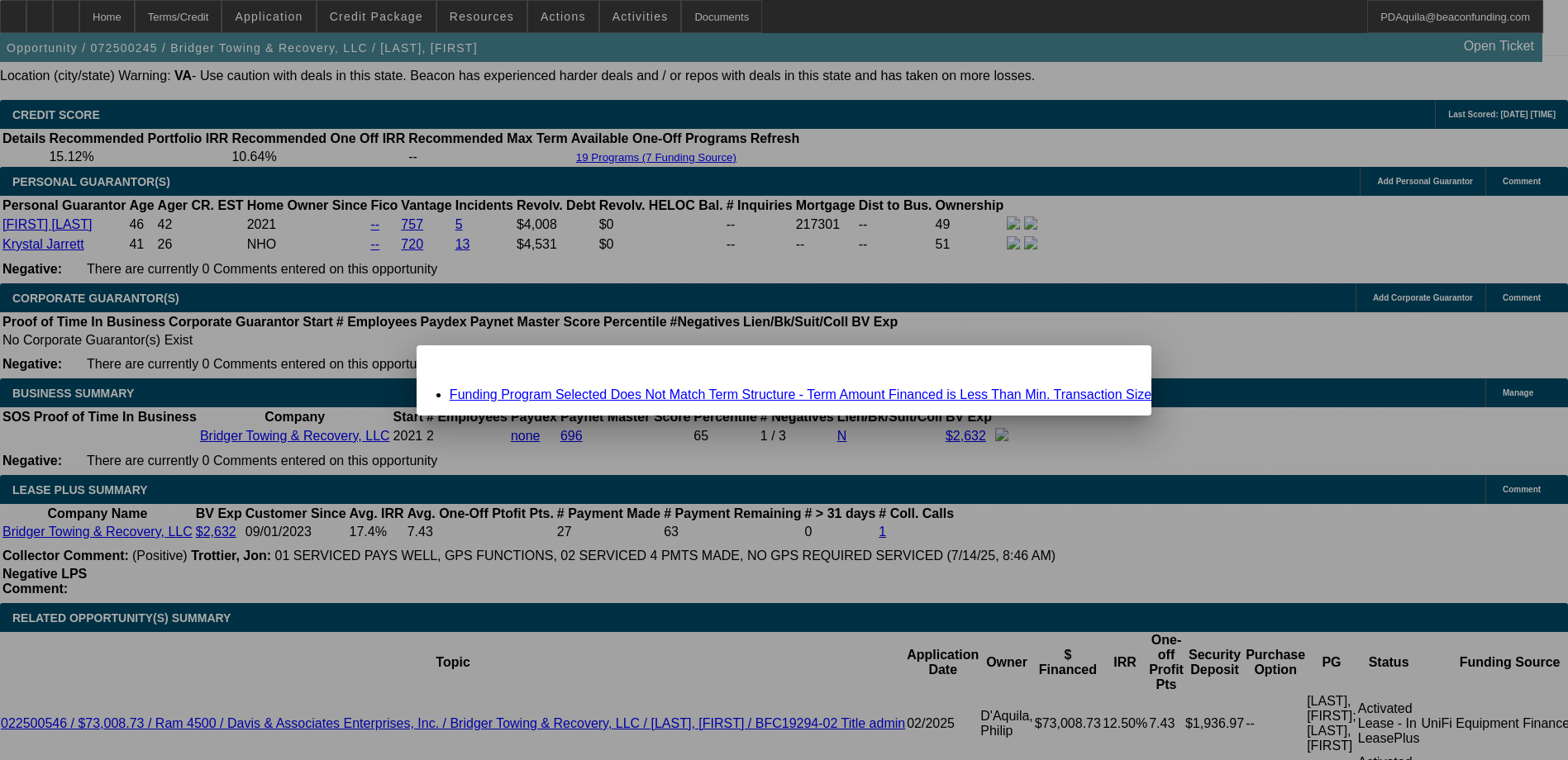 scroll, scrollTop: 0, scrollLeft: 0, axis: both 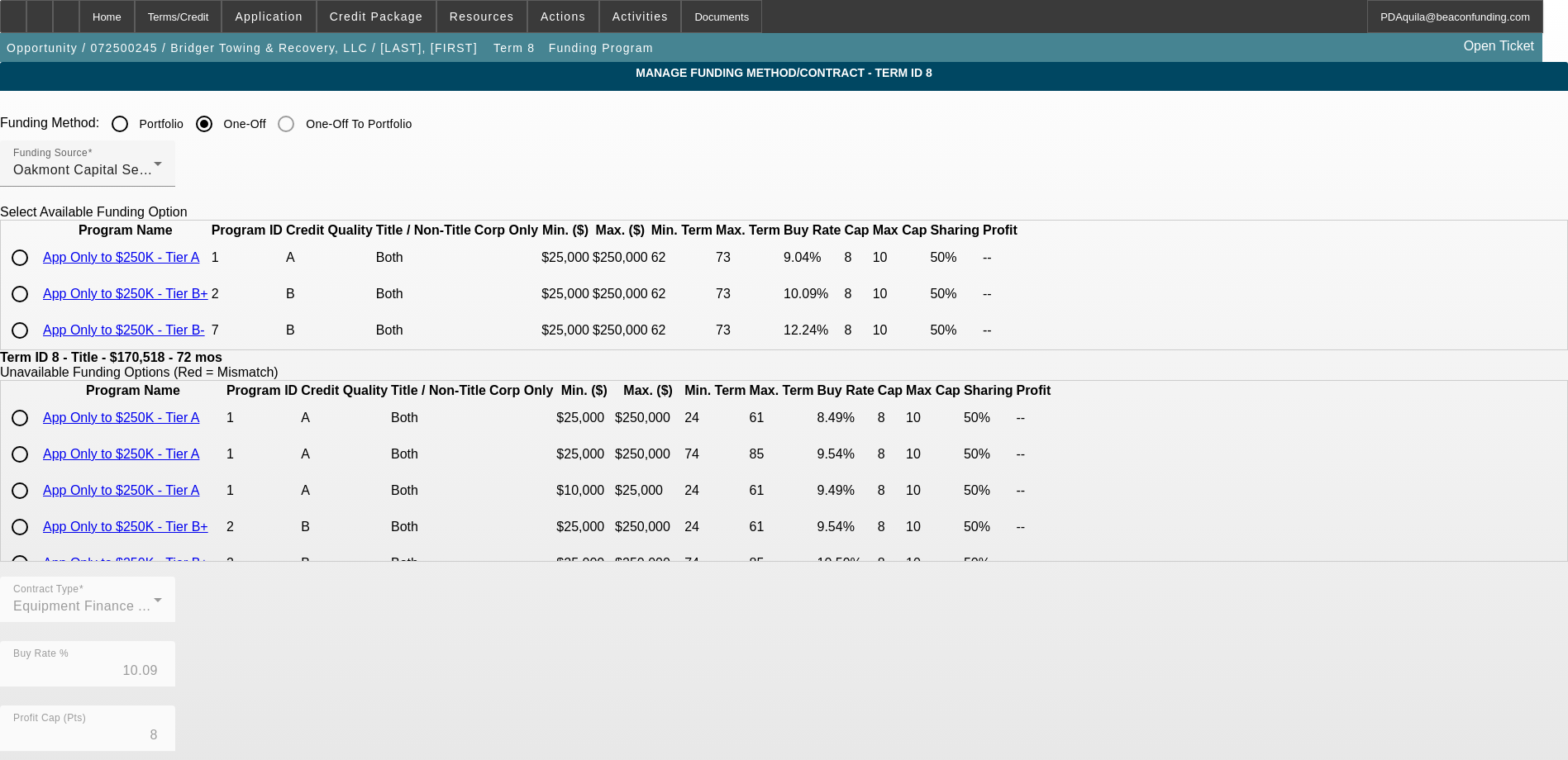 click at bounding box center (20, 258) 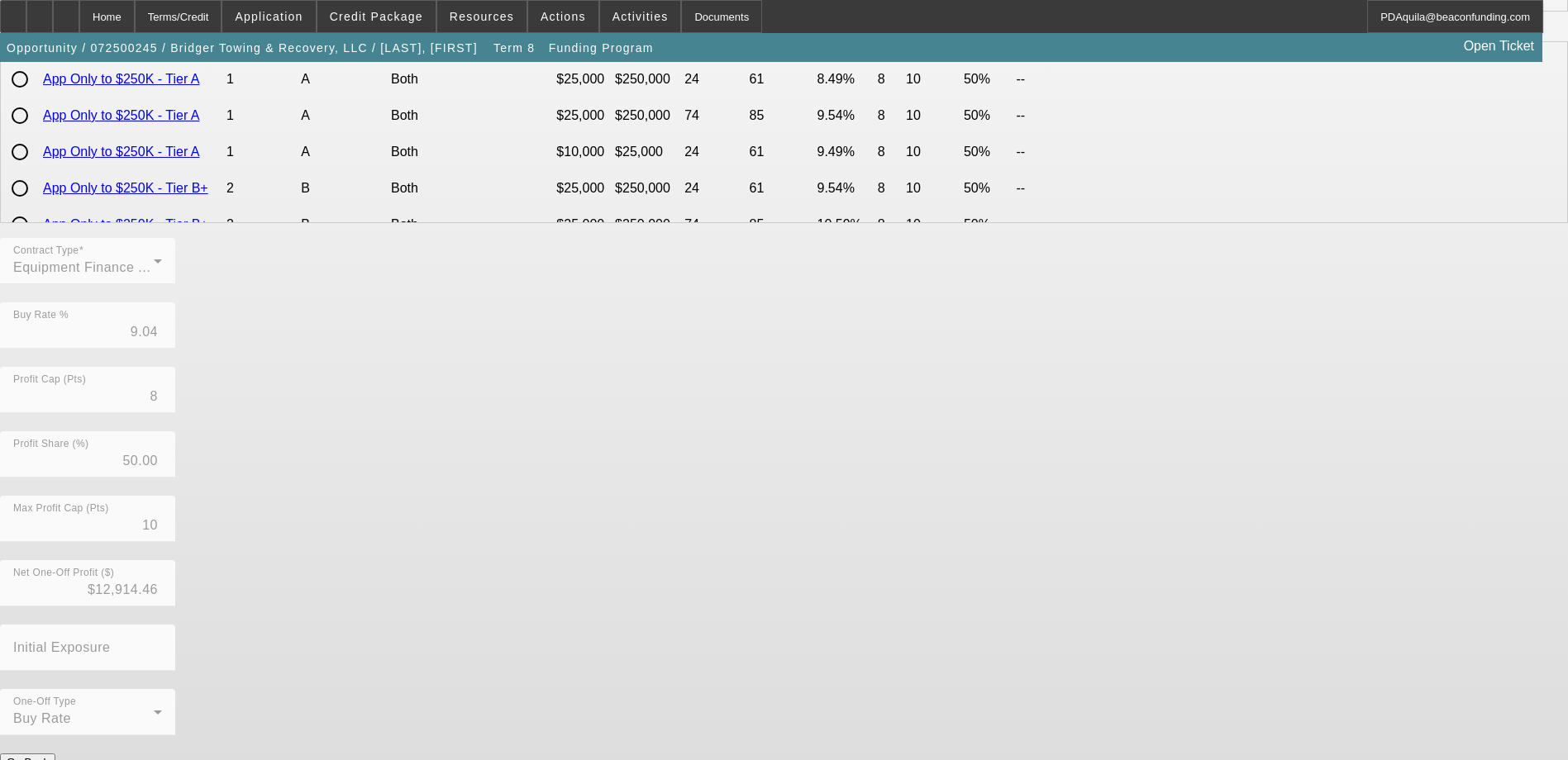 scroll, scrollTop: 370, scrollLeft: 0, axis: vertical 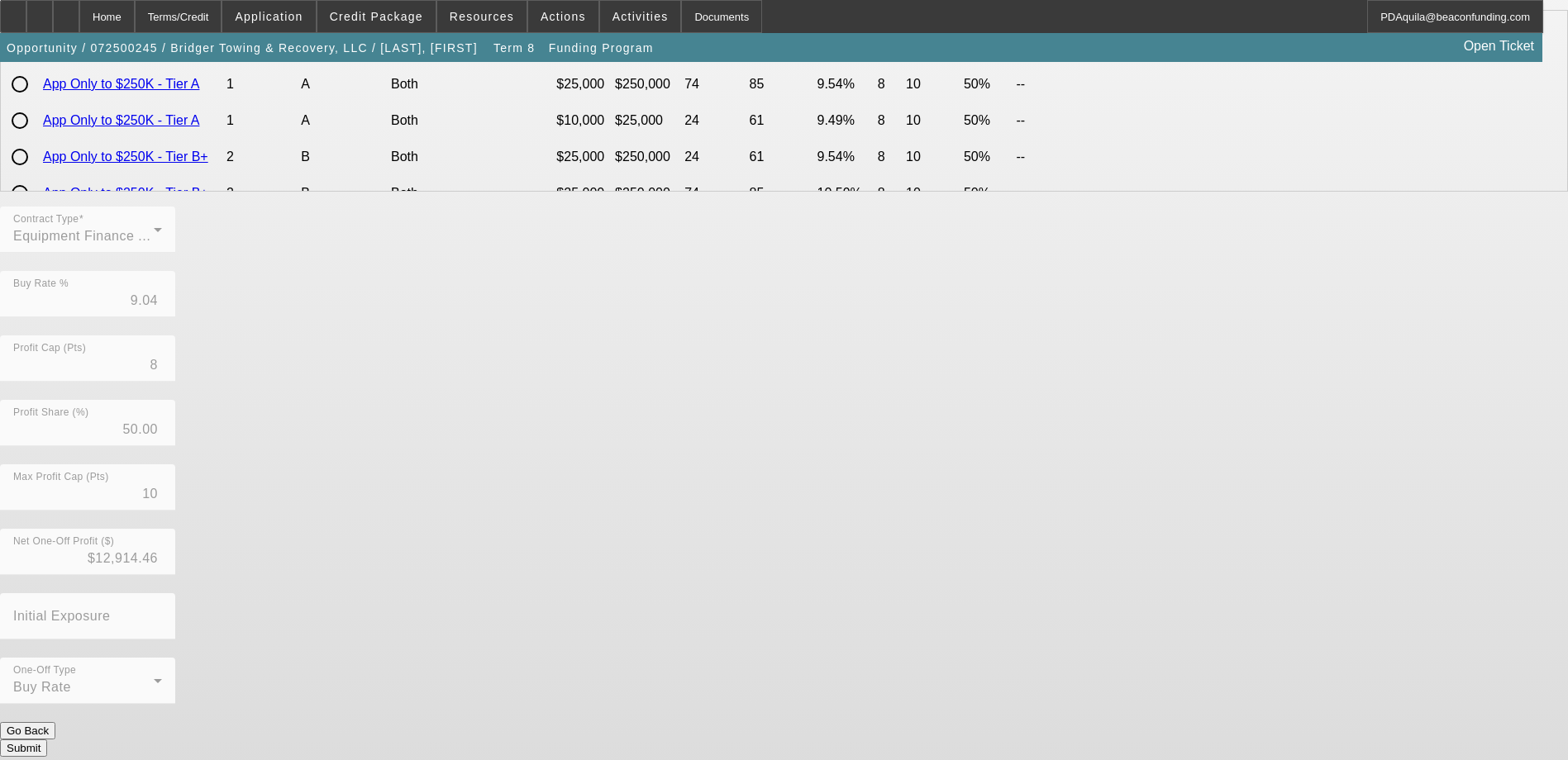 click on "Submit" at bounding box center (23, 748) 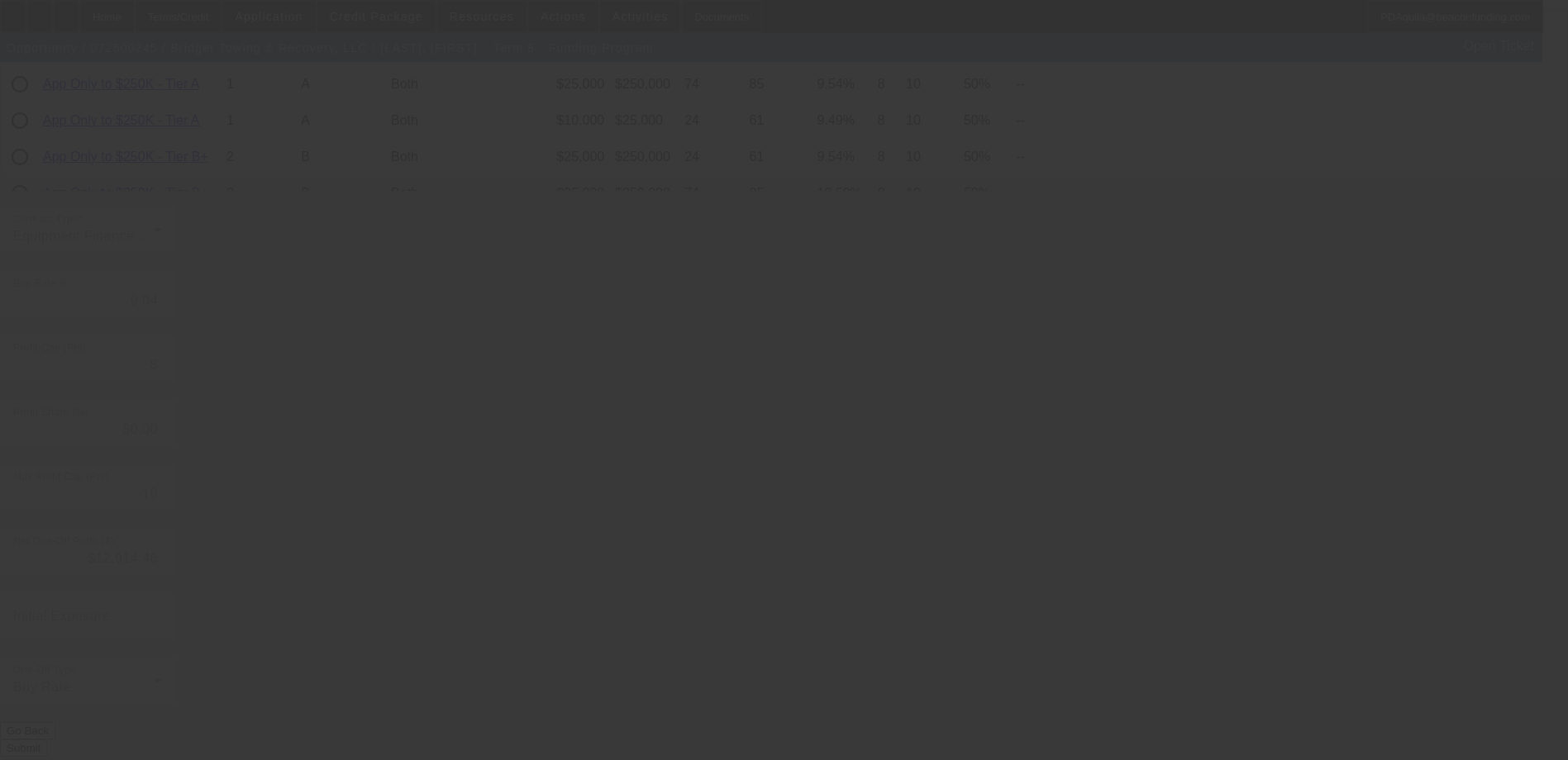 type on "10.09" 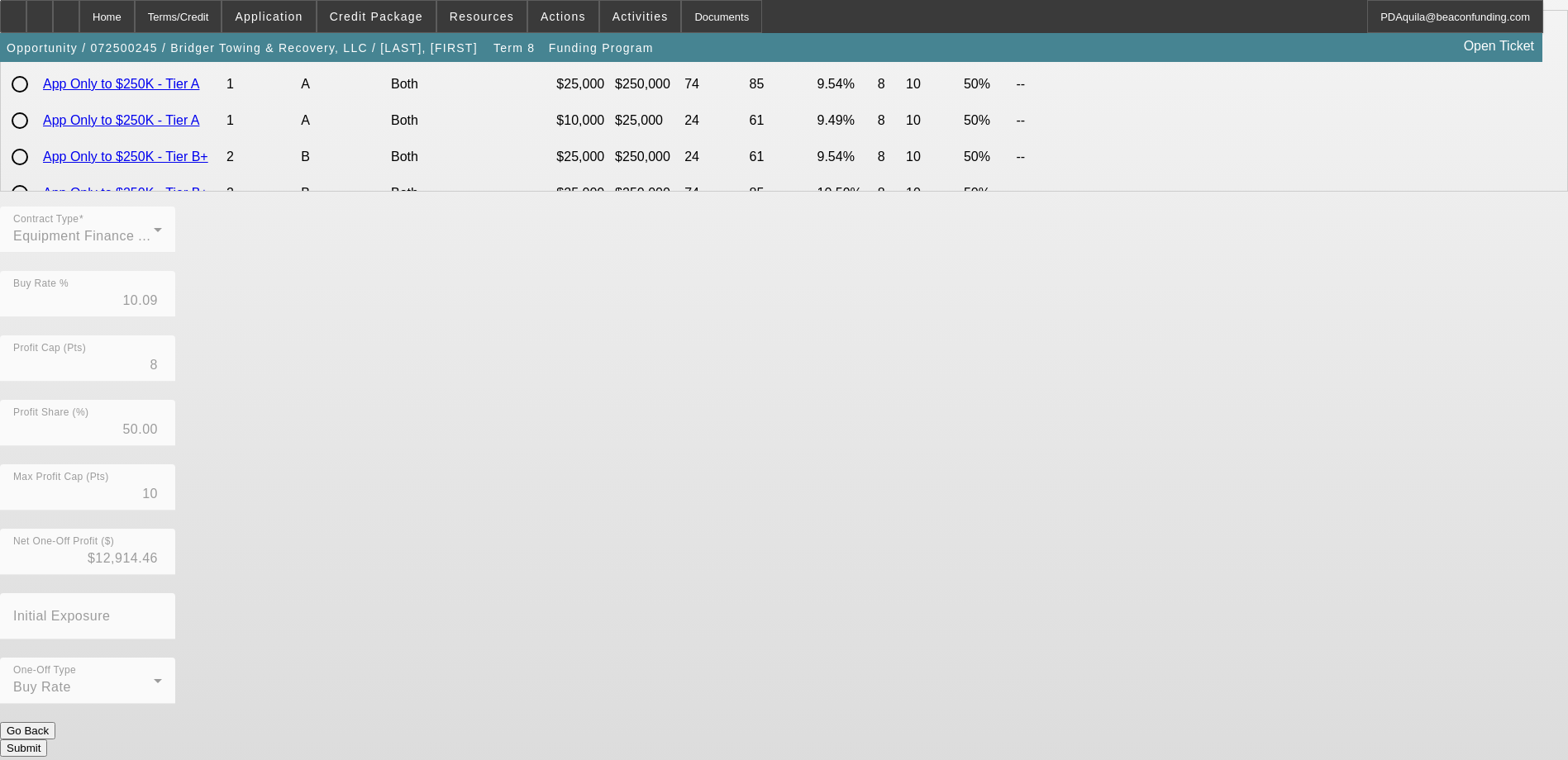 scroll, scrollTop: 0, scrollLeft: 0, axis: both 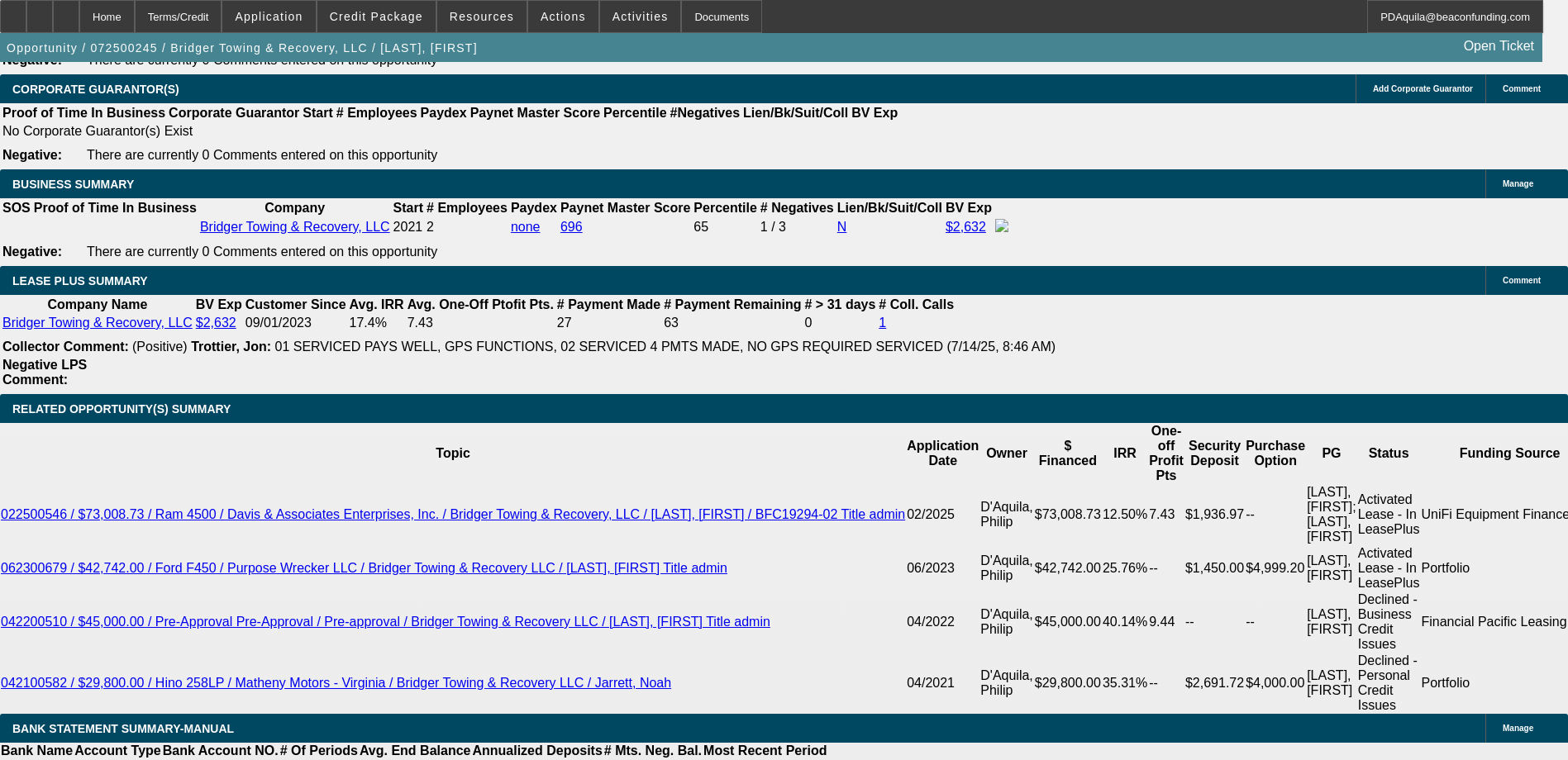 select on "0" 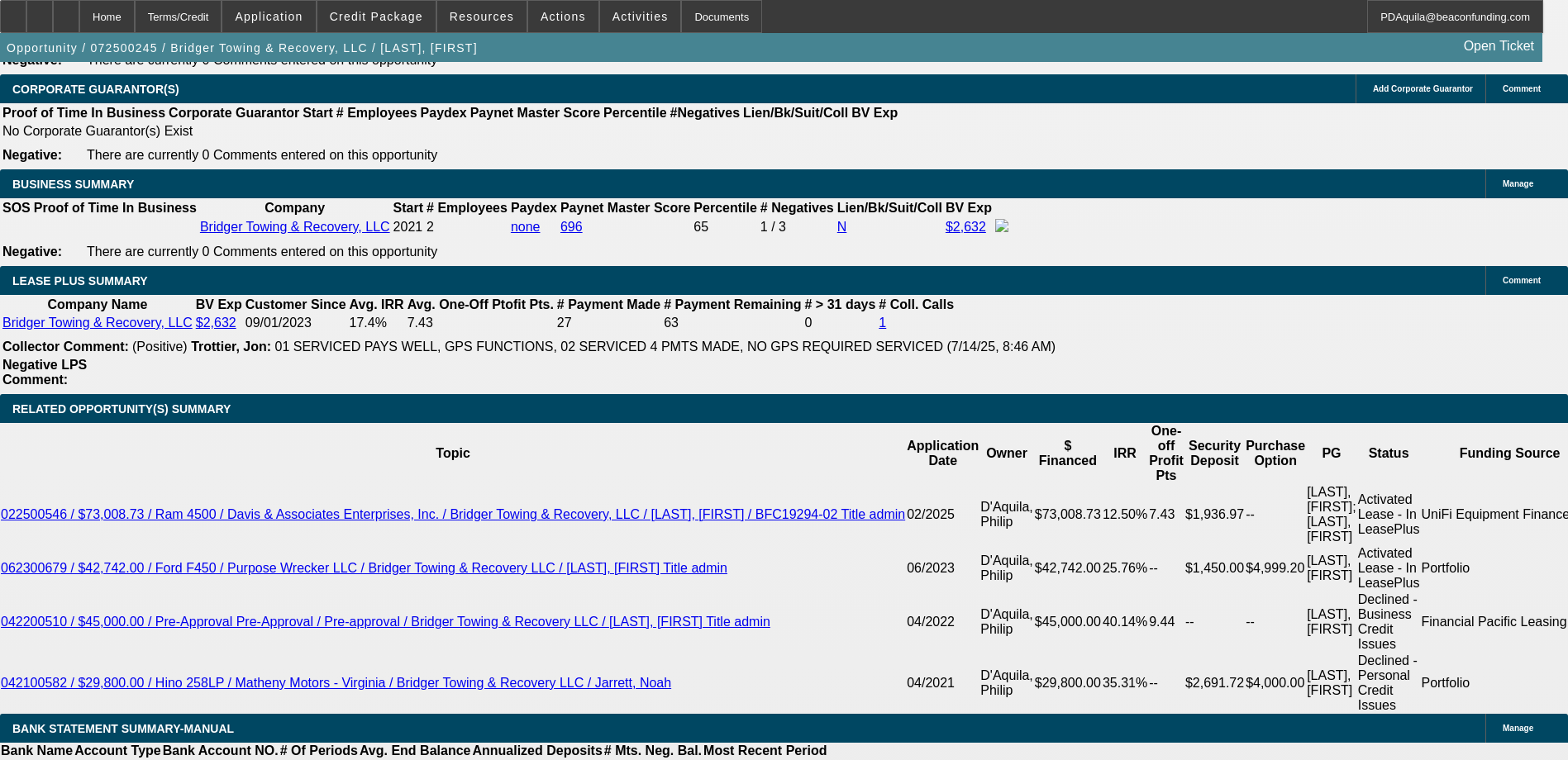 click on "App Only to $250K - Tier A" 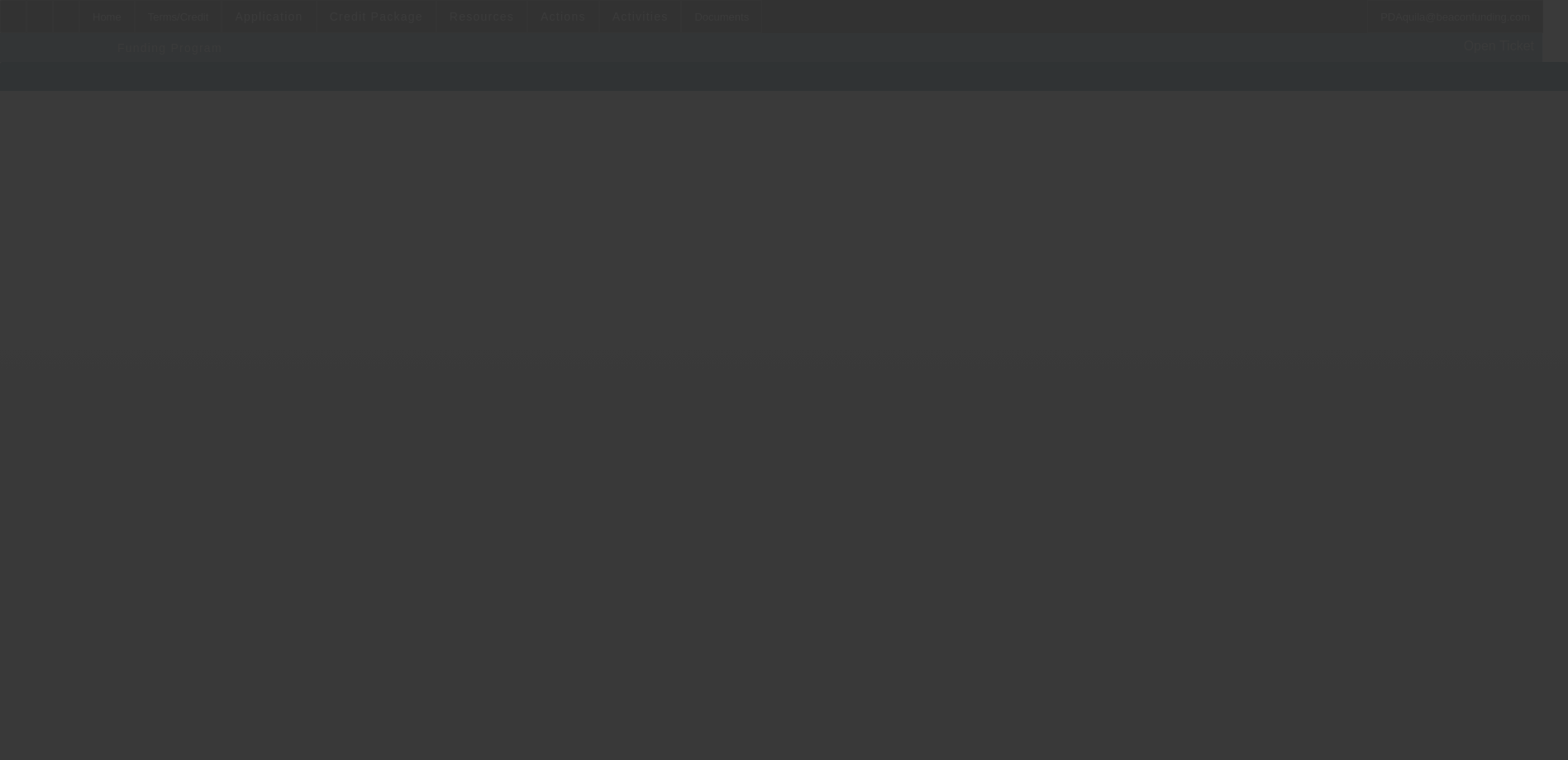 scroll, scrollTop: 0, scrollLeft: 0, axis: both 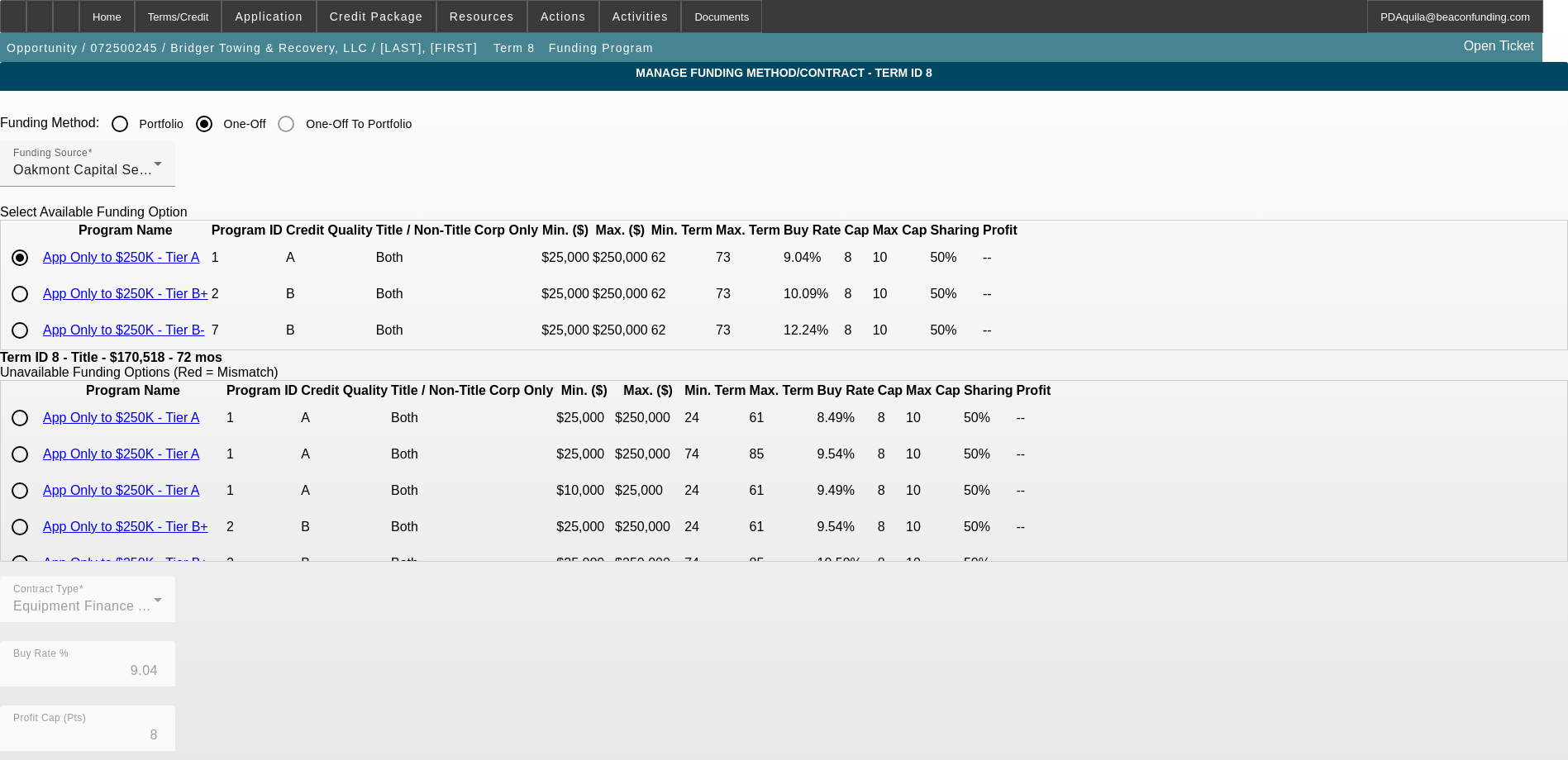 click at bounding box center (20, 294) 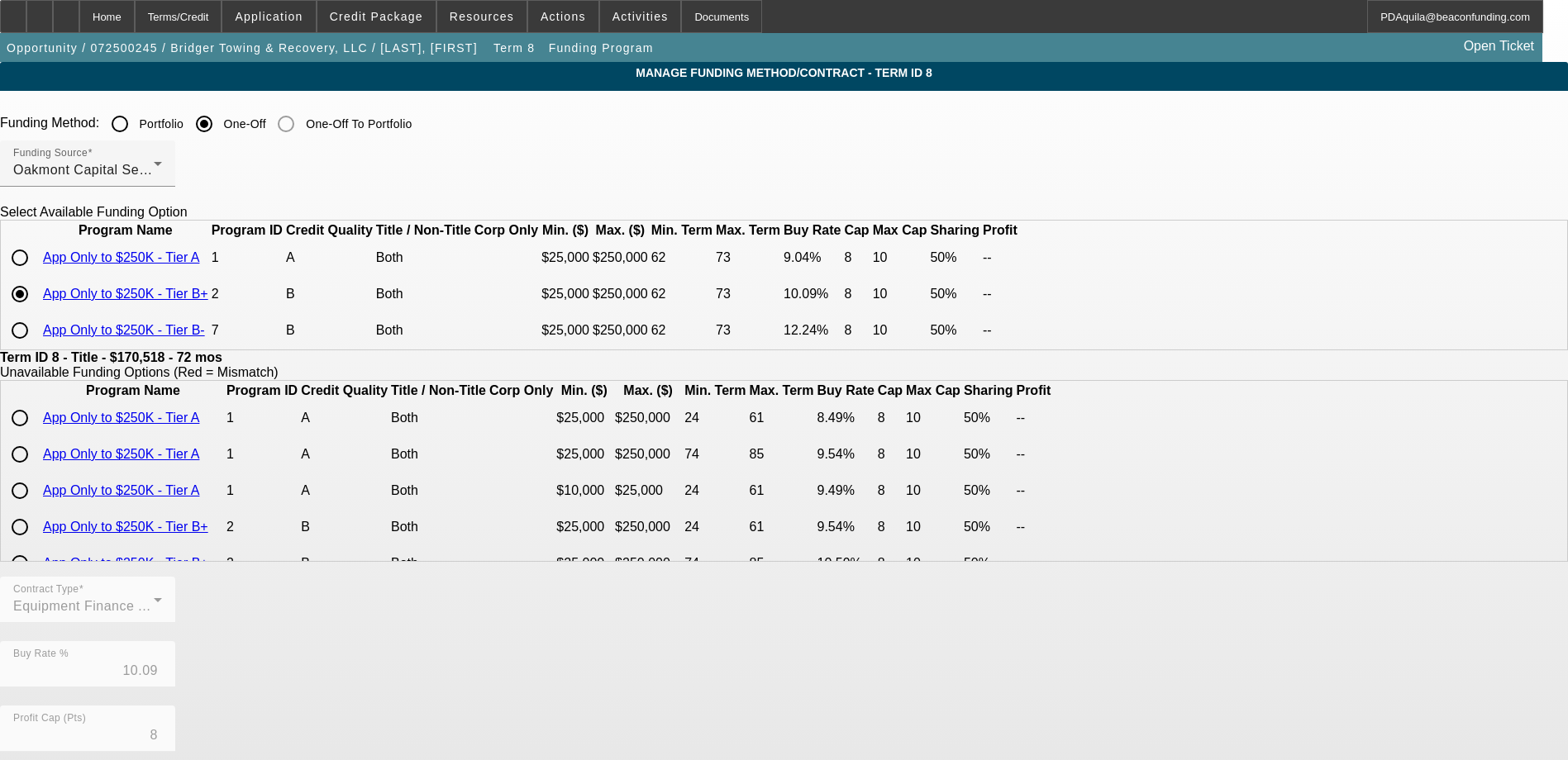 click on "Manage Funding Method/Contract - Term ID 8
Funding Method:
Portfolio
One-Off
One-Off To Portfolio
Funding Source
Oakmont Capital Services
Select Available Funding Option
Program Name
Program ID
Credit Quality
Title / Non-Title
Corp Only
Min. ($)
Max. ($)
Min. Term
Max. Term" 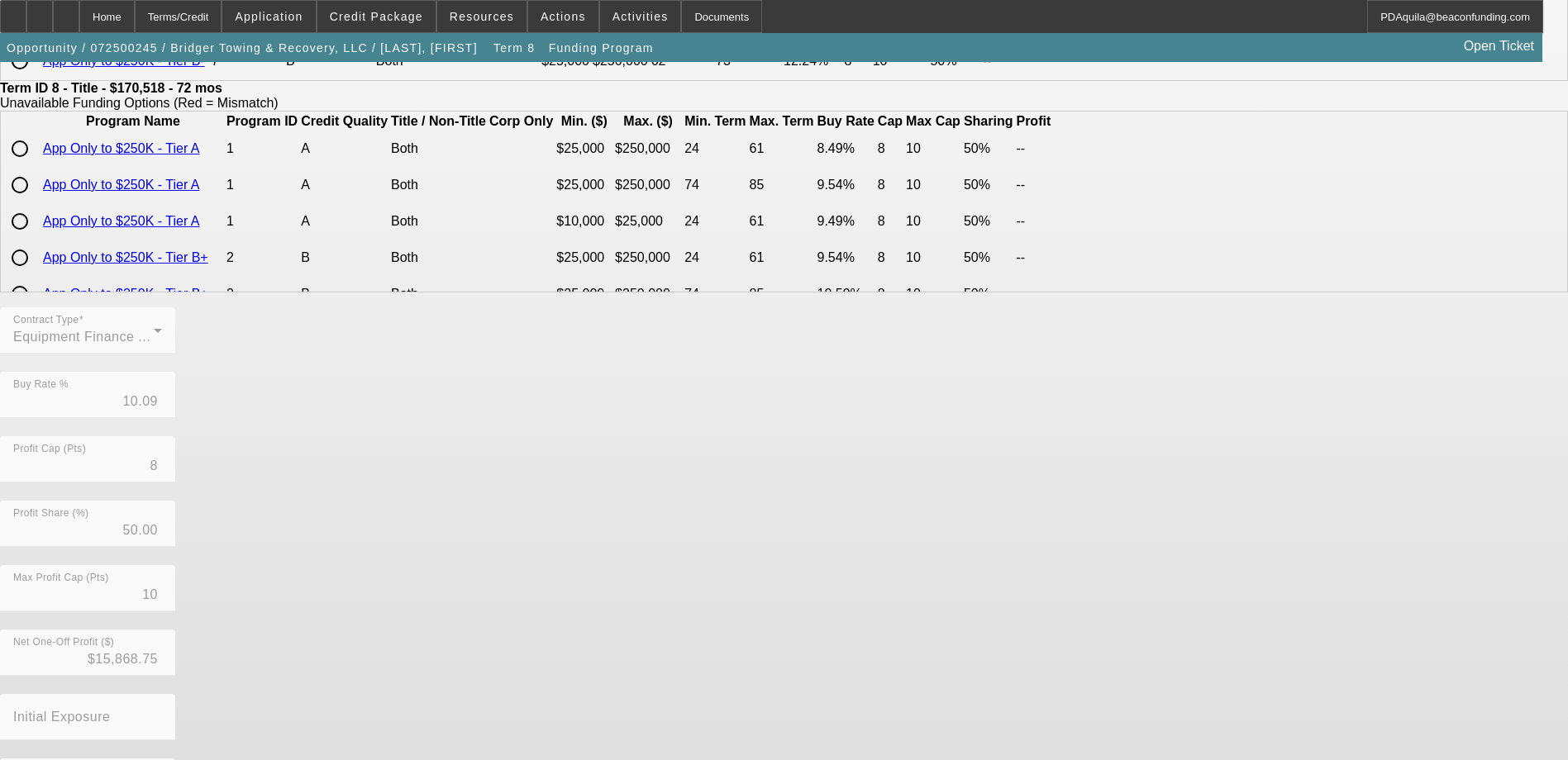 scroll, scrollTop: 370, scrollLeft: 0, axis: vertical 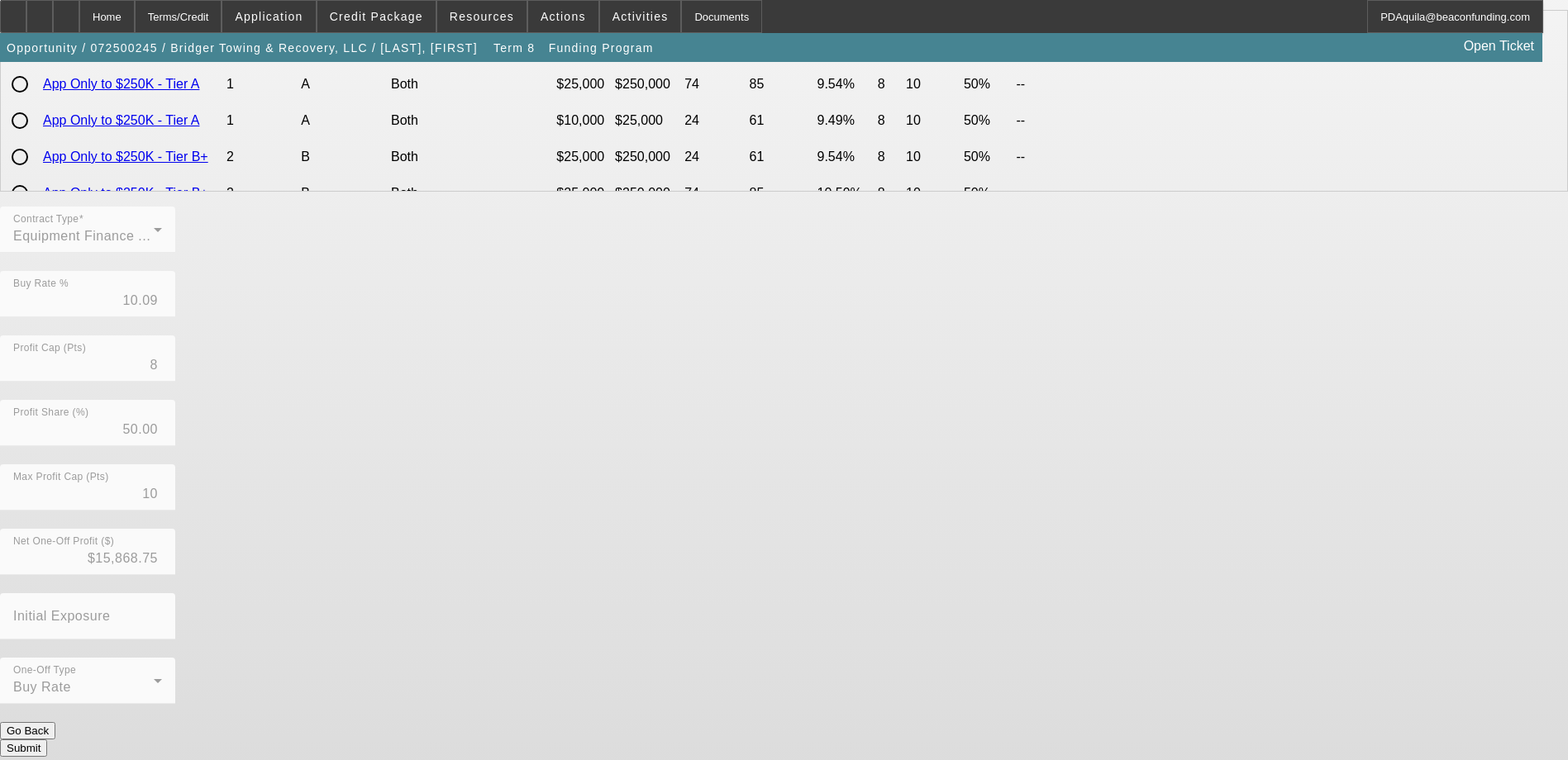 click on "Submit" at bounding box center (23, 748) 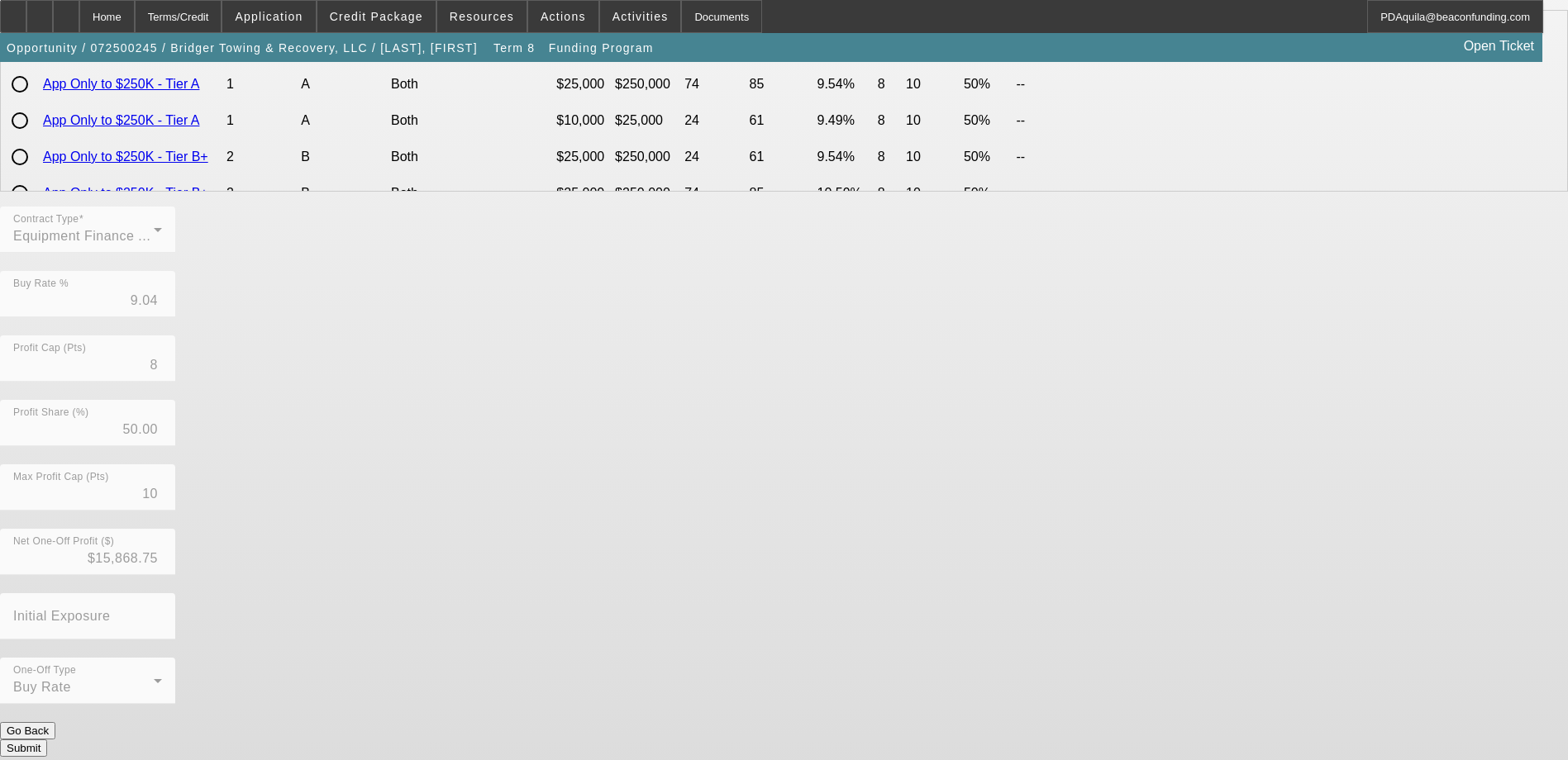 scroll, scrollTop: 0, scrollLeft: 0, axis: both 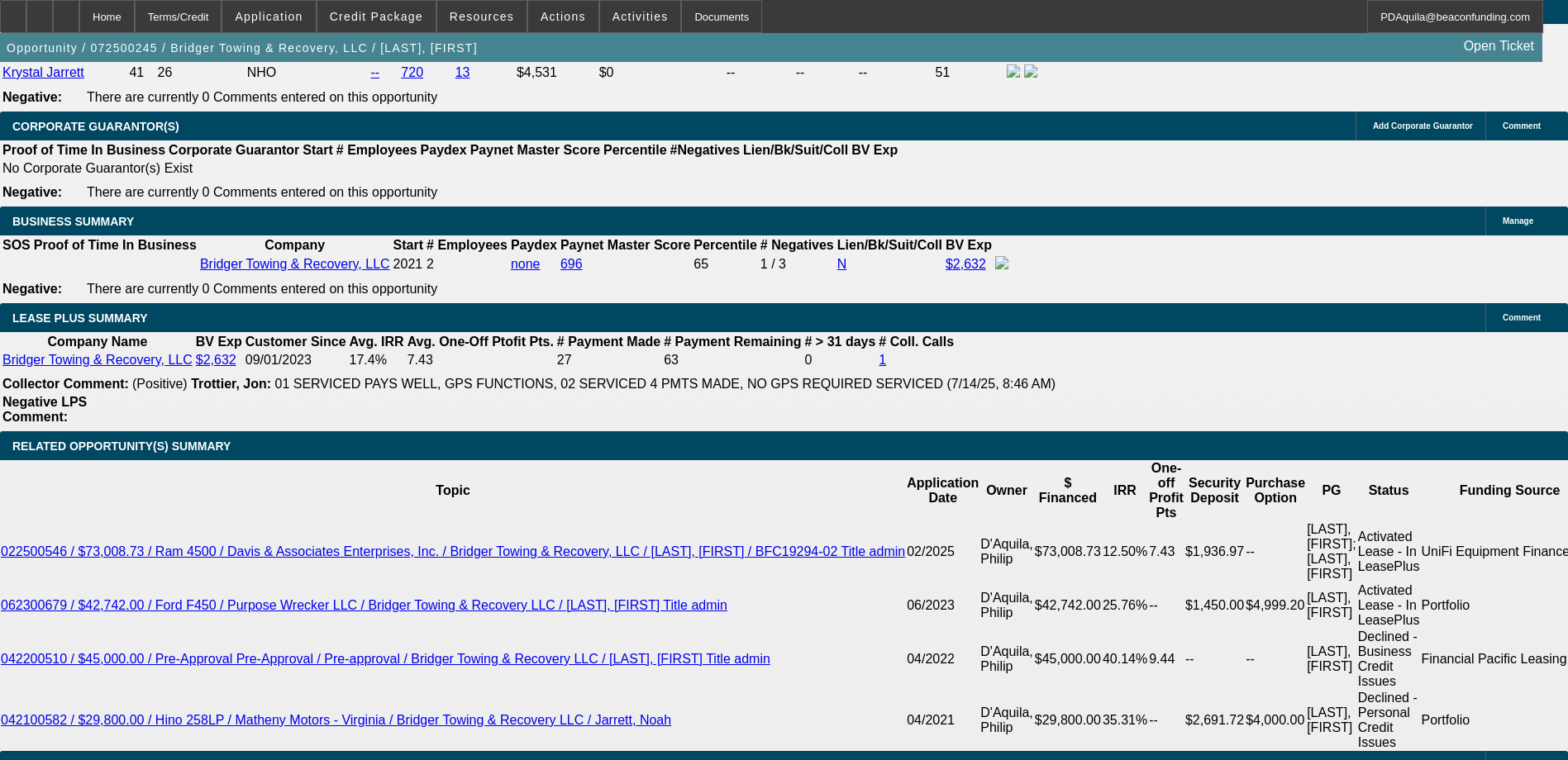 click on "$170,518.20" 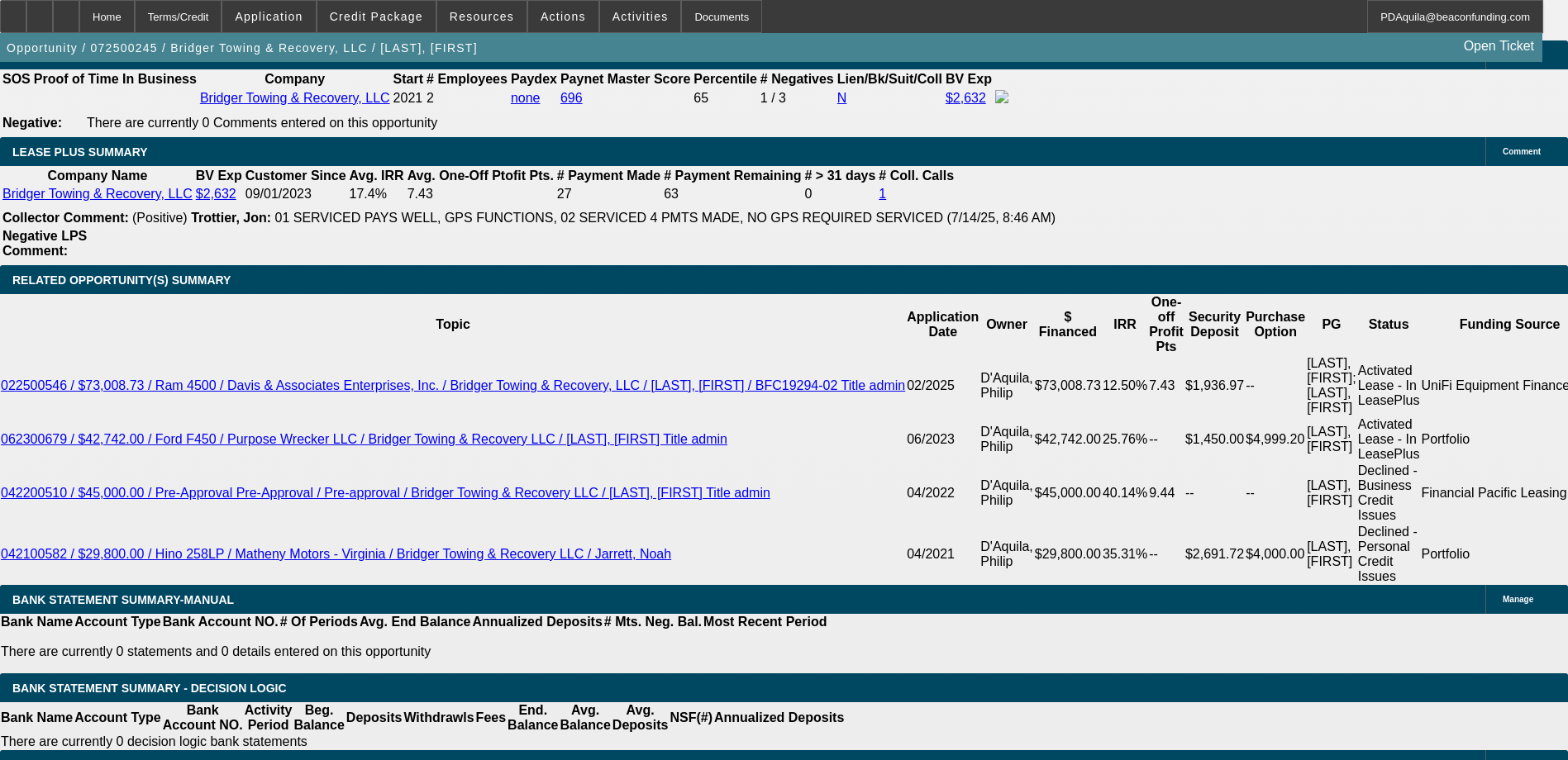scroll, scrollTop: 2726, scrollLeft: 0, axis: vertical 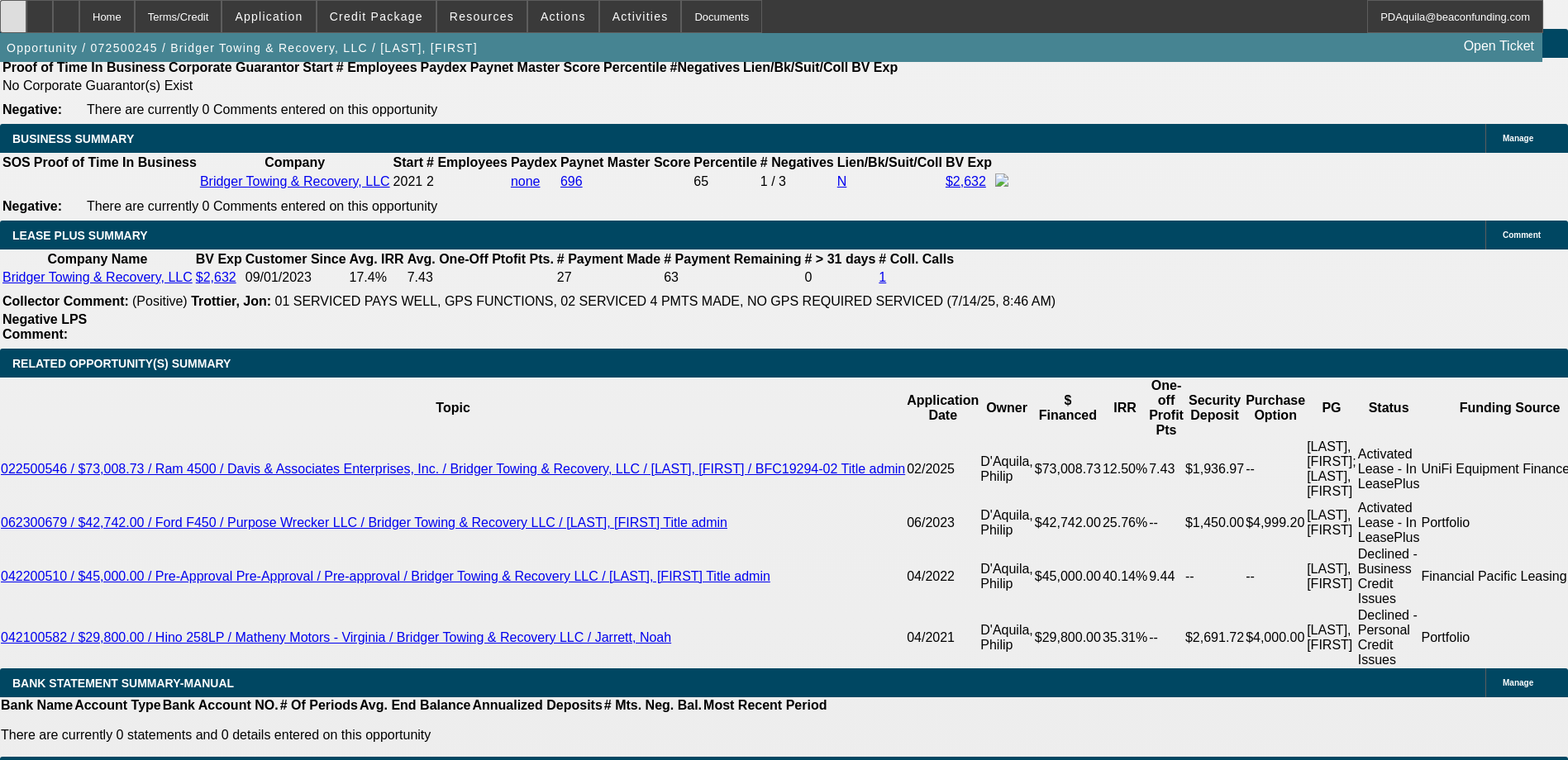 click at bounding box center [13, 17] 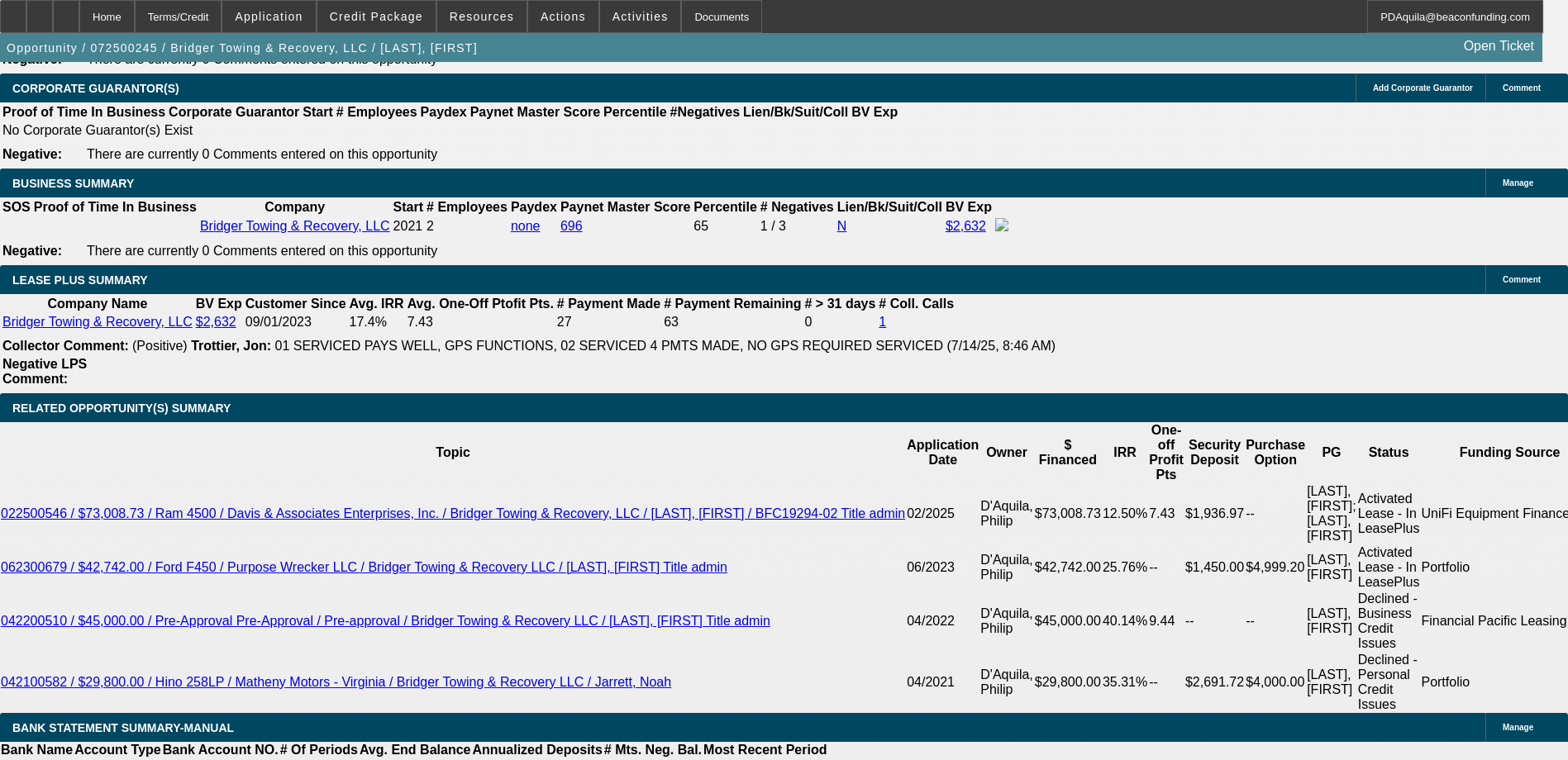 scroll, scrollTop: 2561, scrollLeft: 0, axis: vertical 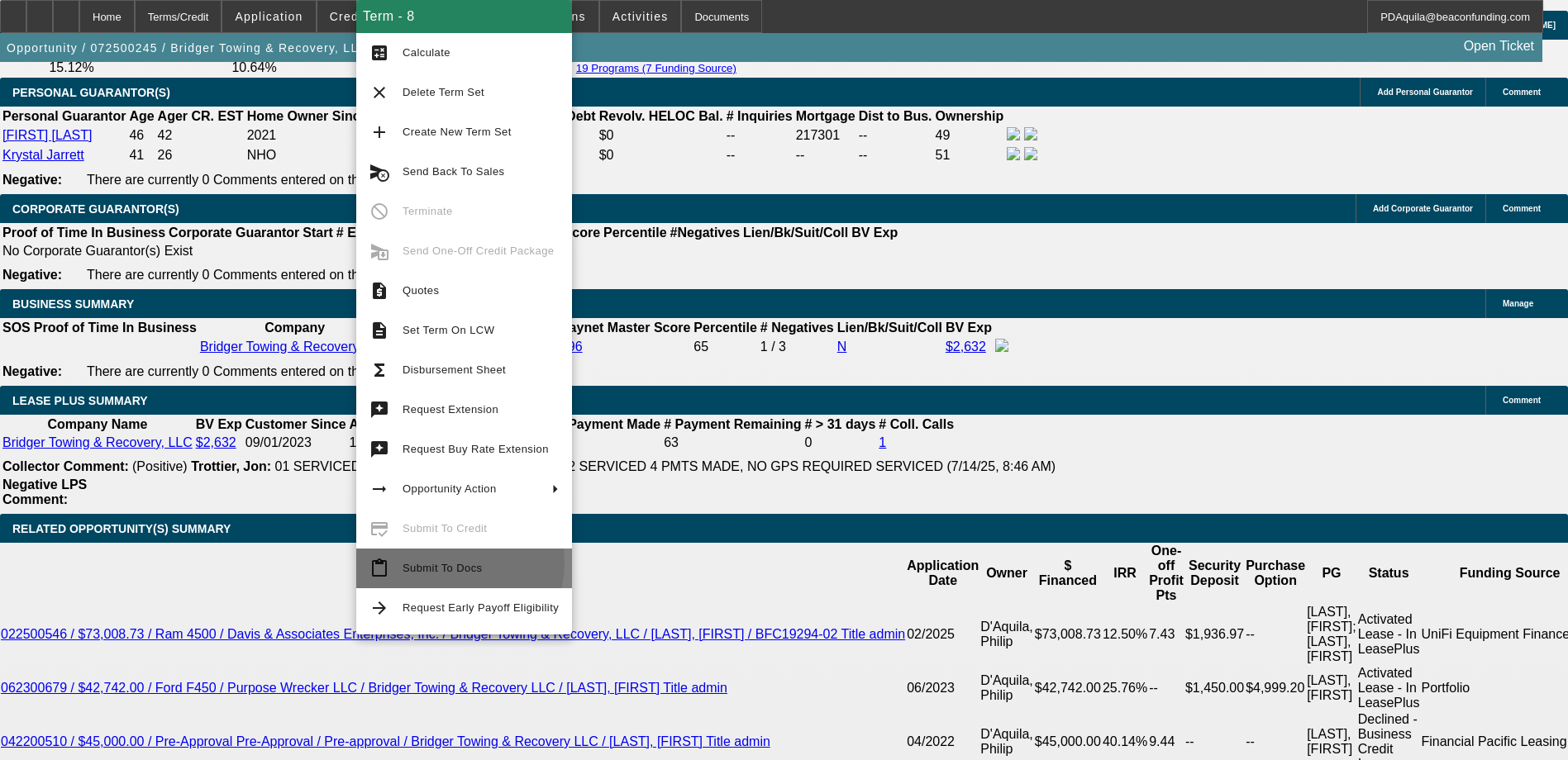 click on "Submit To Docs" at bounding box center [442, 568] 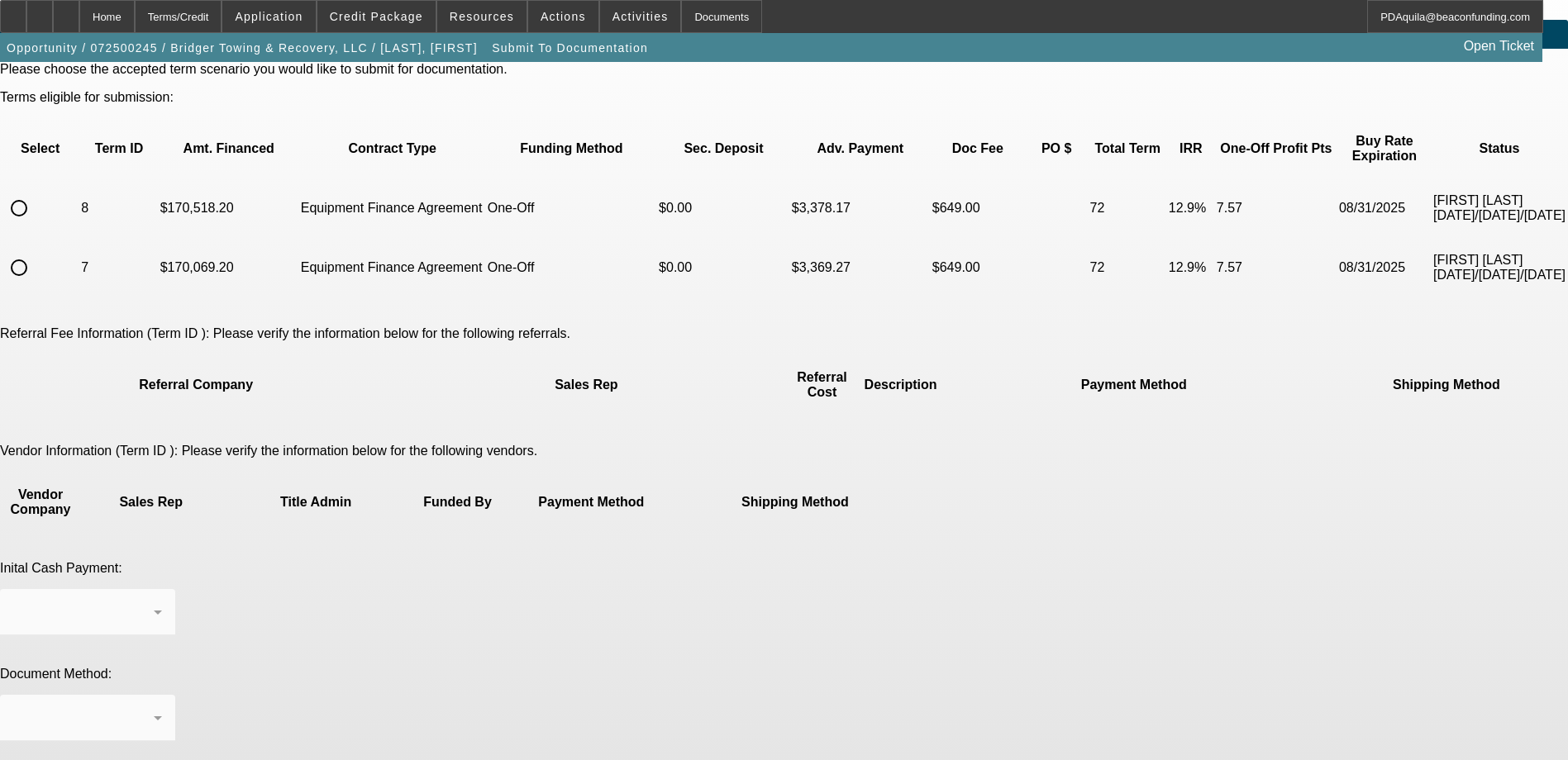 scroll, scrollTop: 75, scrollLeft: 0, axis: vertical 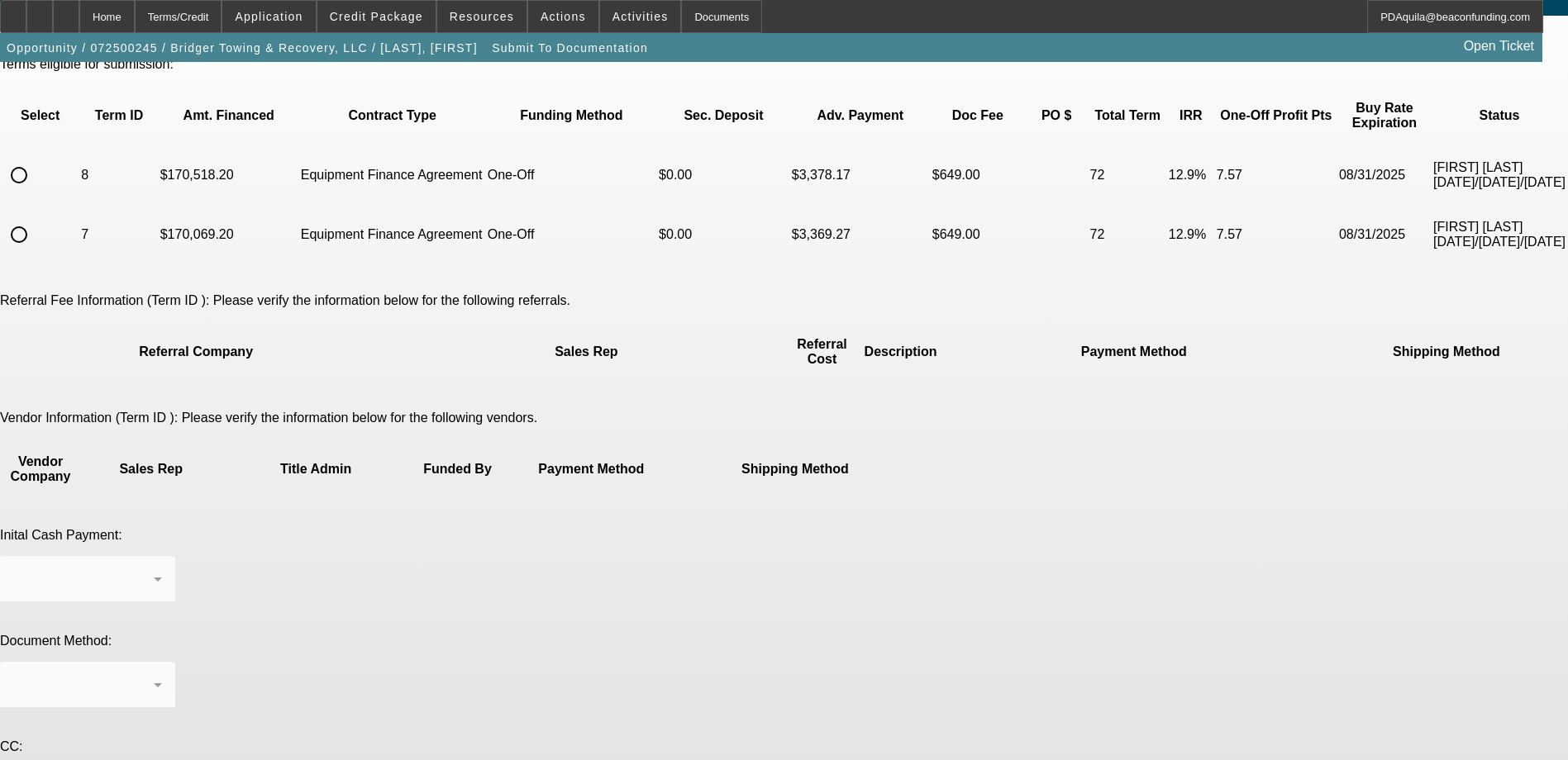 click on "Go Back" at bounding box center (27, 981) 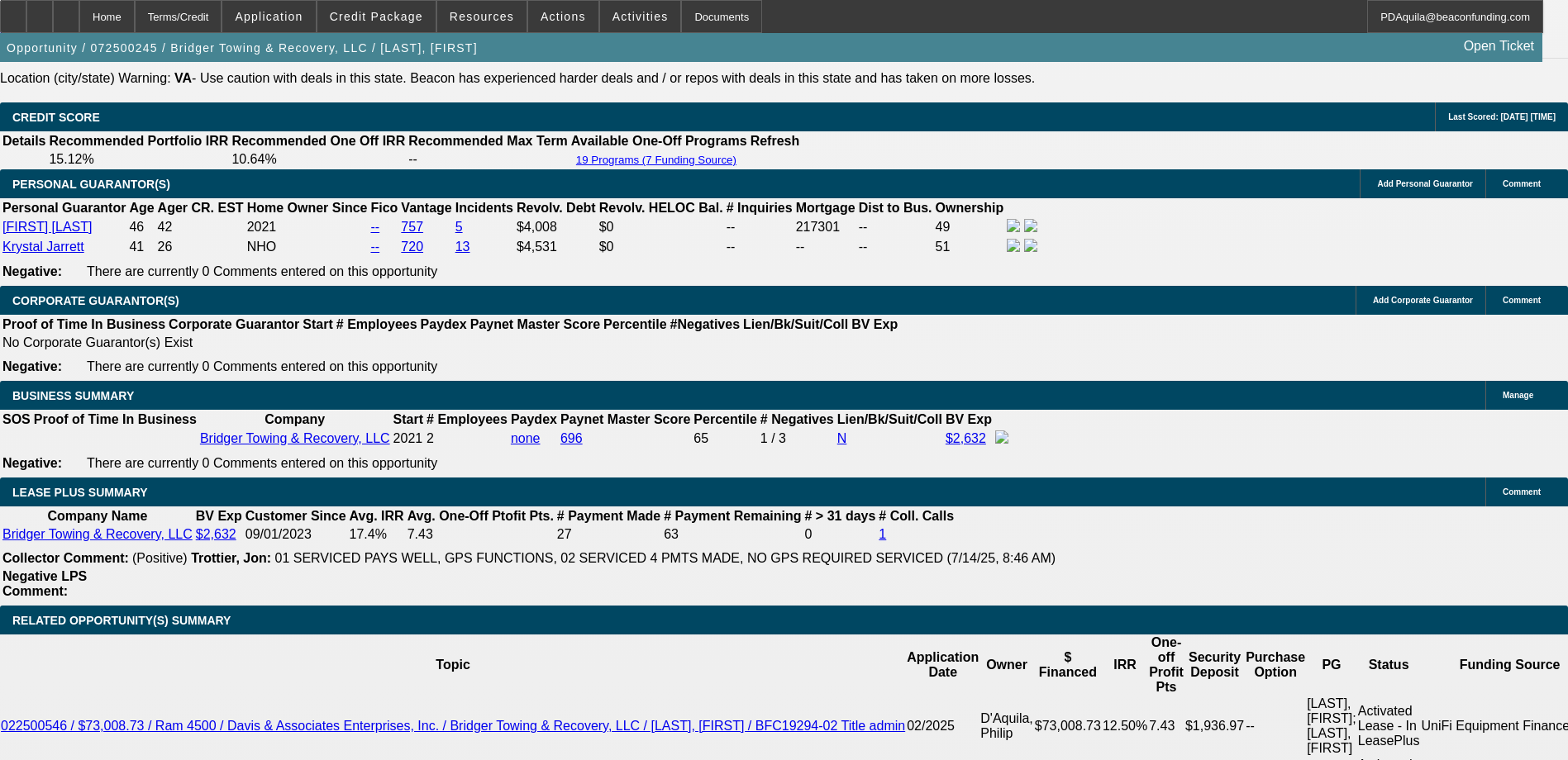 scroll, scrollTop: 2468, scrollLeft: 0, axis: vertical 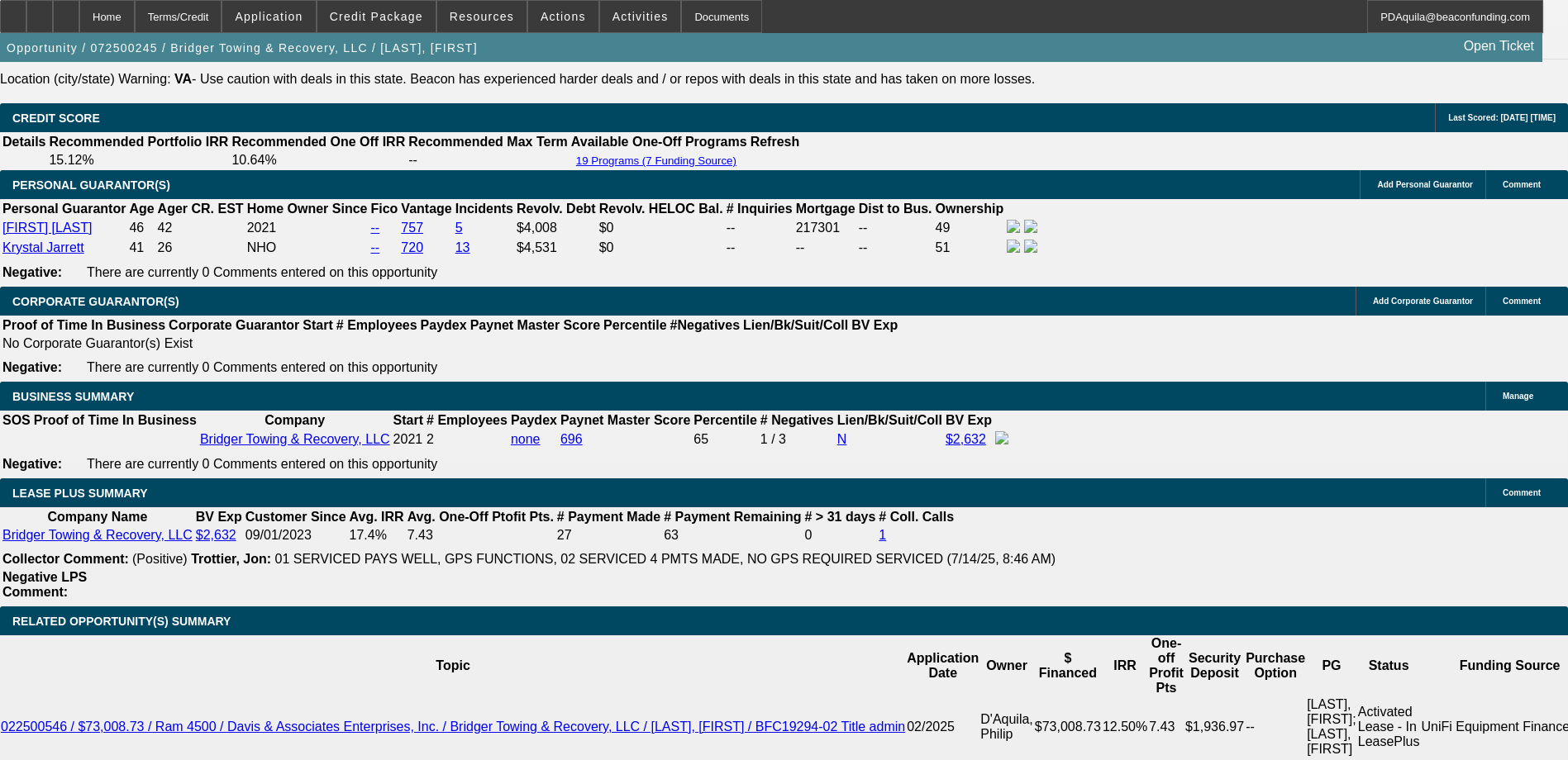 click on "New Documentation Request – D'Aquila, Philip - Bridger Towing & Recovery, LLC" at bounding box center (224, 4043) 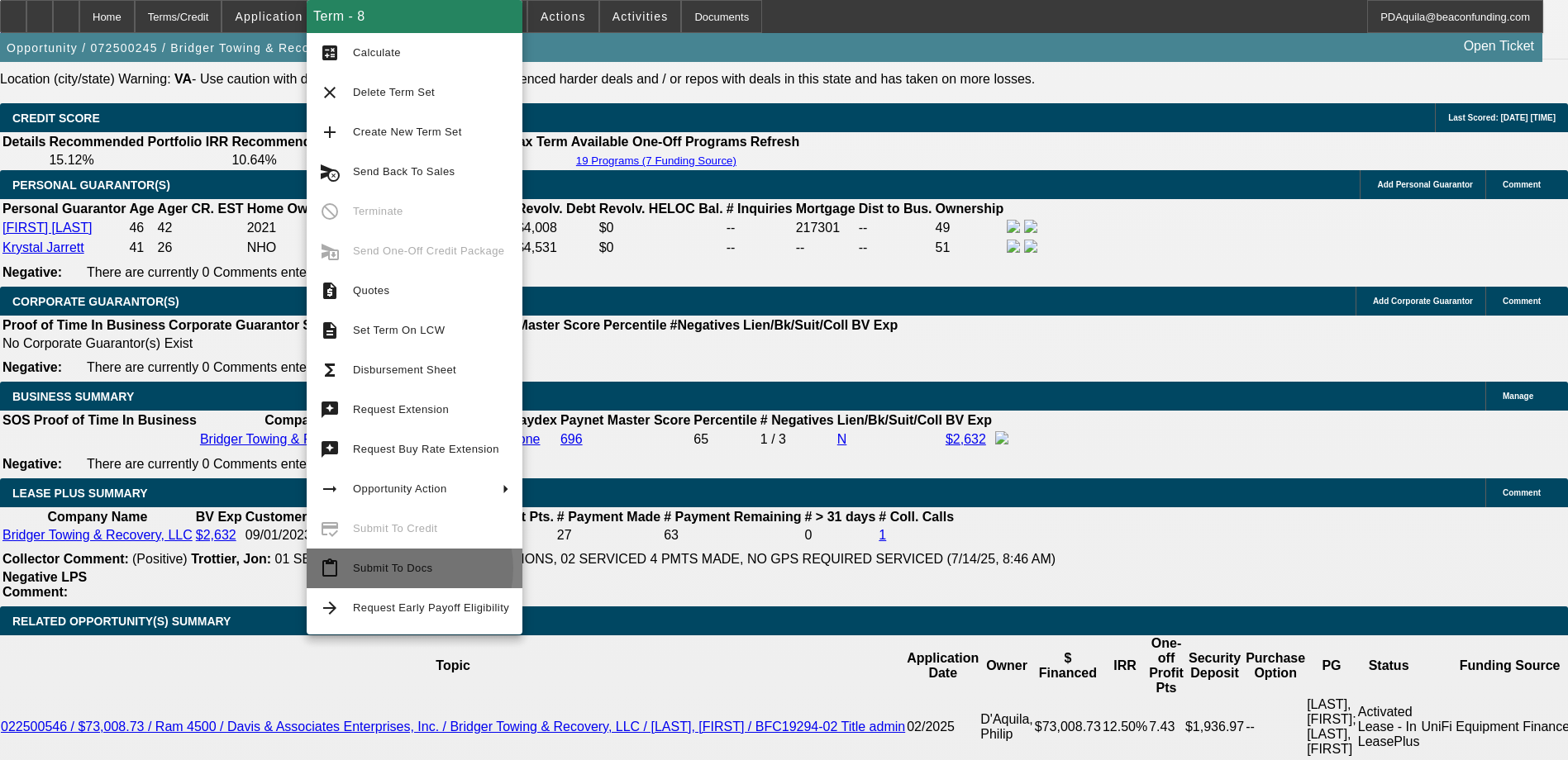 click on "Submit To Docs" at bounding box center [393, 568] 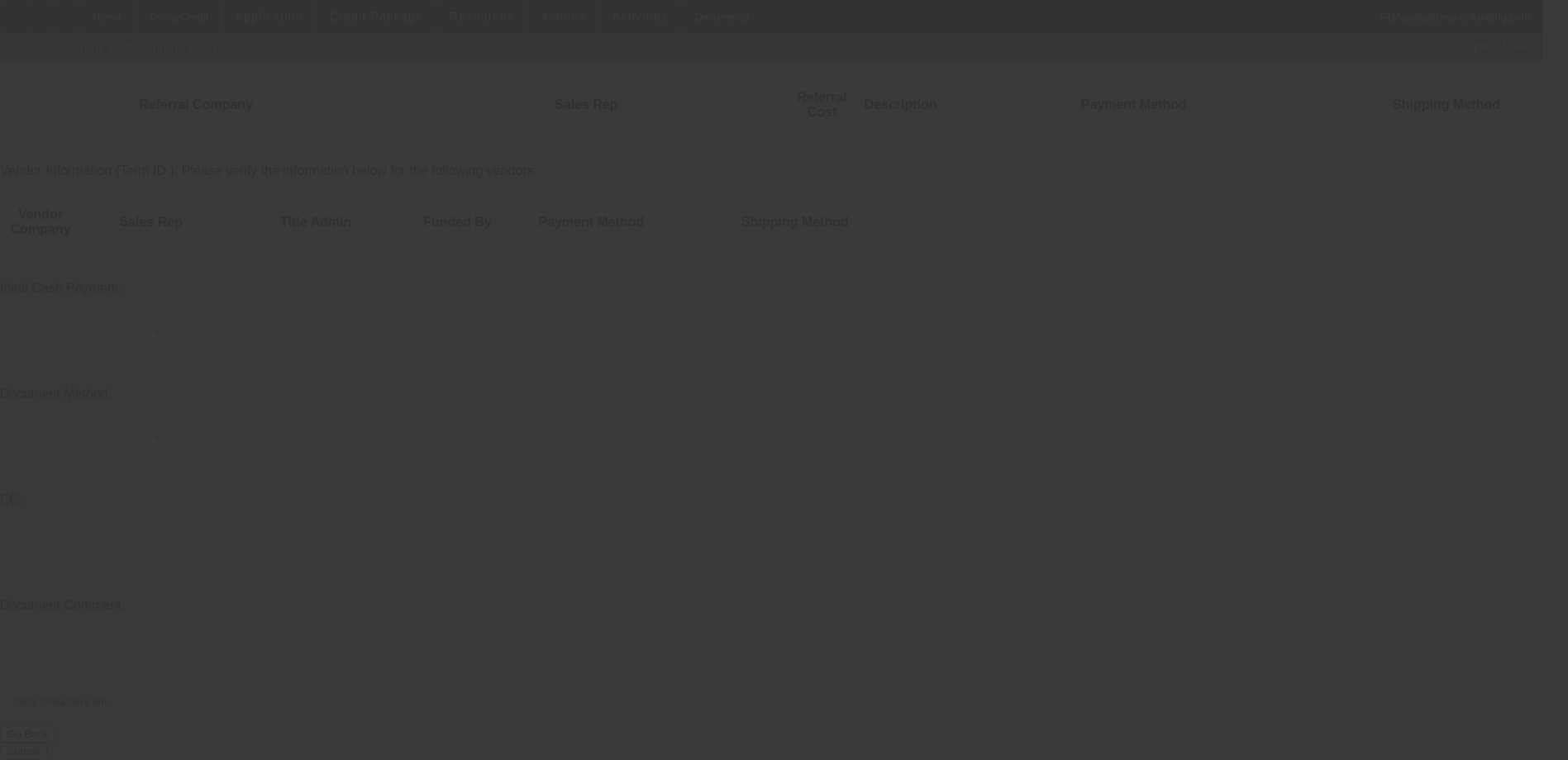 scroll, scrollTop: 0, scrollLeft: 0, axis: both 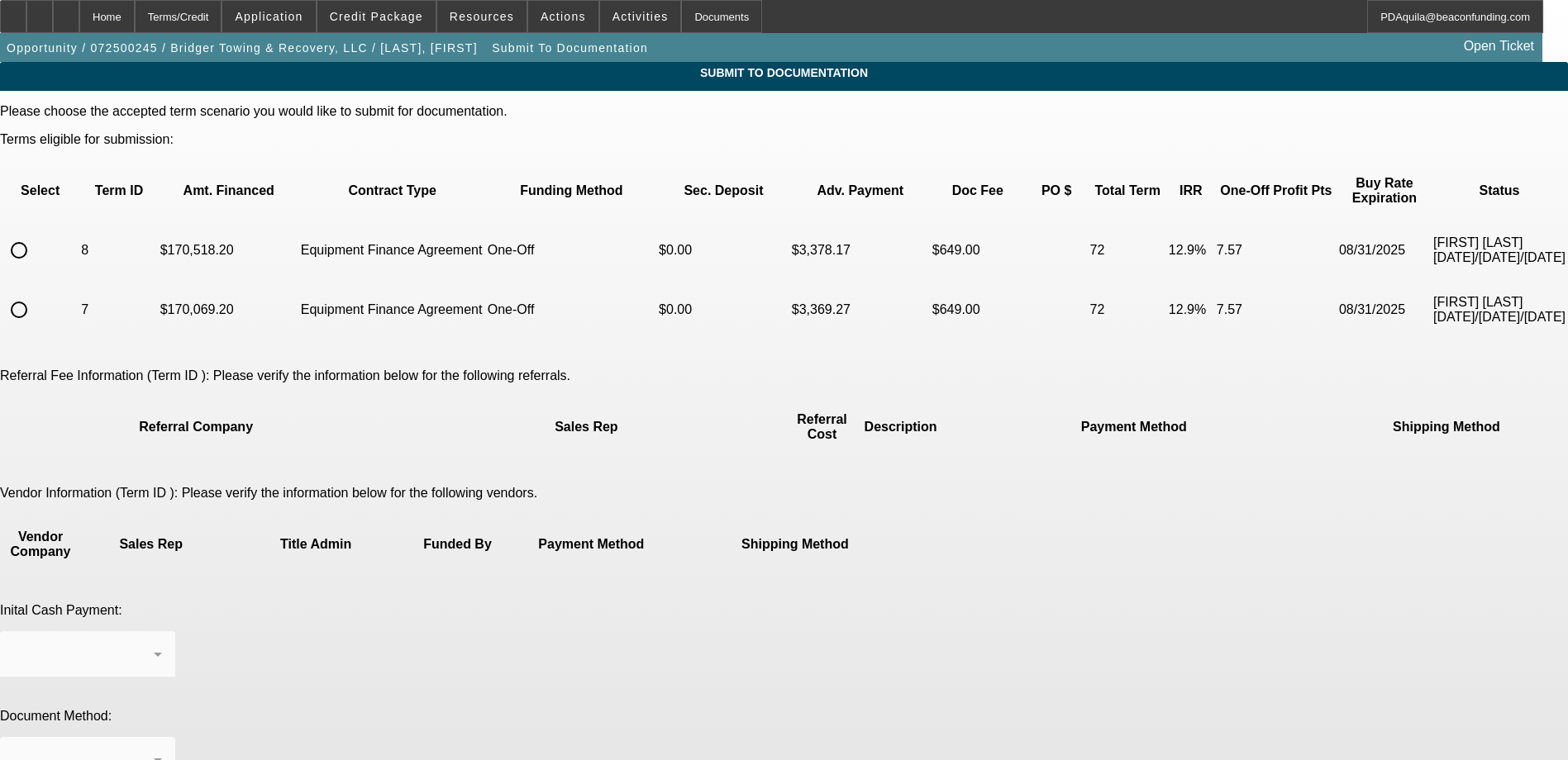 click at bounding box center (19, 250) 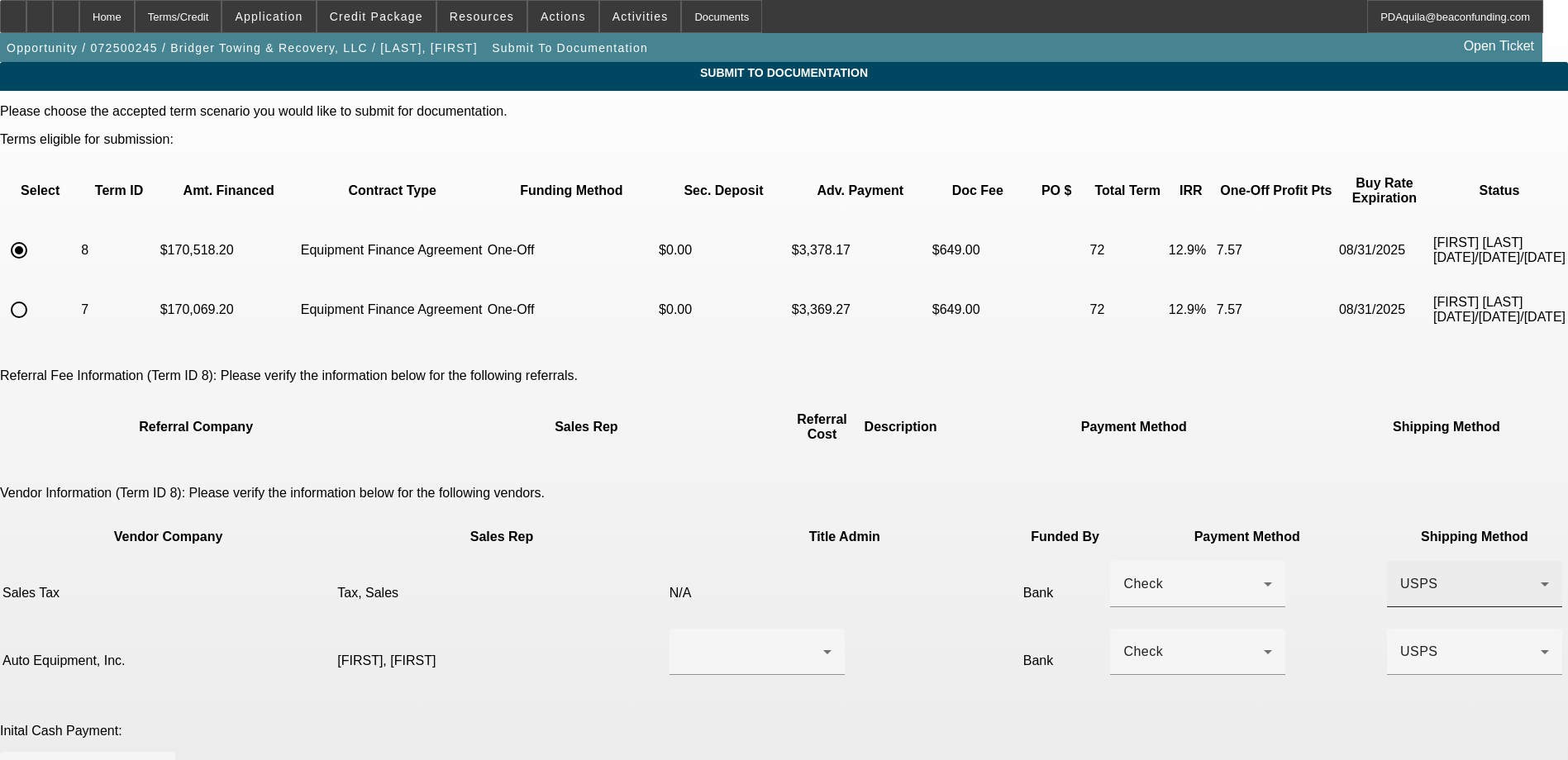 click on "USPS" 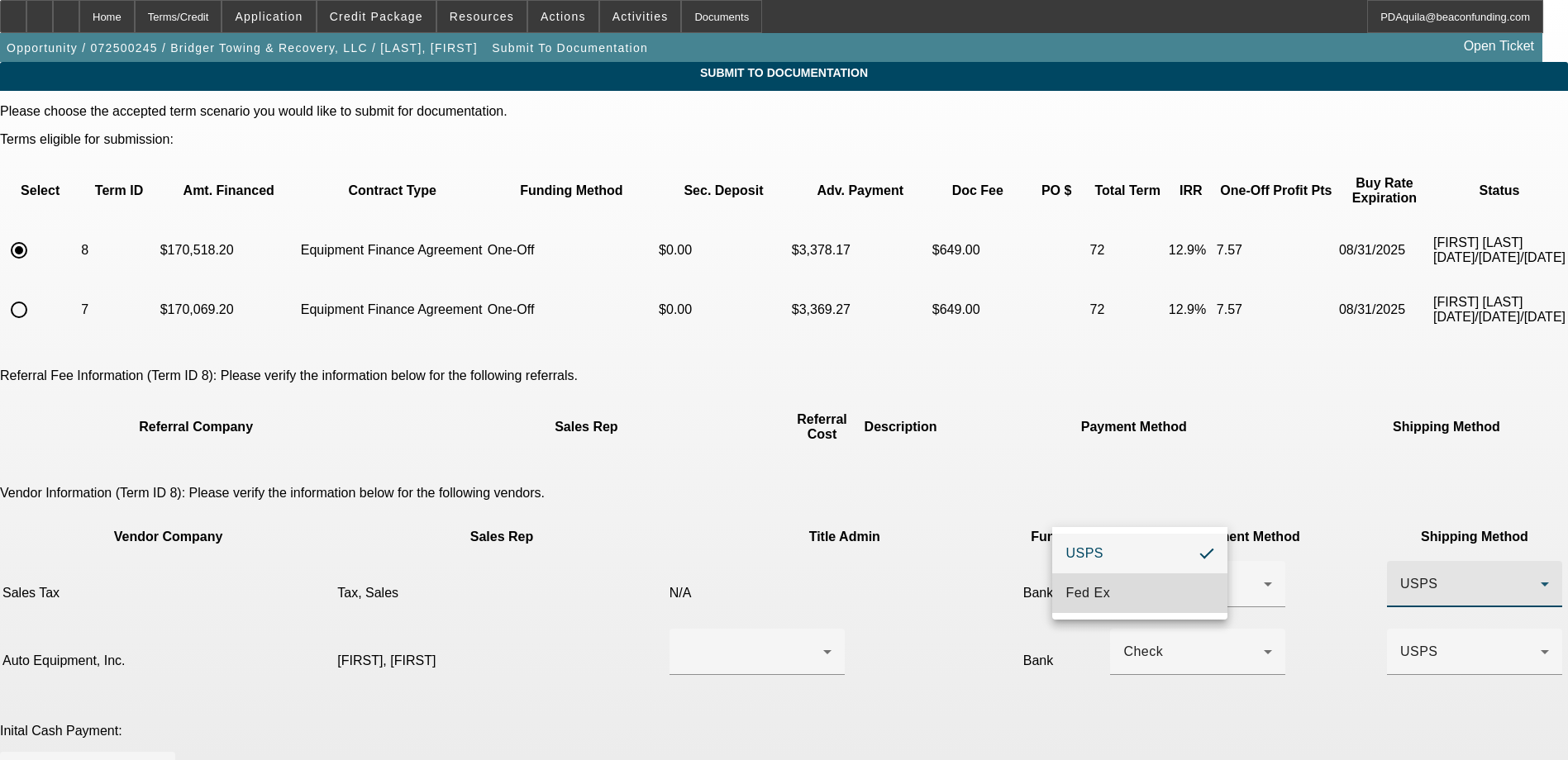 click on "Fed Ex" at bounding box center [1140, 593] 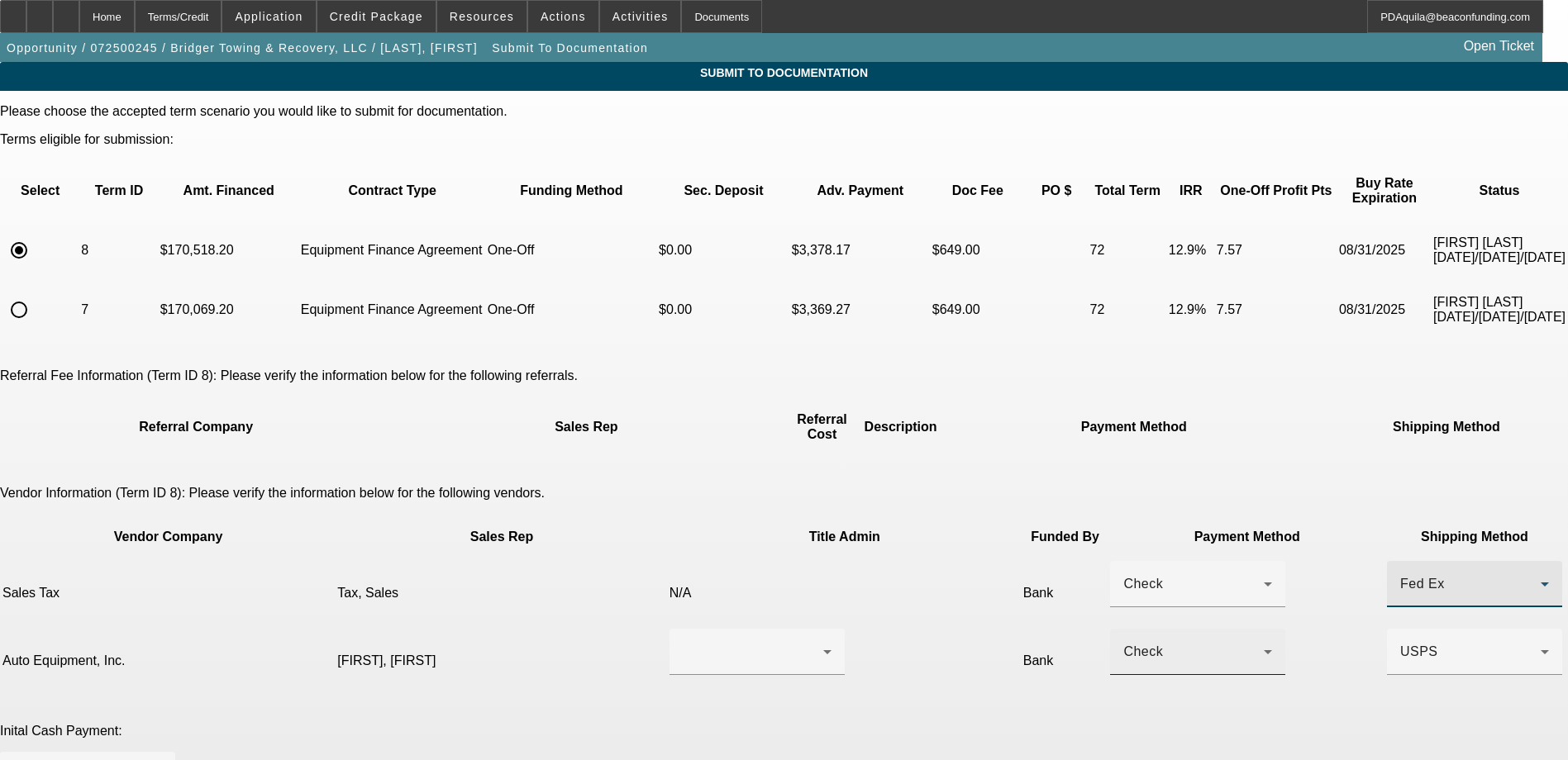 click on "Check" at bounding box center [1194, 652] 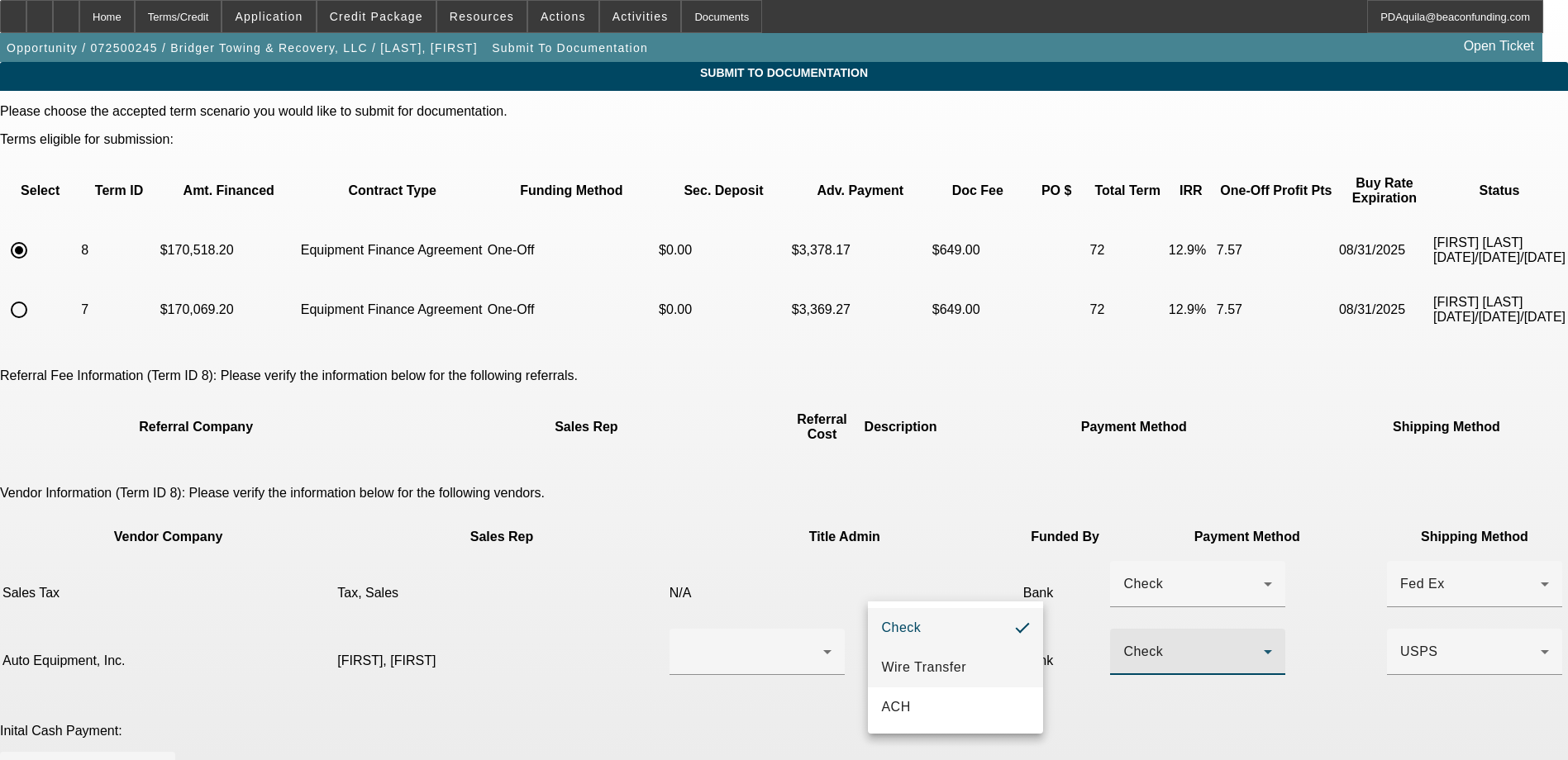click on "Wire Transfer" at bounding box center [923, 667] 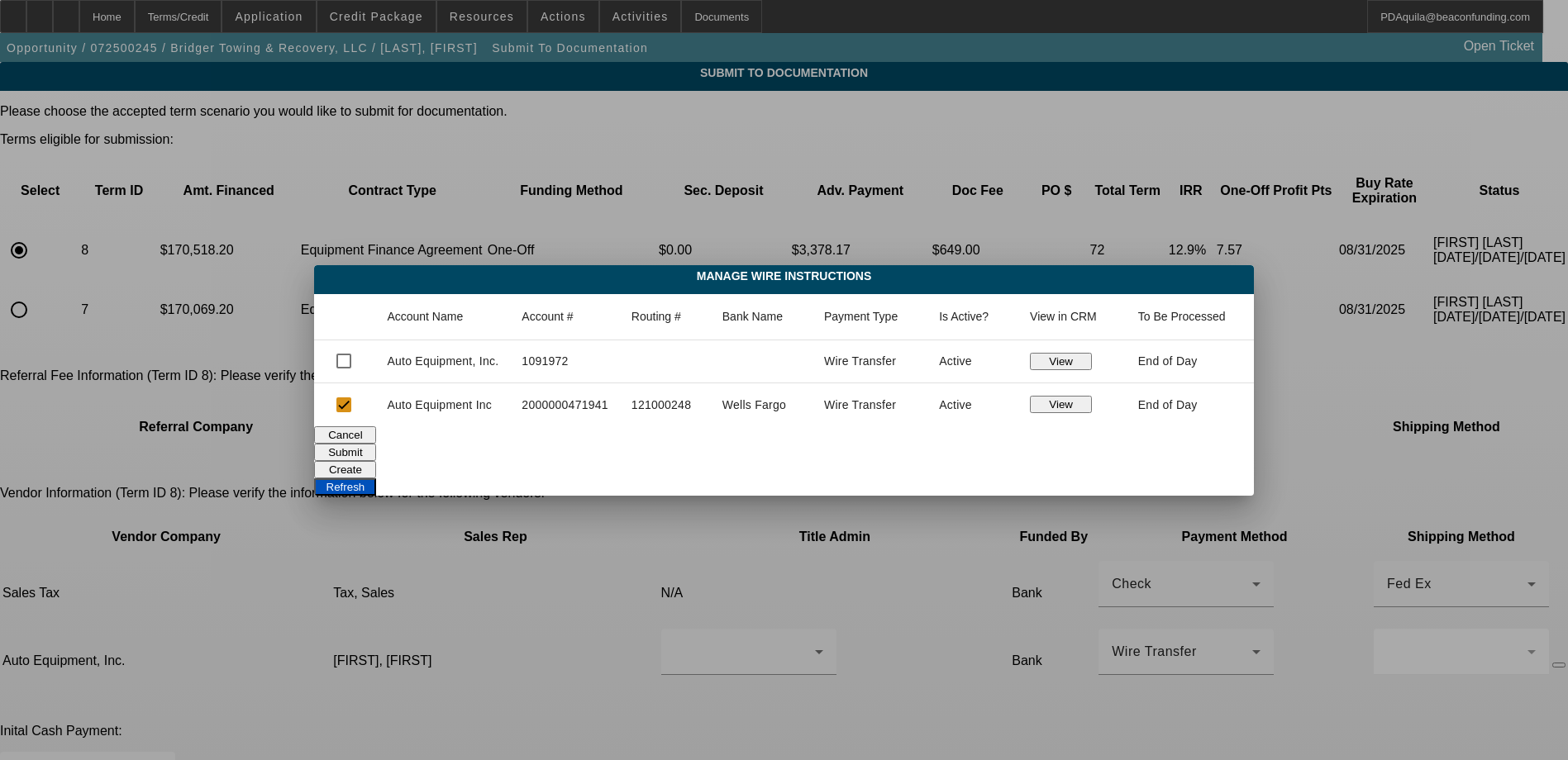 click on "Submit" at bounding box center [345, 452] 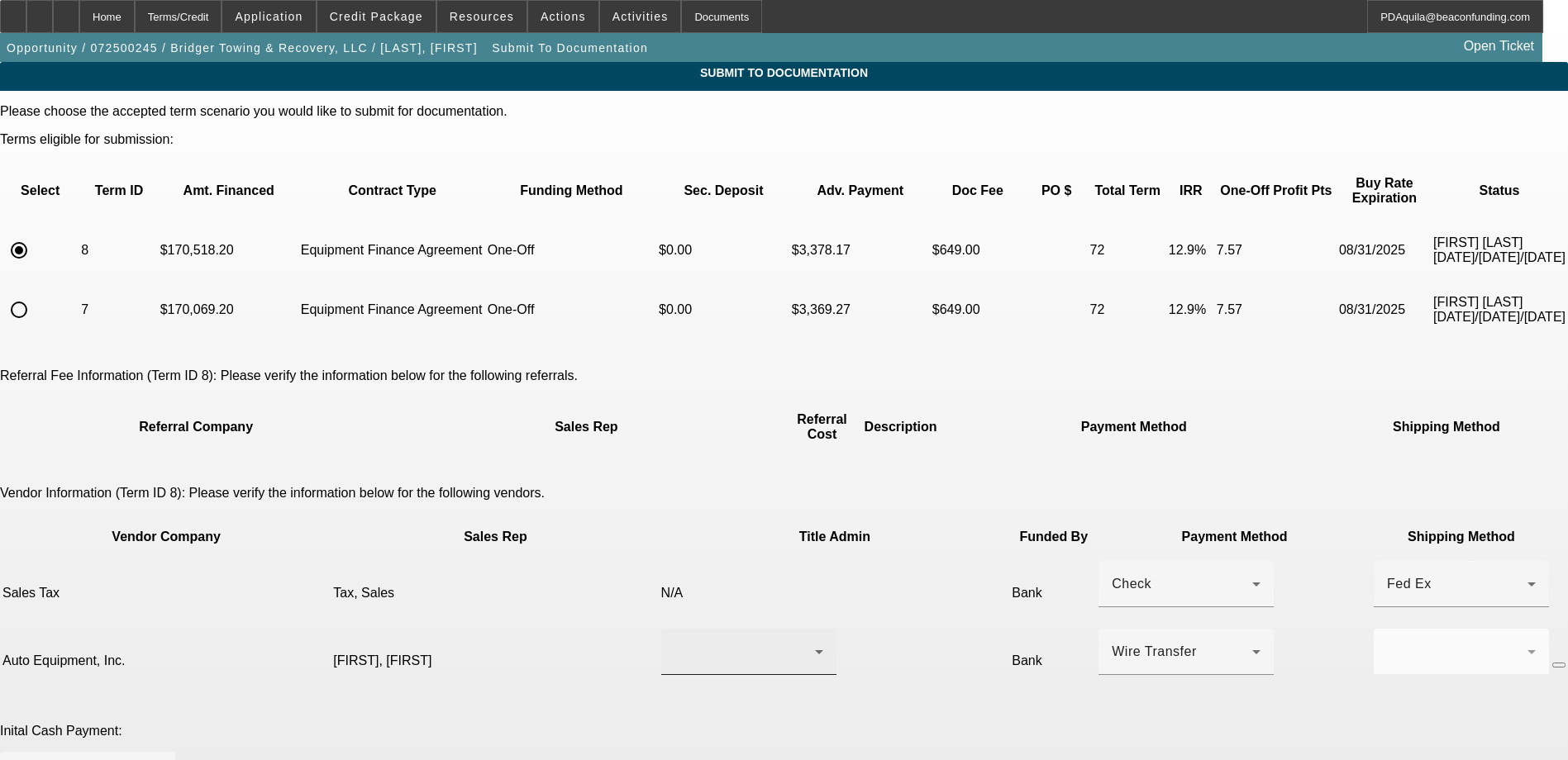 click at bounding box center (745, 652) 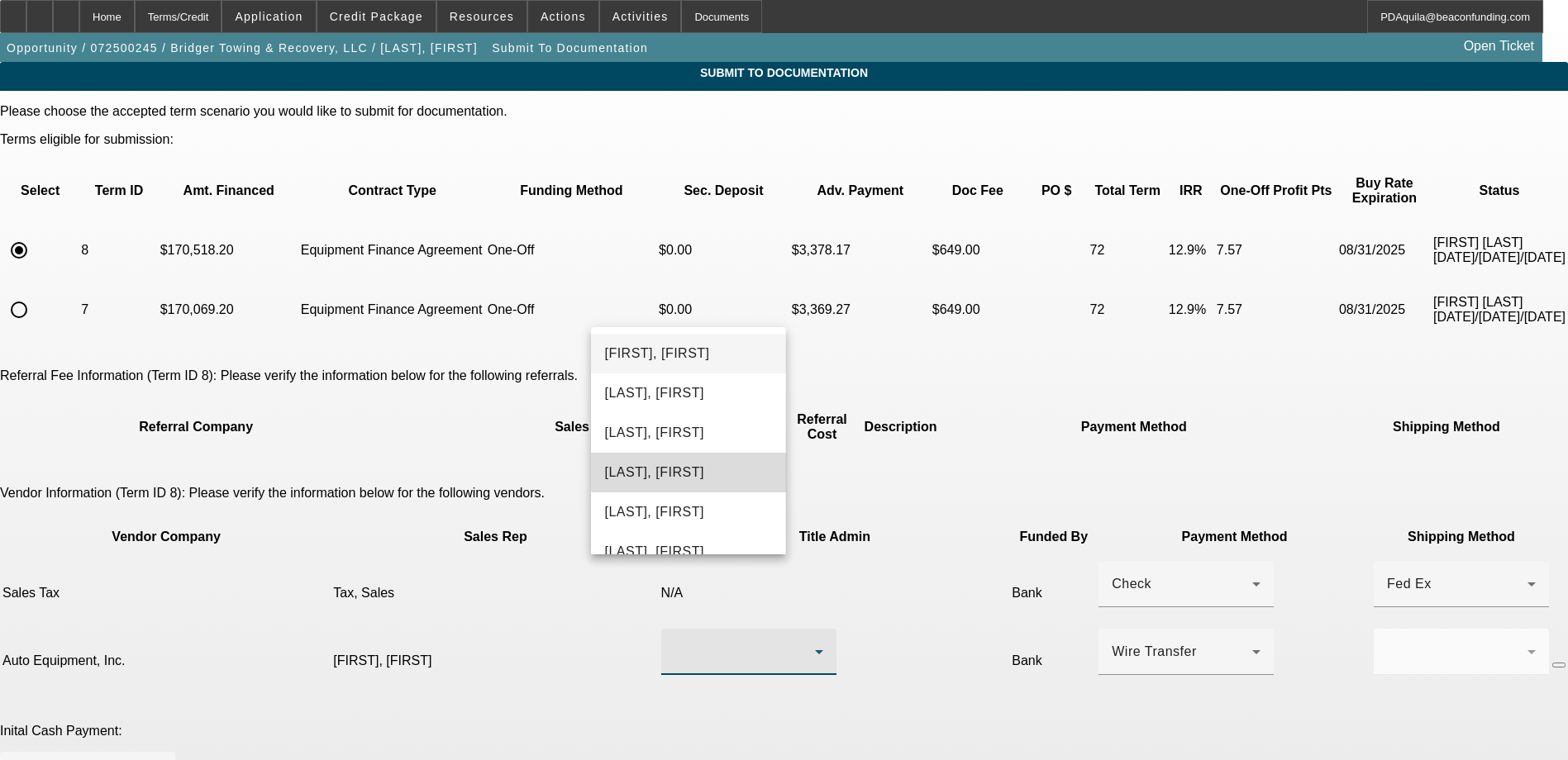 click on "Hall, Leslie" at bounding box center [688, 473] 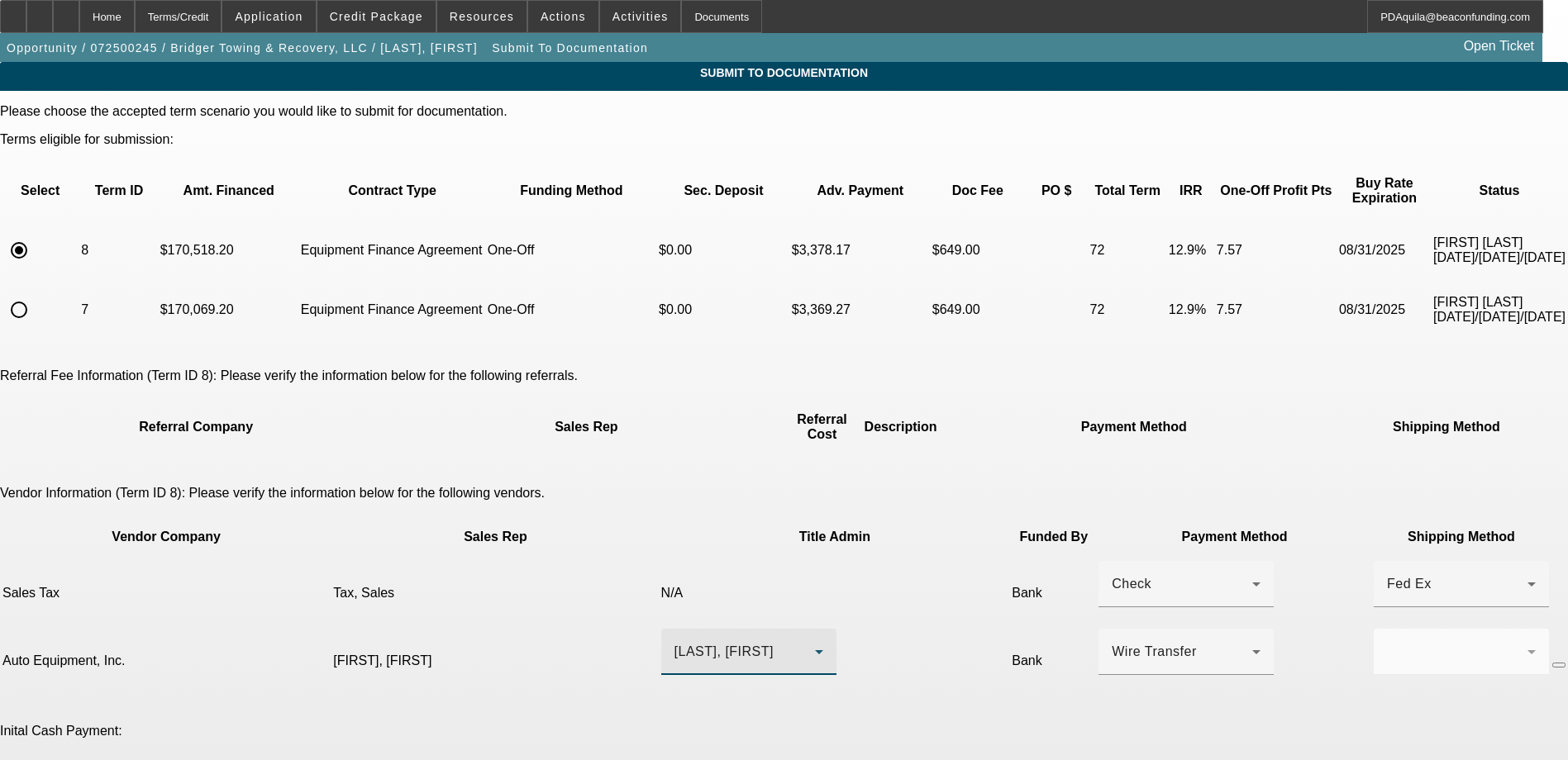 click on "Cashiers/Certified Check" at bounding box center [83, 775] 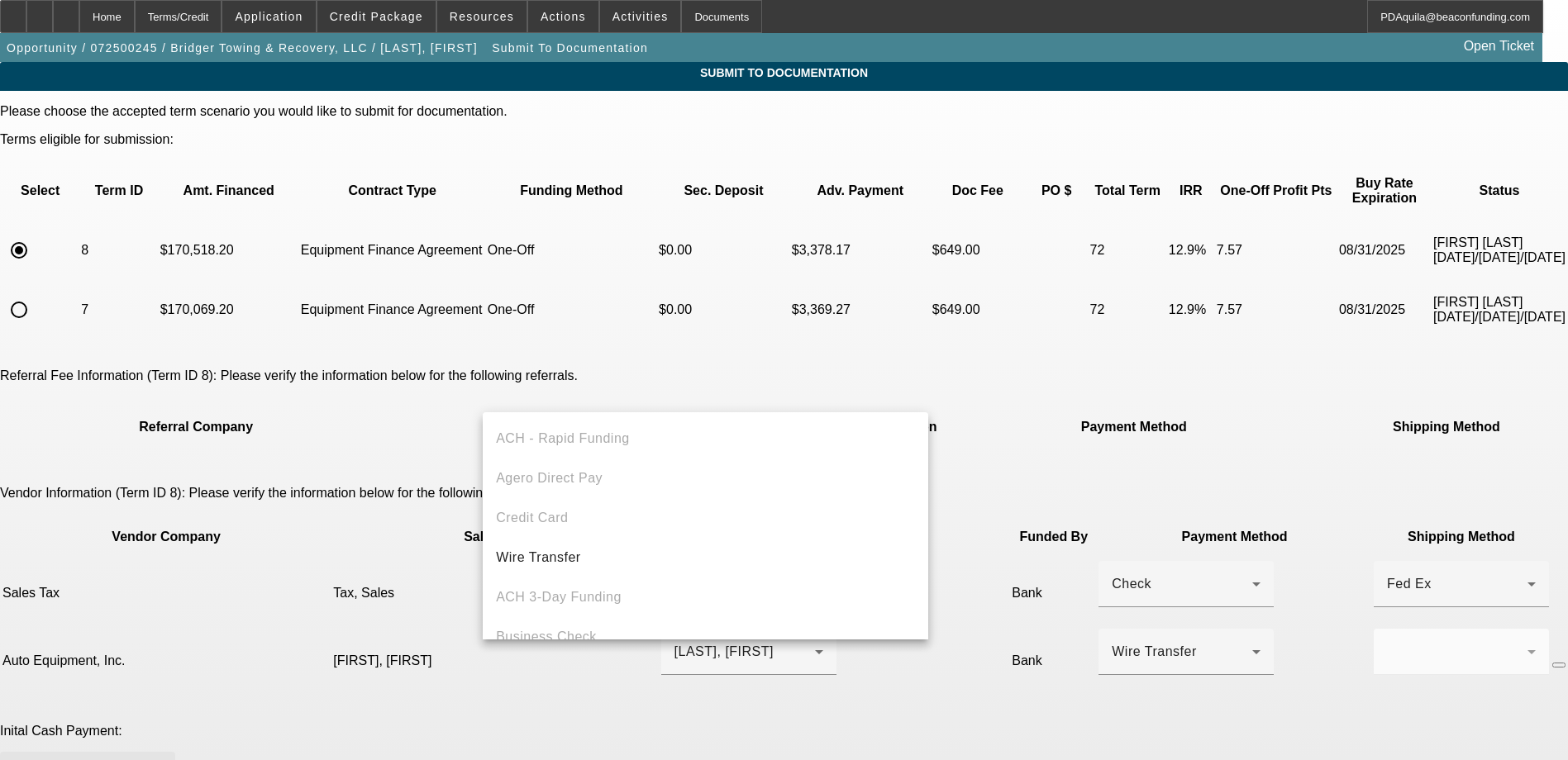scroll, scrollTop: 57, scrollLeft: 0, axis: vertical 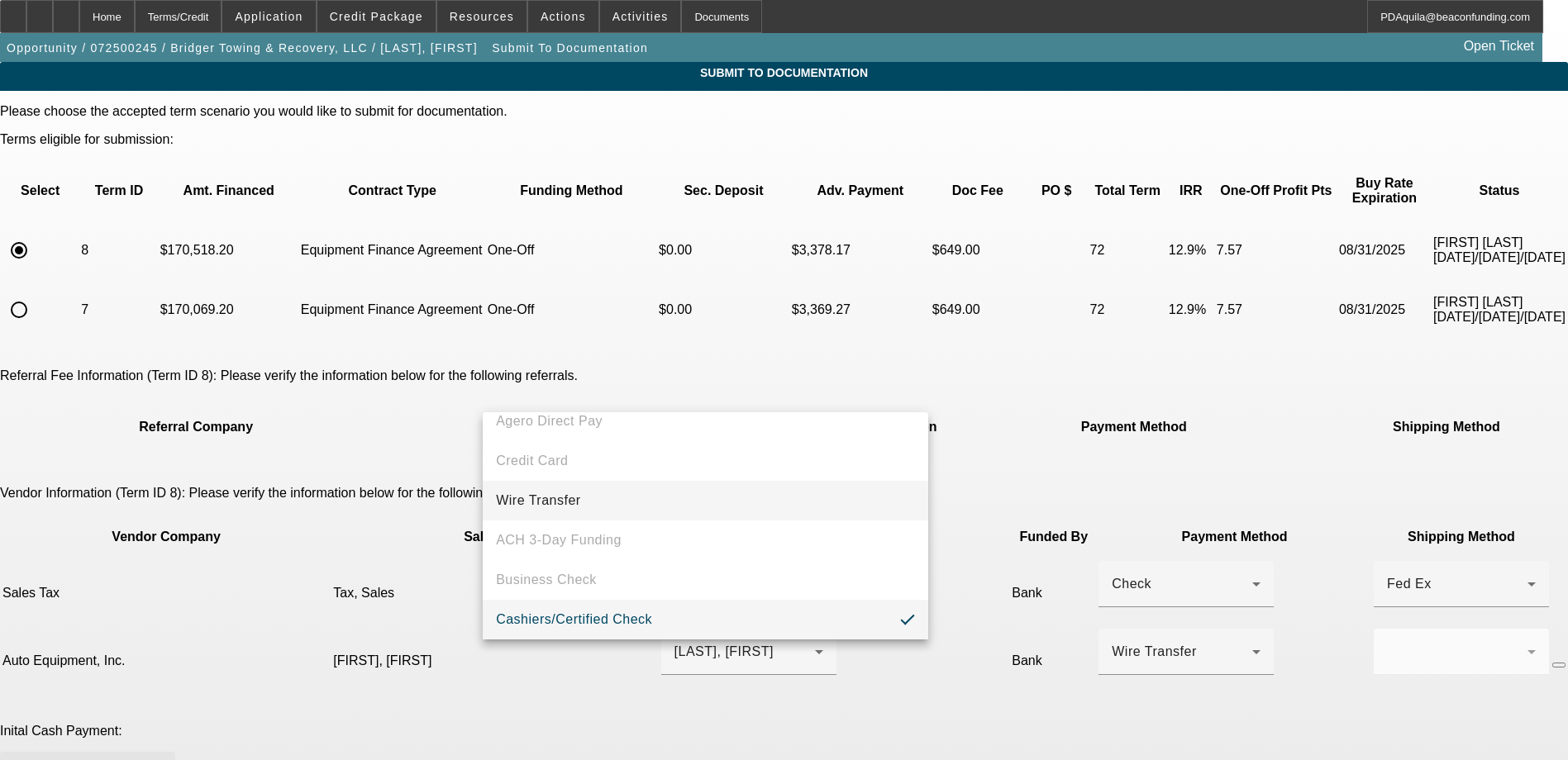 click on "Wire Transfer" at bounding box center [538, 501] 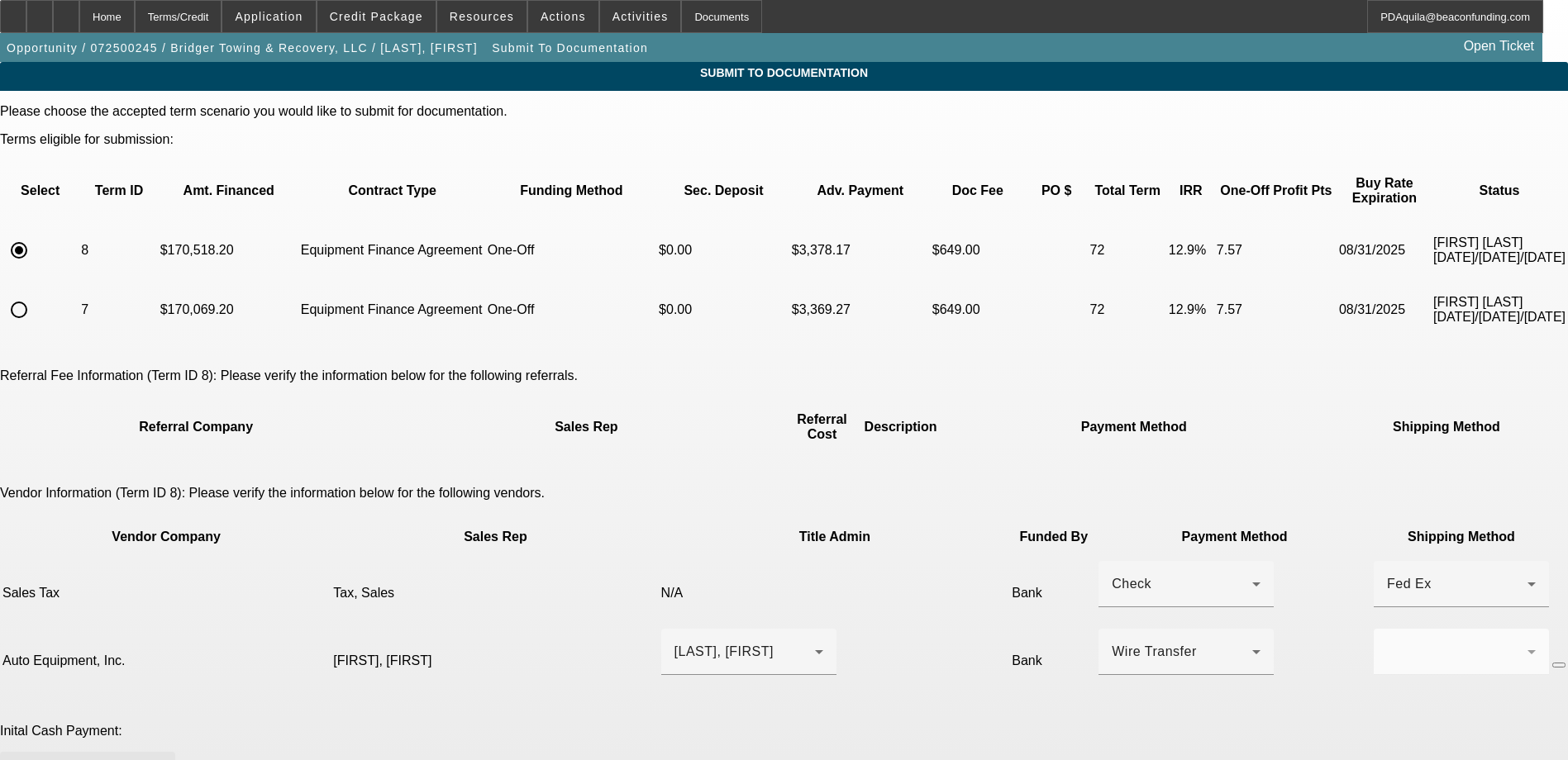 scroll, scrollTop: 330, scrollLeft: 0, axis: vertical 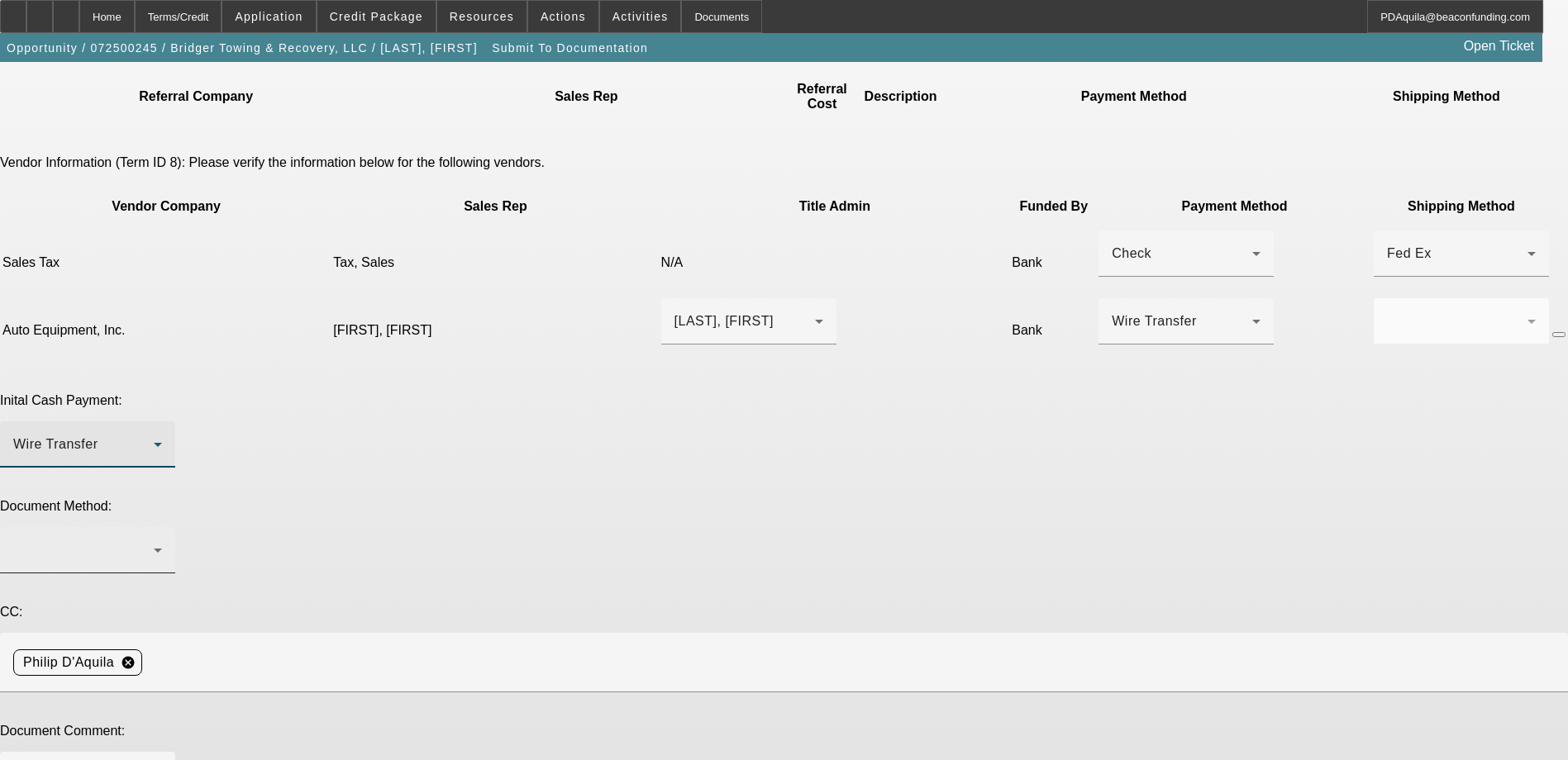 click 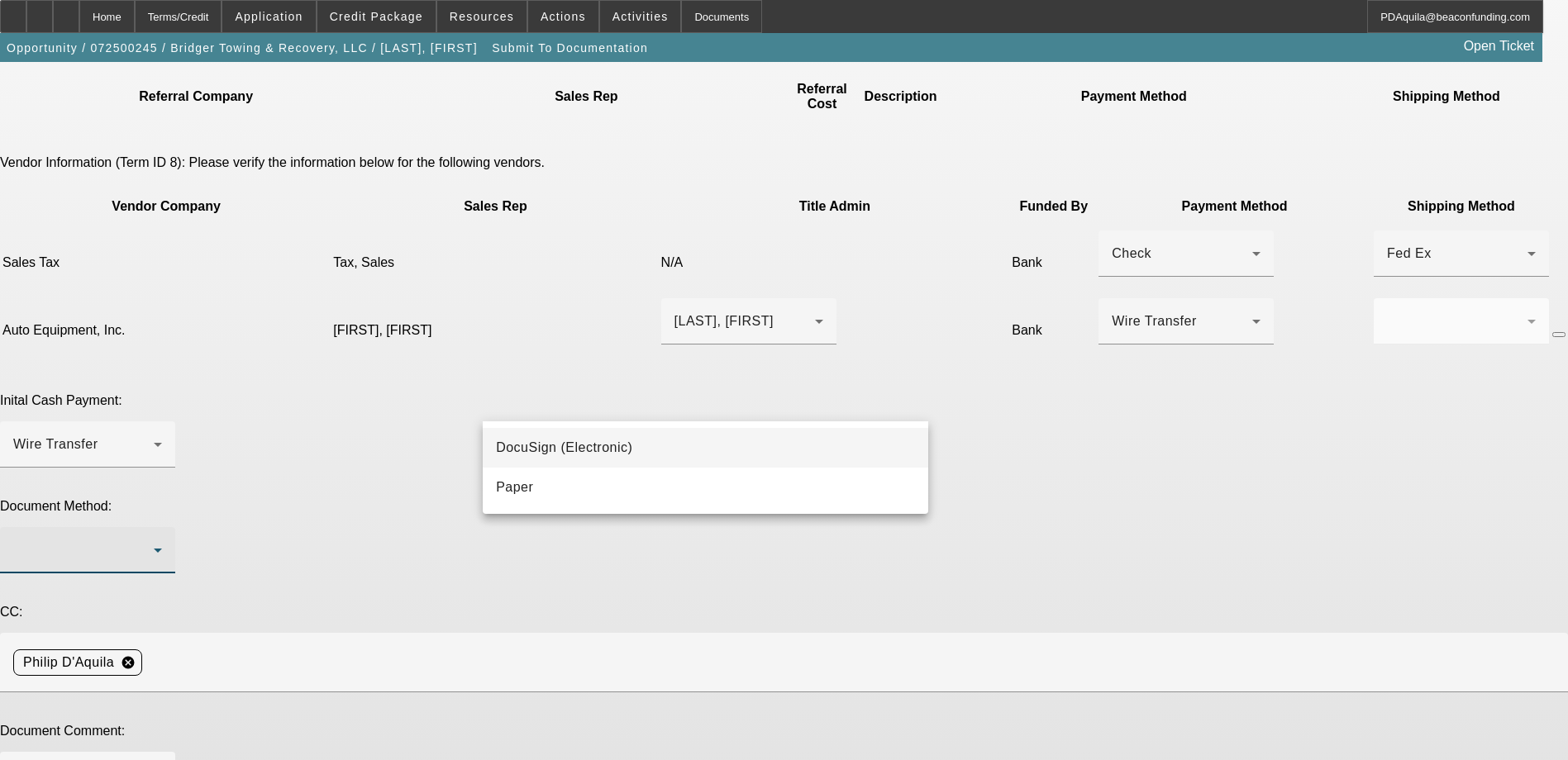 click on "DocuSign (Electronic)" at bounding box center (564, 448) 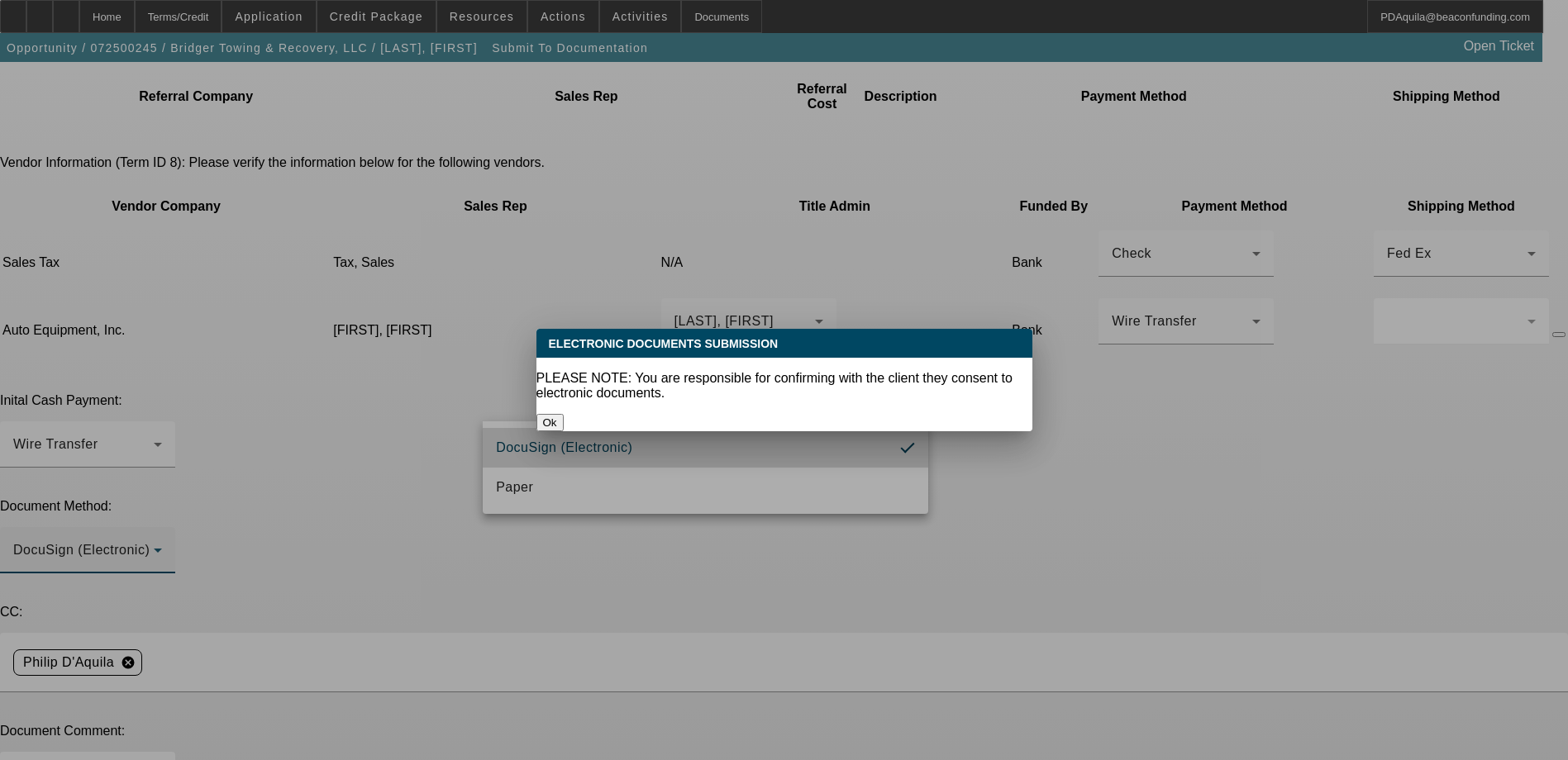 scroll, scrollTop: 0, scrollLeft: 0, axis: both 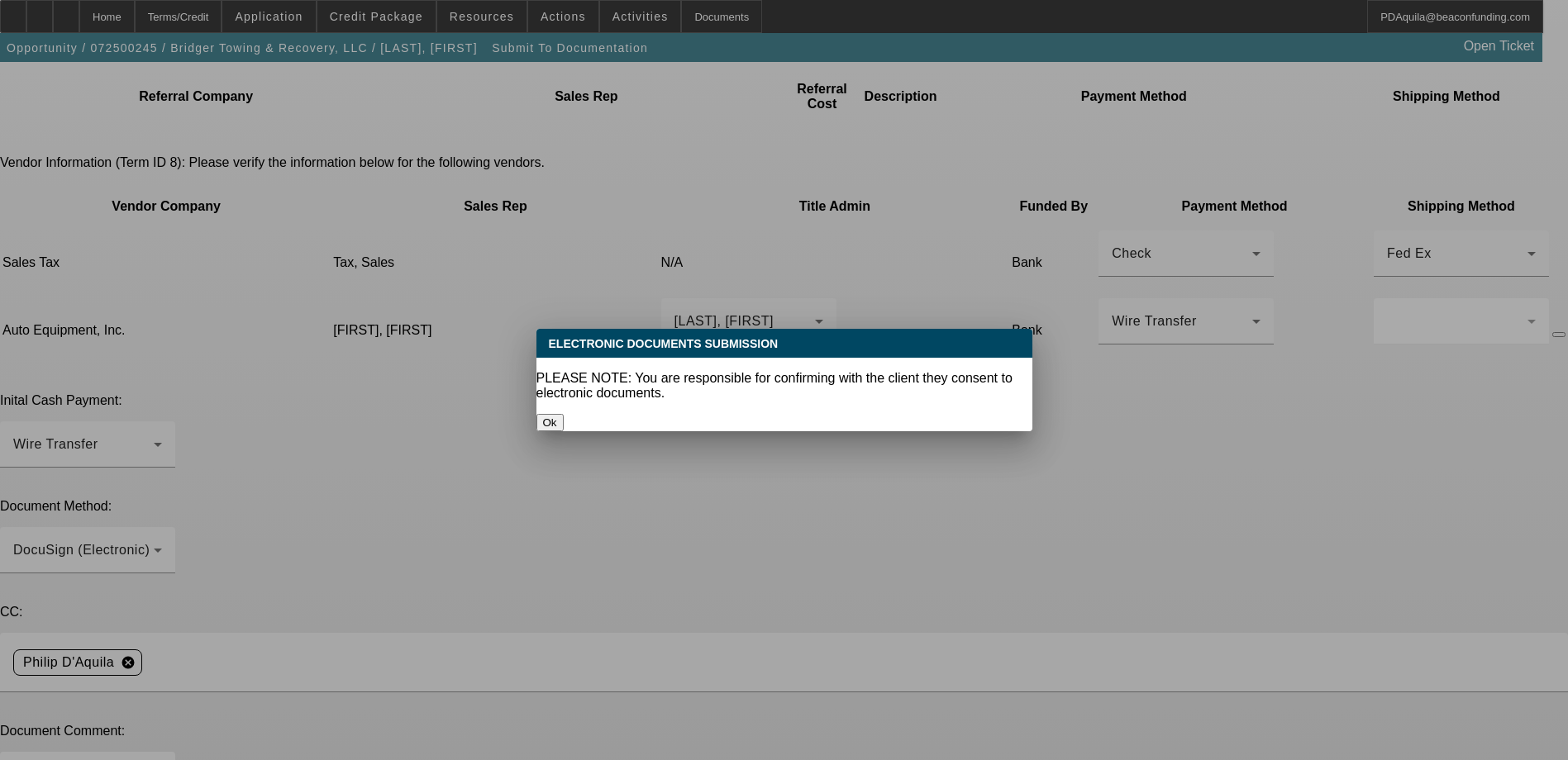 click on "Ok" at bounding box center [550, 422] 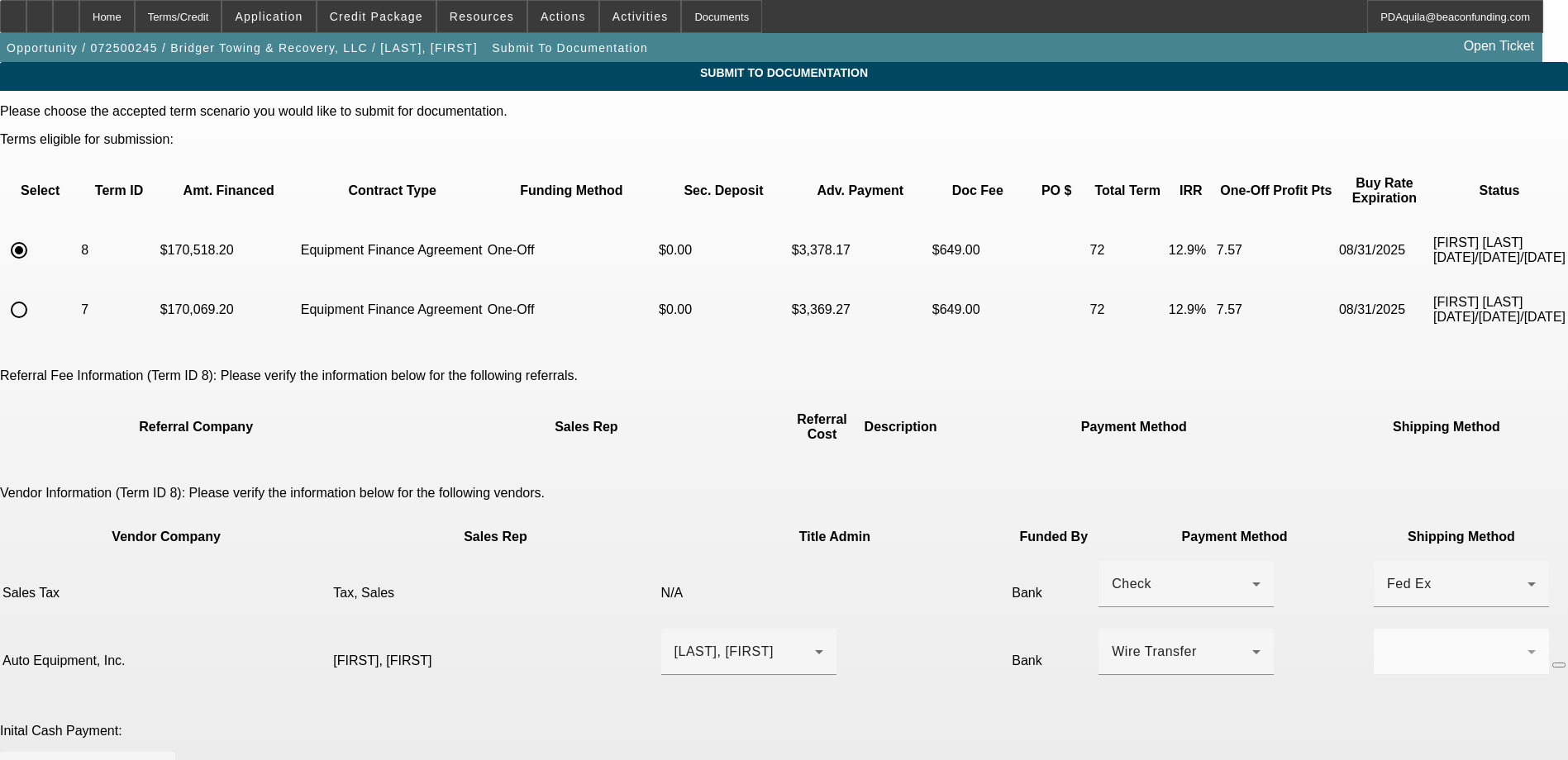 scroll, scrollTop: 330, scrollLeft: 0, axis: vertical 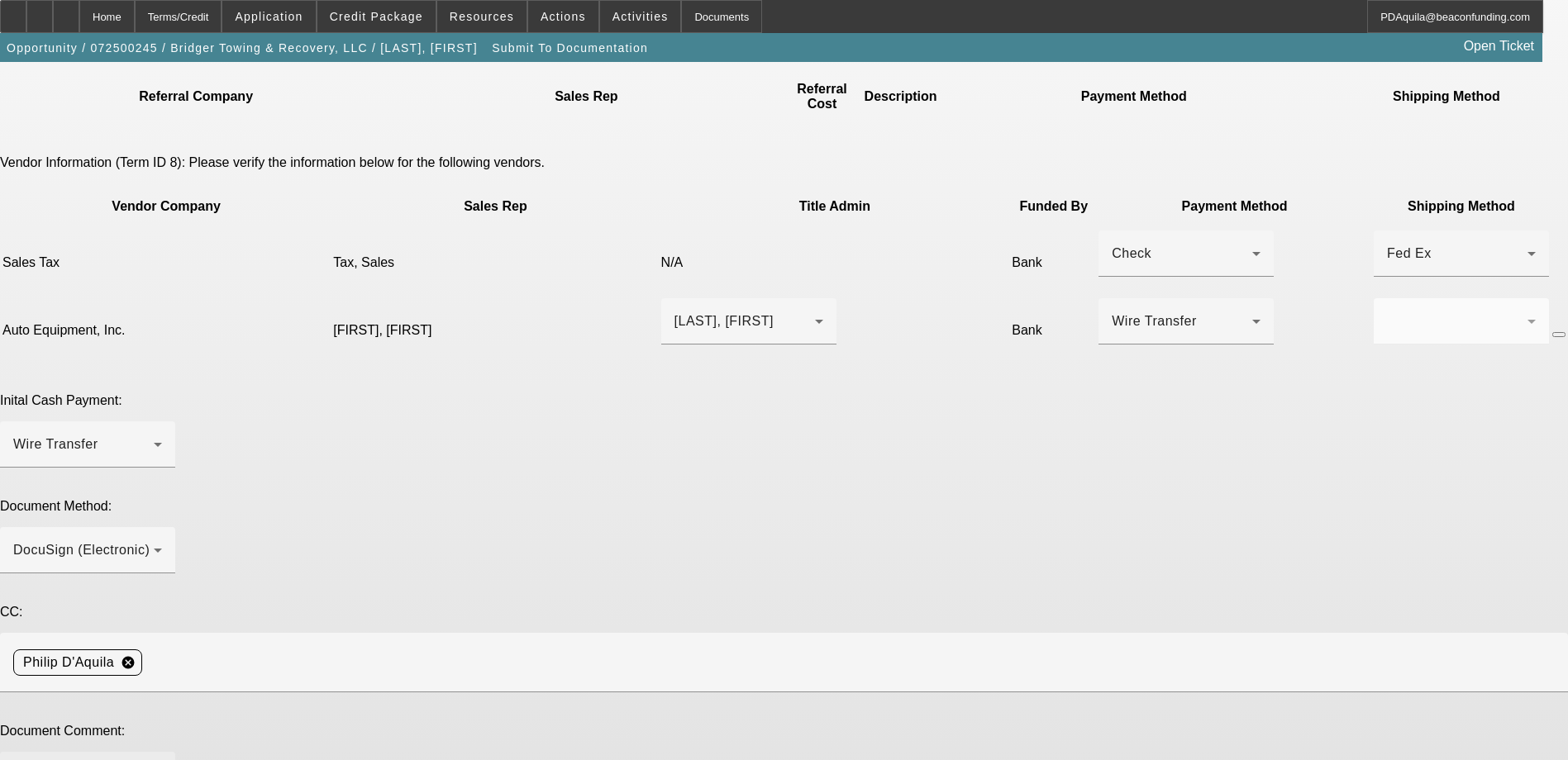 click at bounding box center [88, 785] 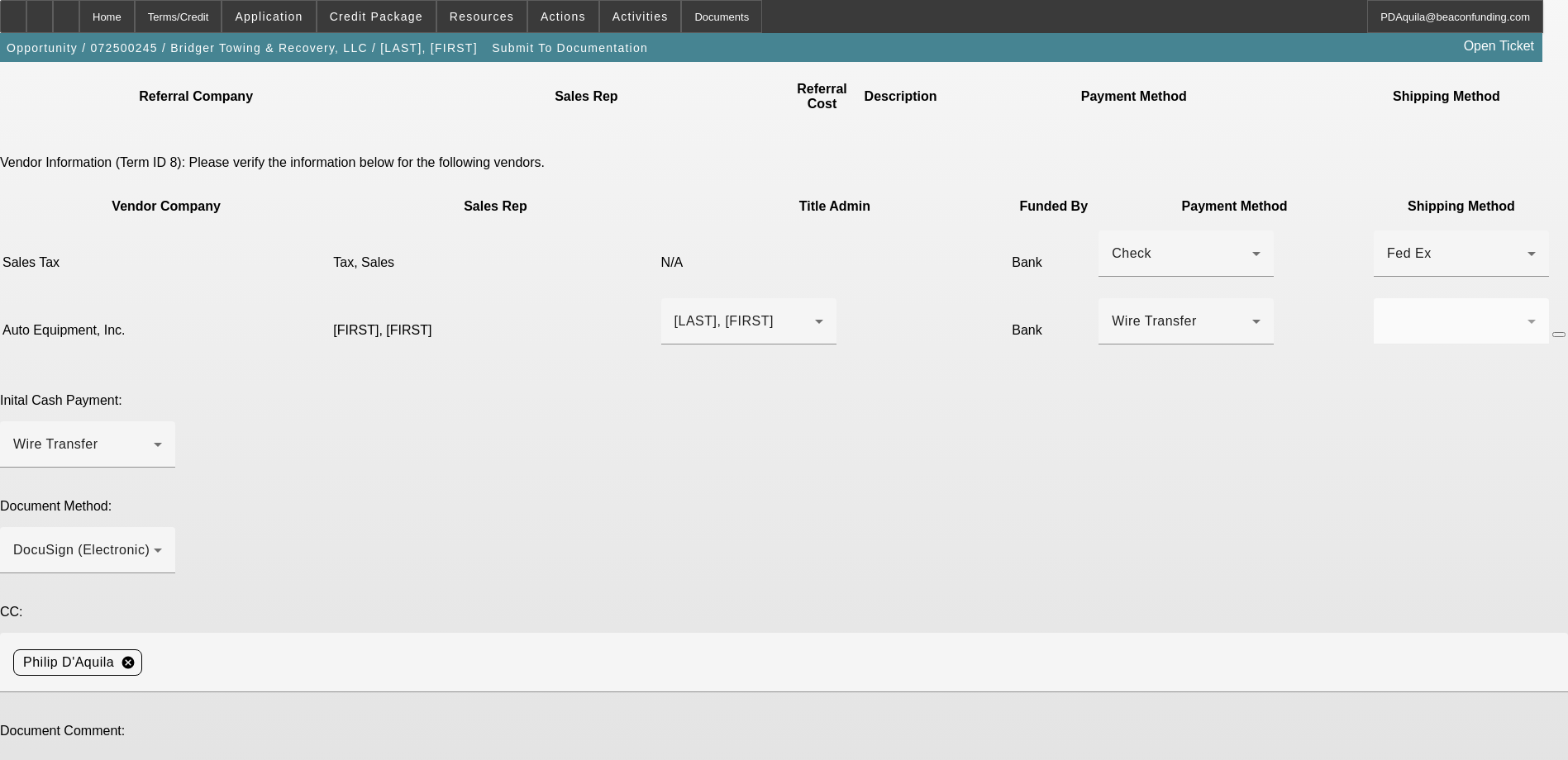 paste on "Oak, Past customer, tax financed in deal, EPOA, Leslie Hall Title admin 800-737-4116 leslie@autoequipmentinc.com" 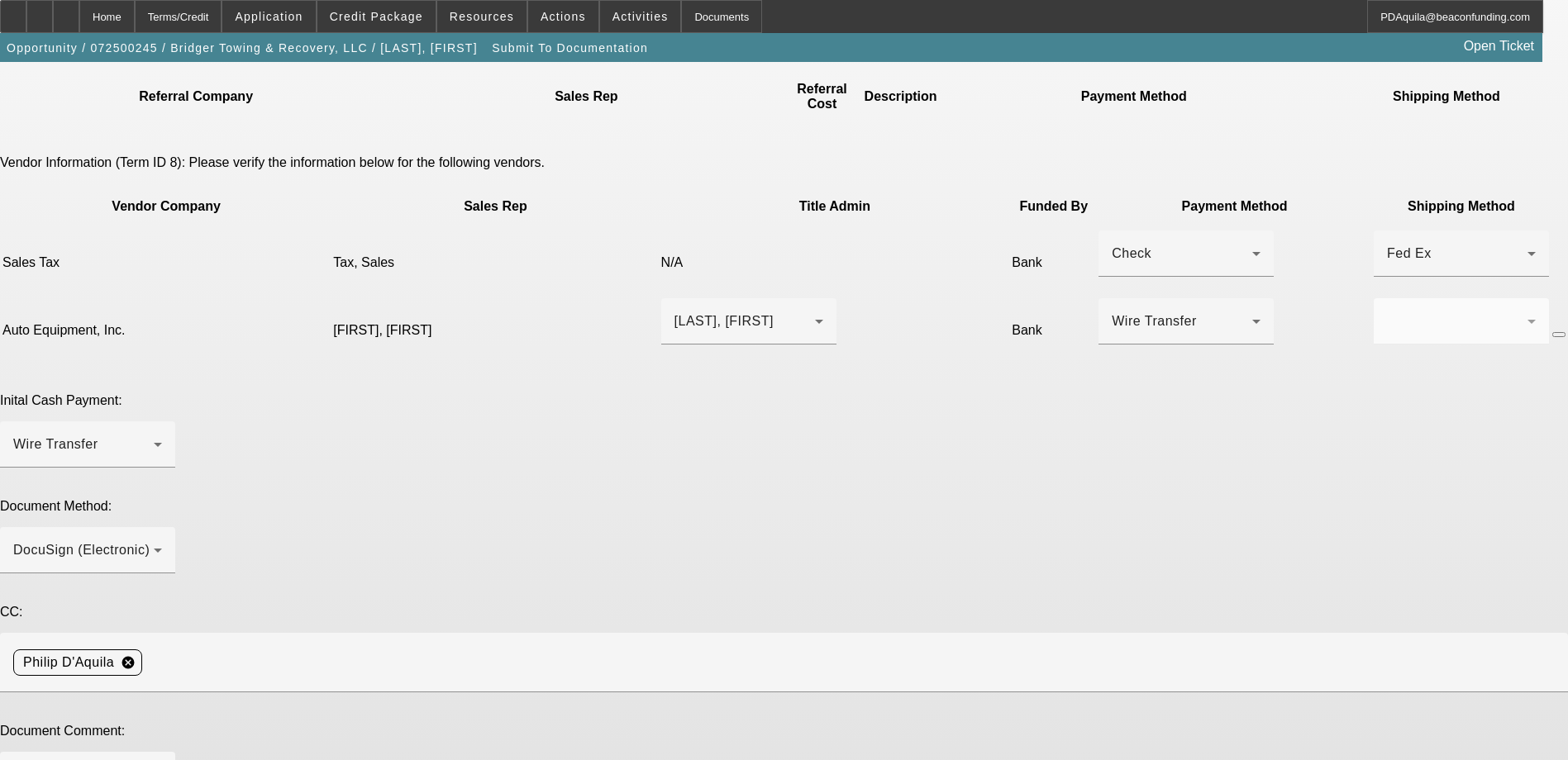 paste on "Oak, Past customer, tax financed in deal, EPOA, Leslie Hall Title admin 800-737-4116 leslie@autoequipmentinc.com - invoice in with vin" 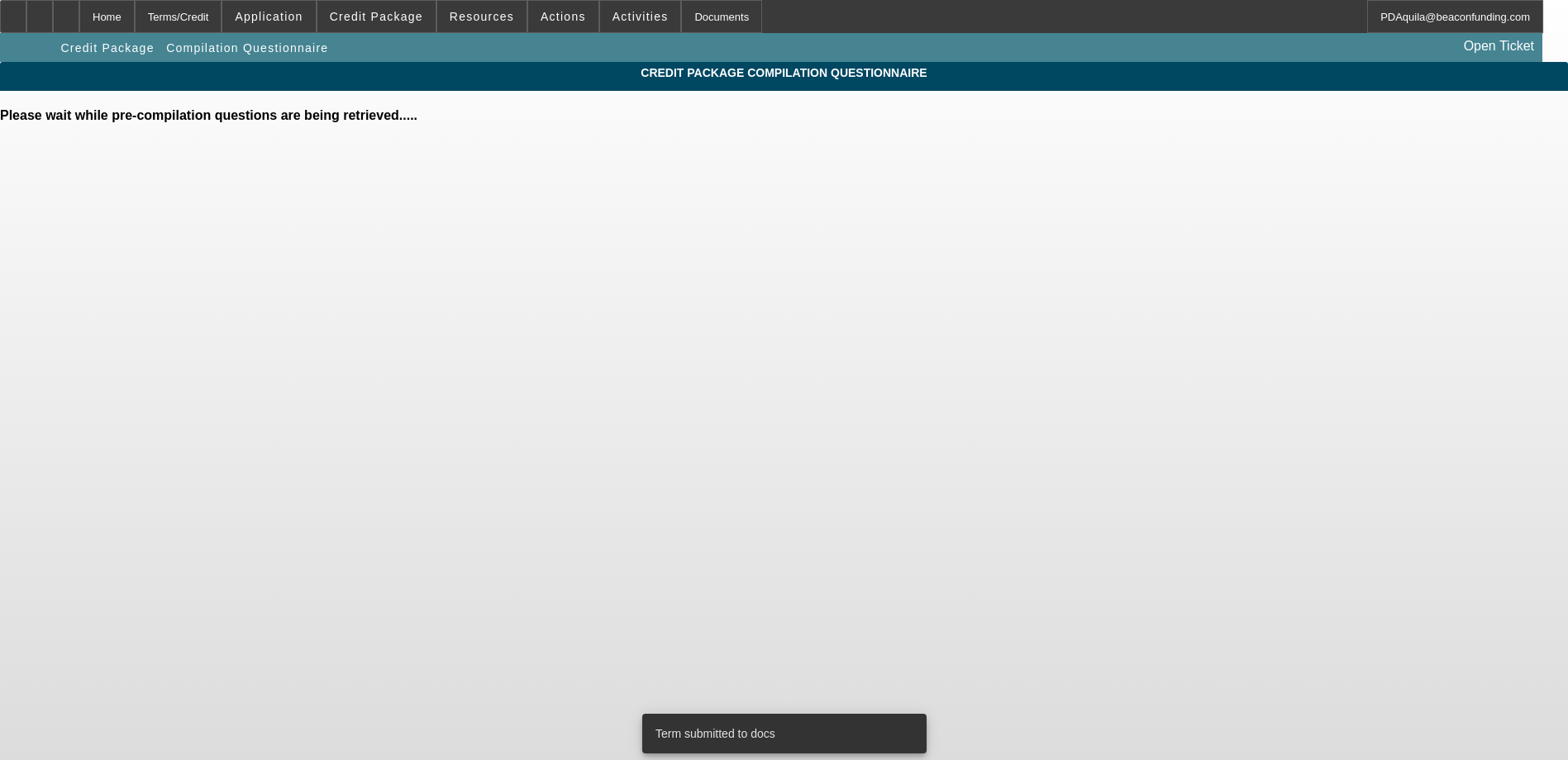 scroll, scrollTop: 0, scrollLeft: 0, axis: both 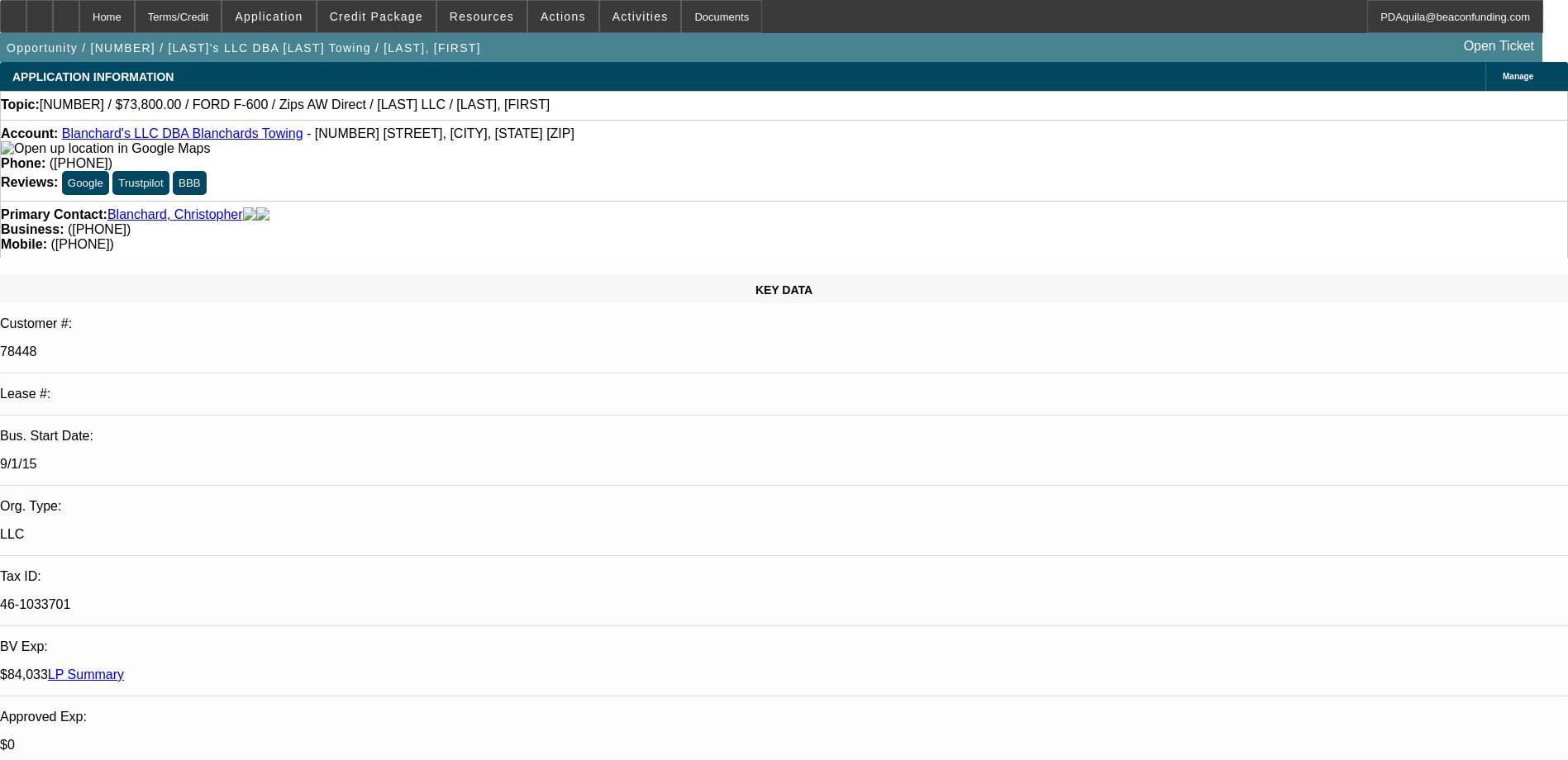 select on "0" 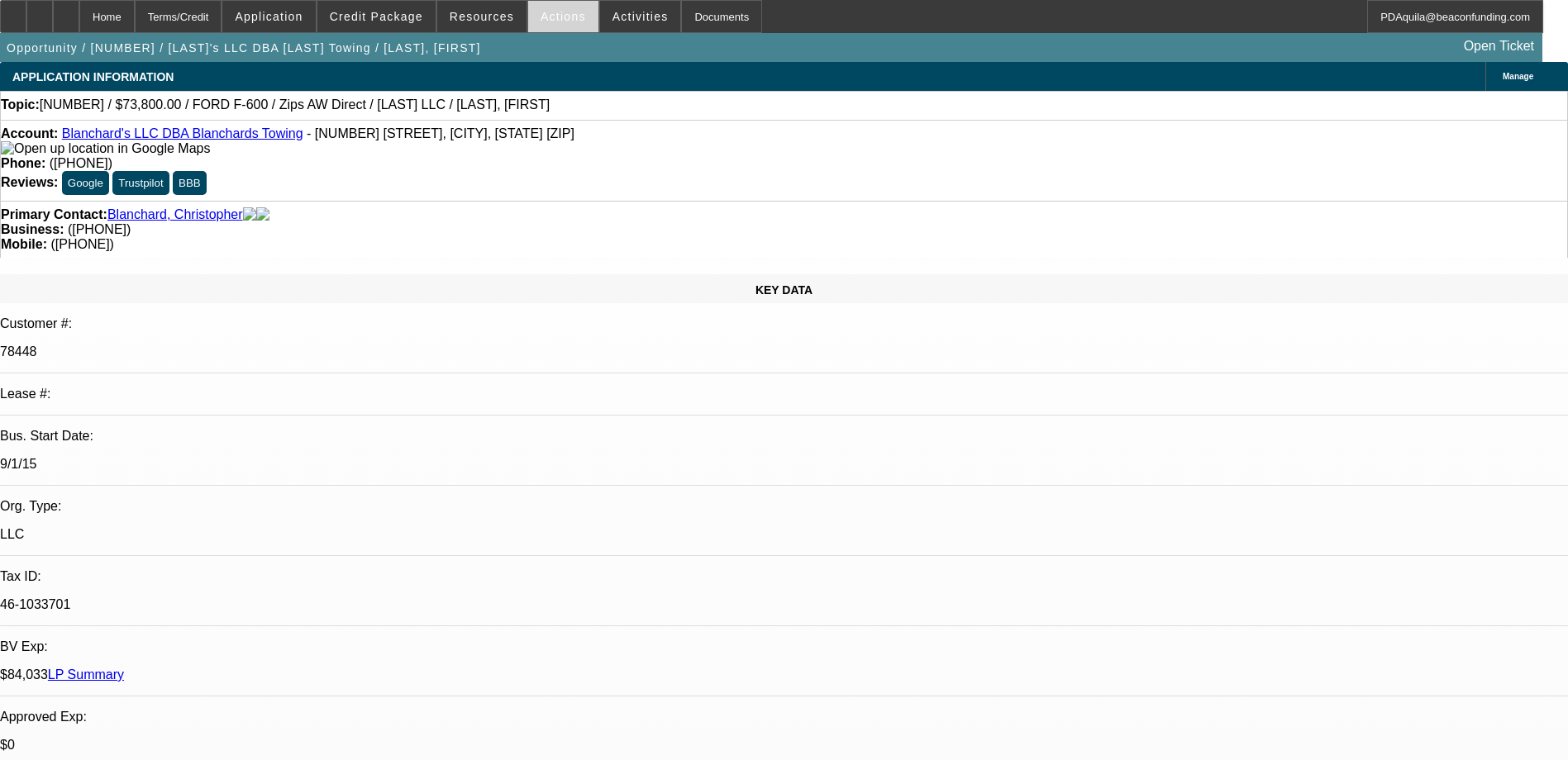 scroll, scrollTop: 2809, scrollLeft: 0, axis: vertical 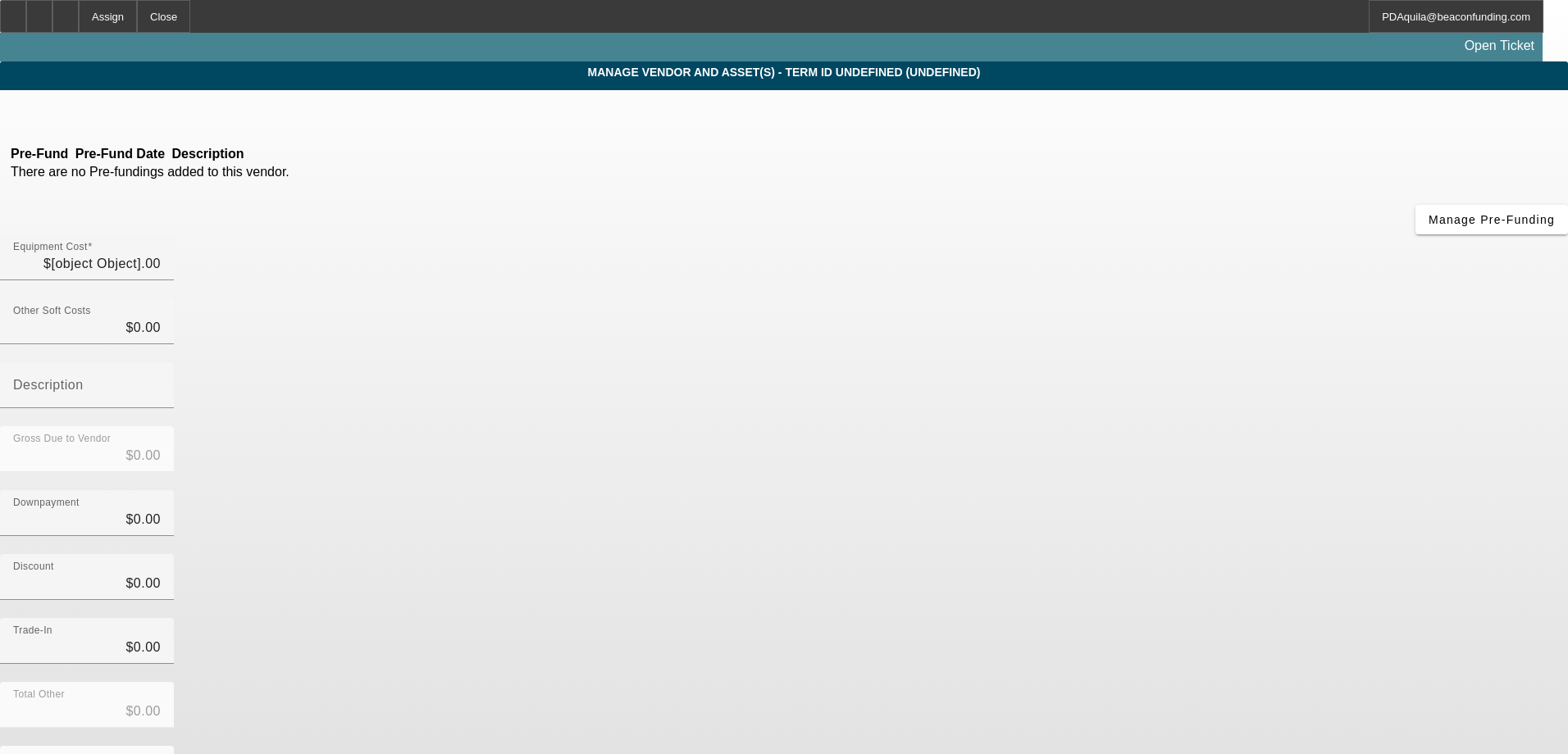 type on "$24,899.00" 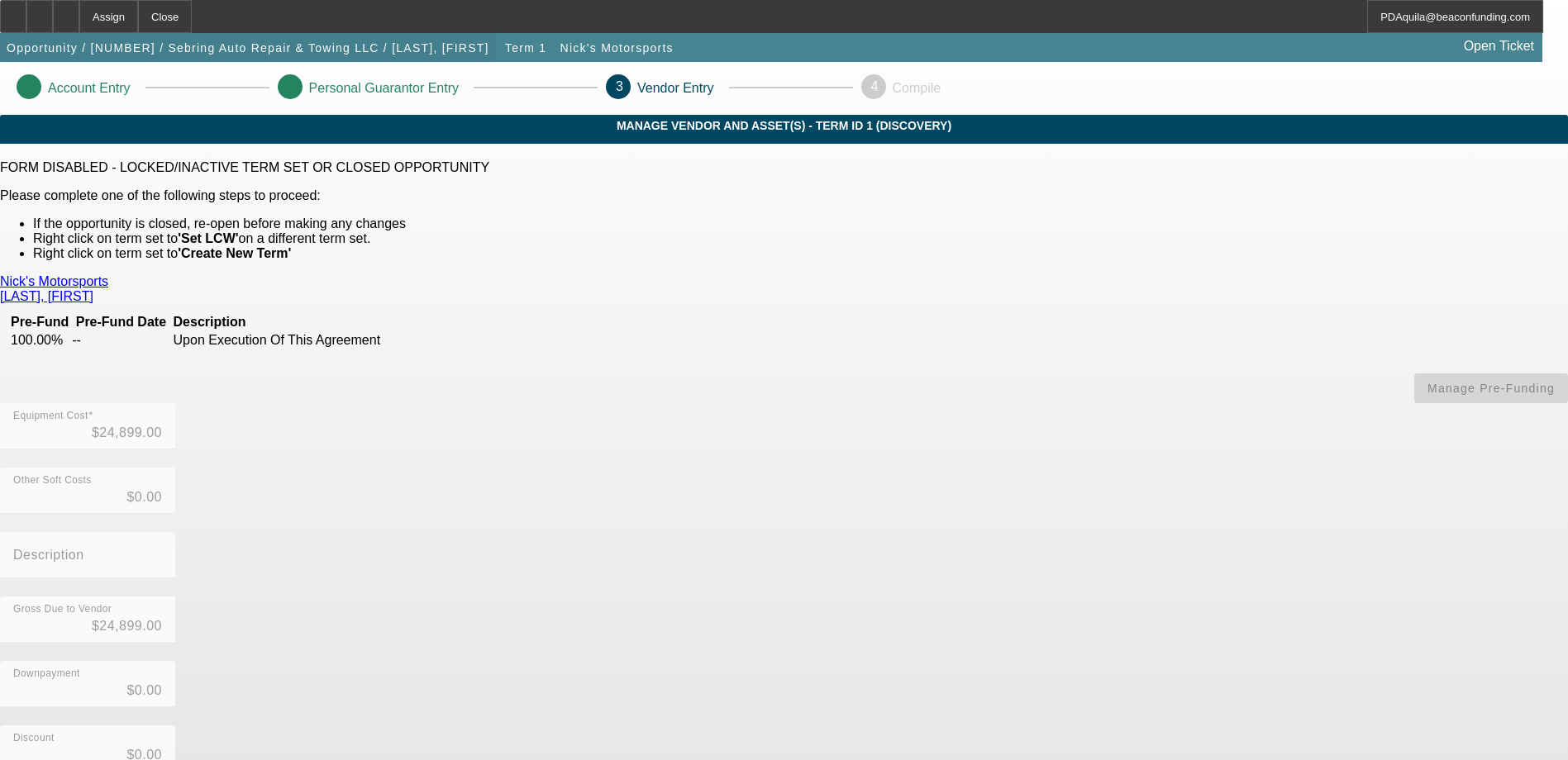 click on "Opportunity / 082500178 / Sebring Auto Repair & Towing LLC / Vought, Craig" at bounding box center [248, 48] 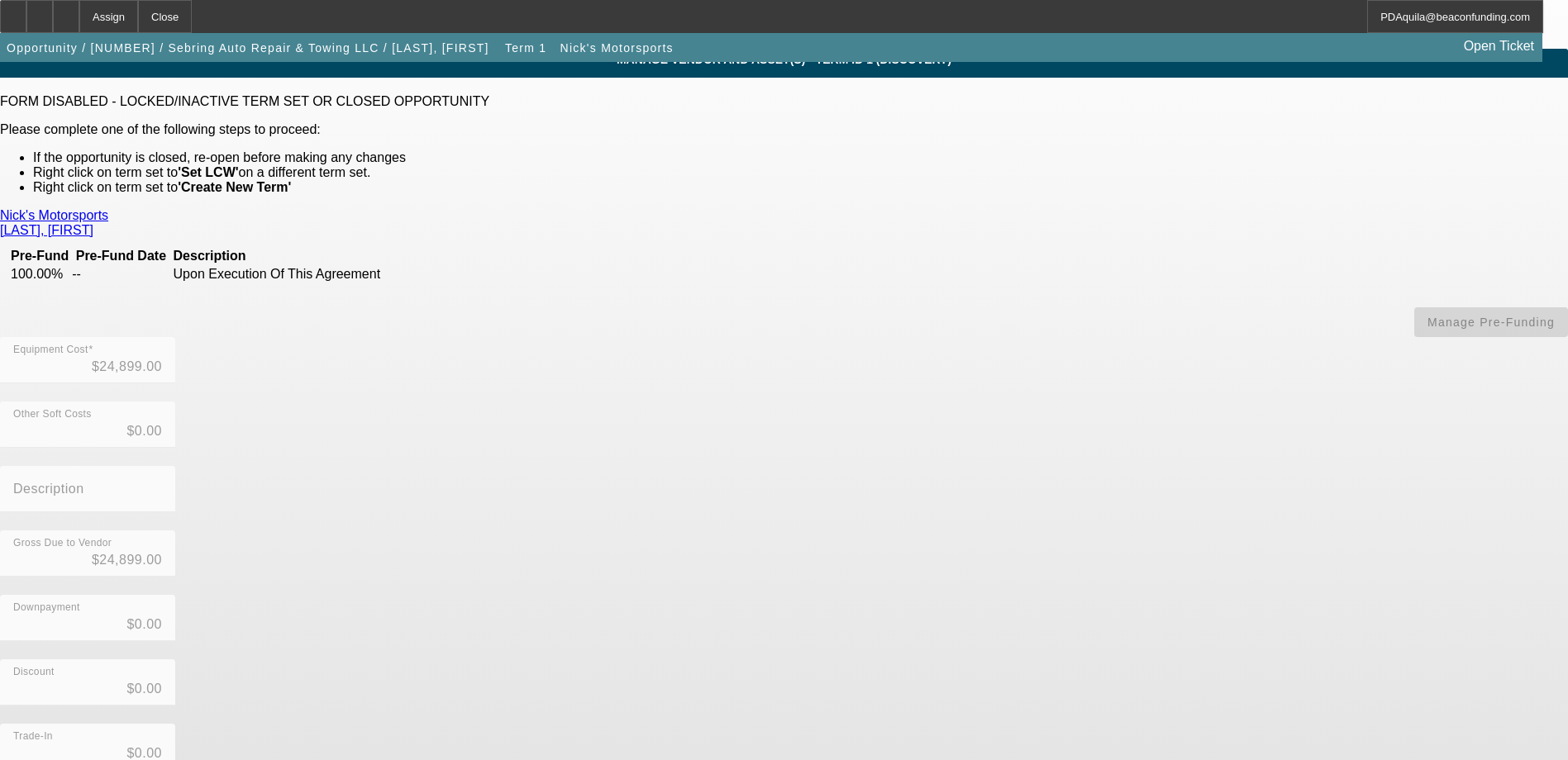 scroll, scrollTop: 0, scrollLeft: 0, axis: both 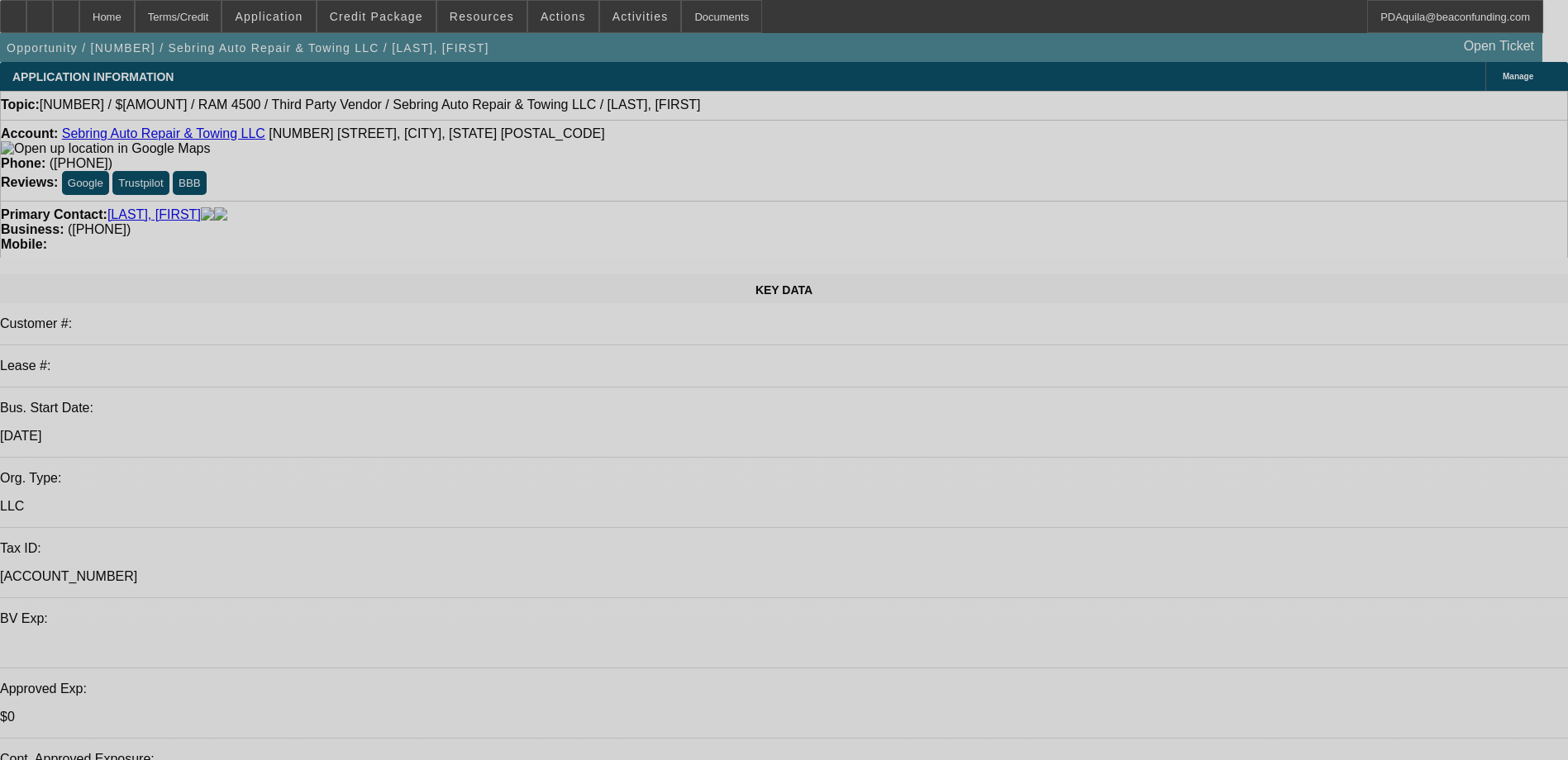 select on "0" 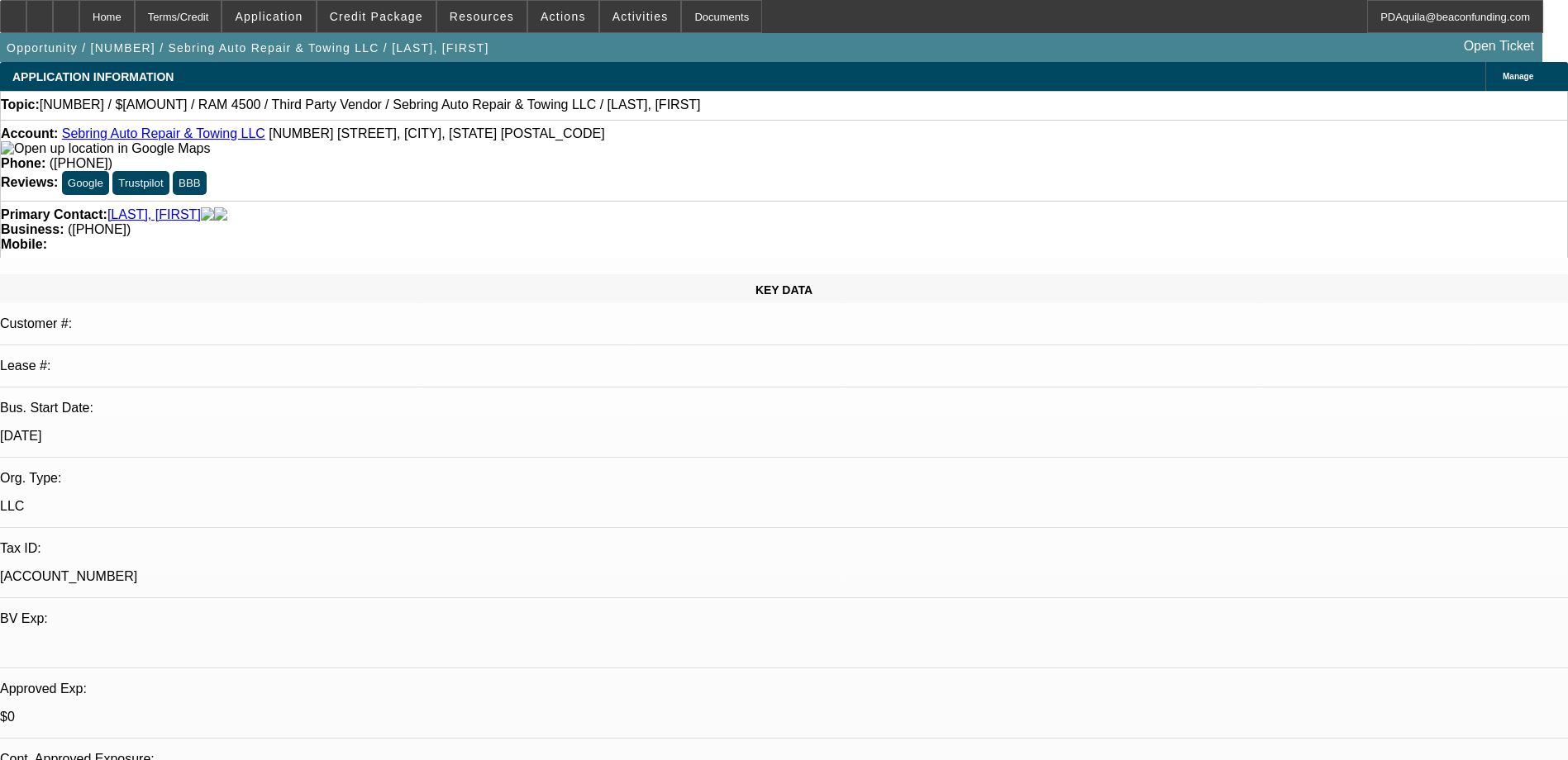 select on "2" 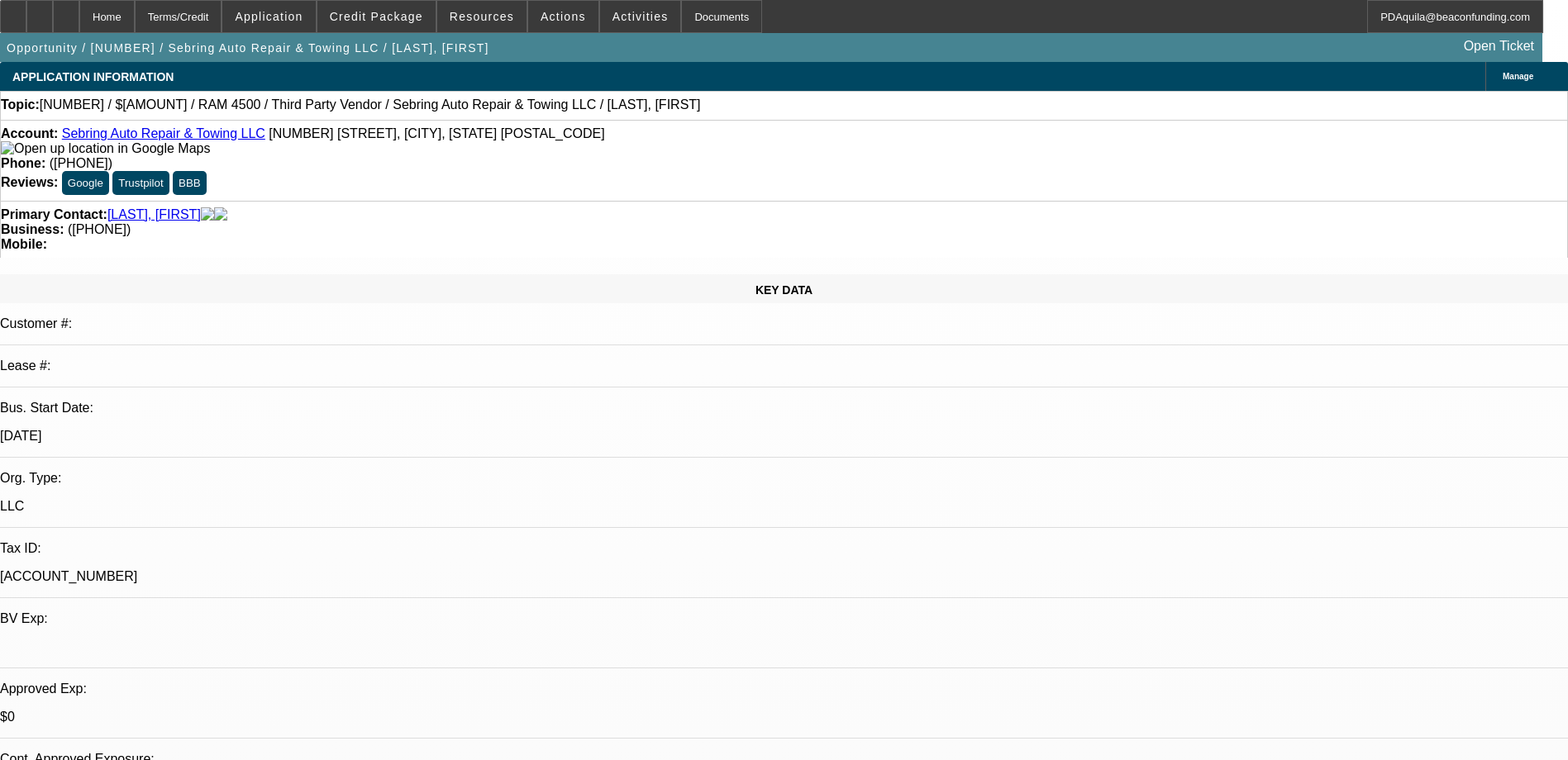 select on "1" 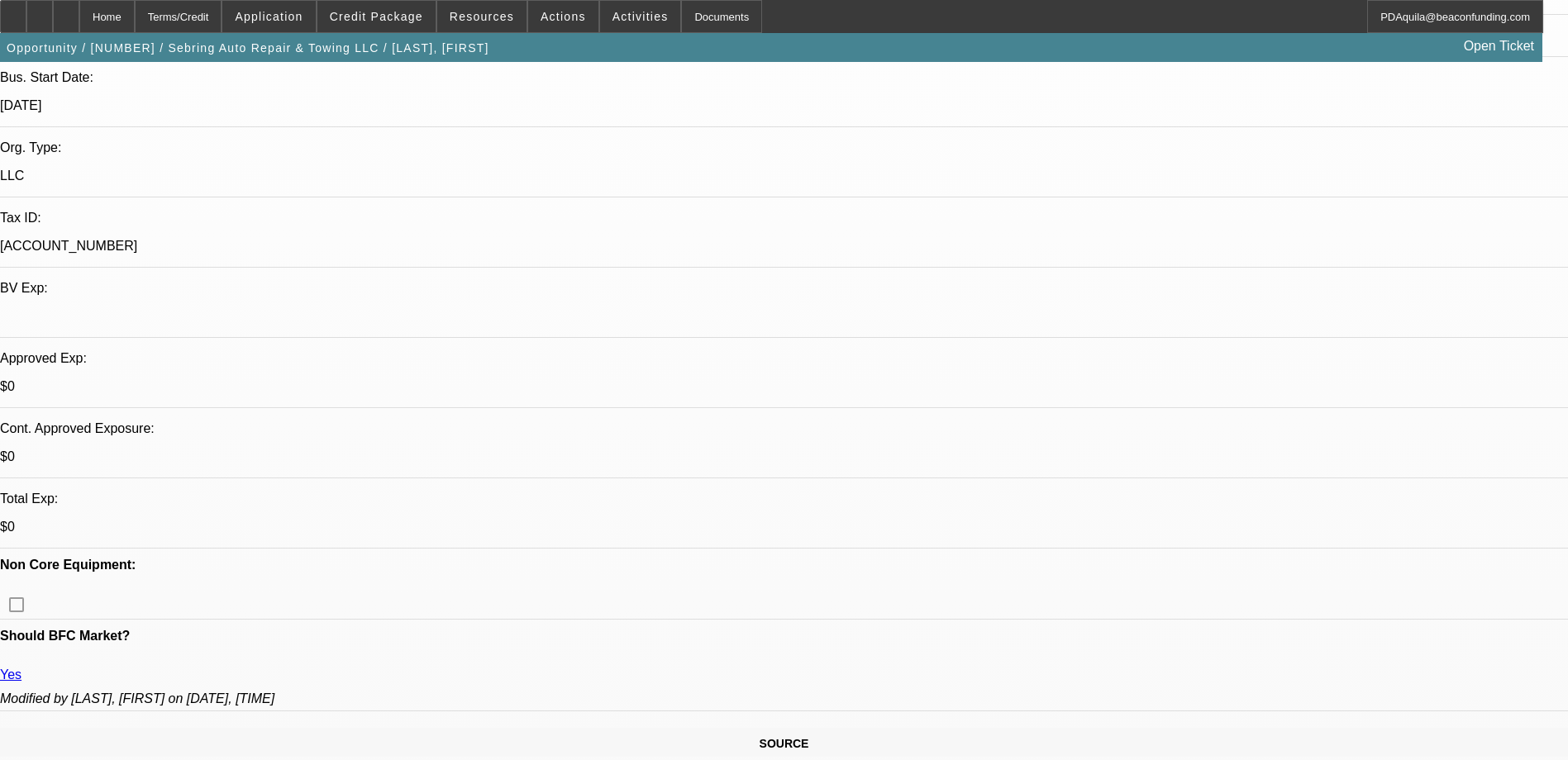 scroll, scrollTop: 0, scrollLeft: 0, axis: both 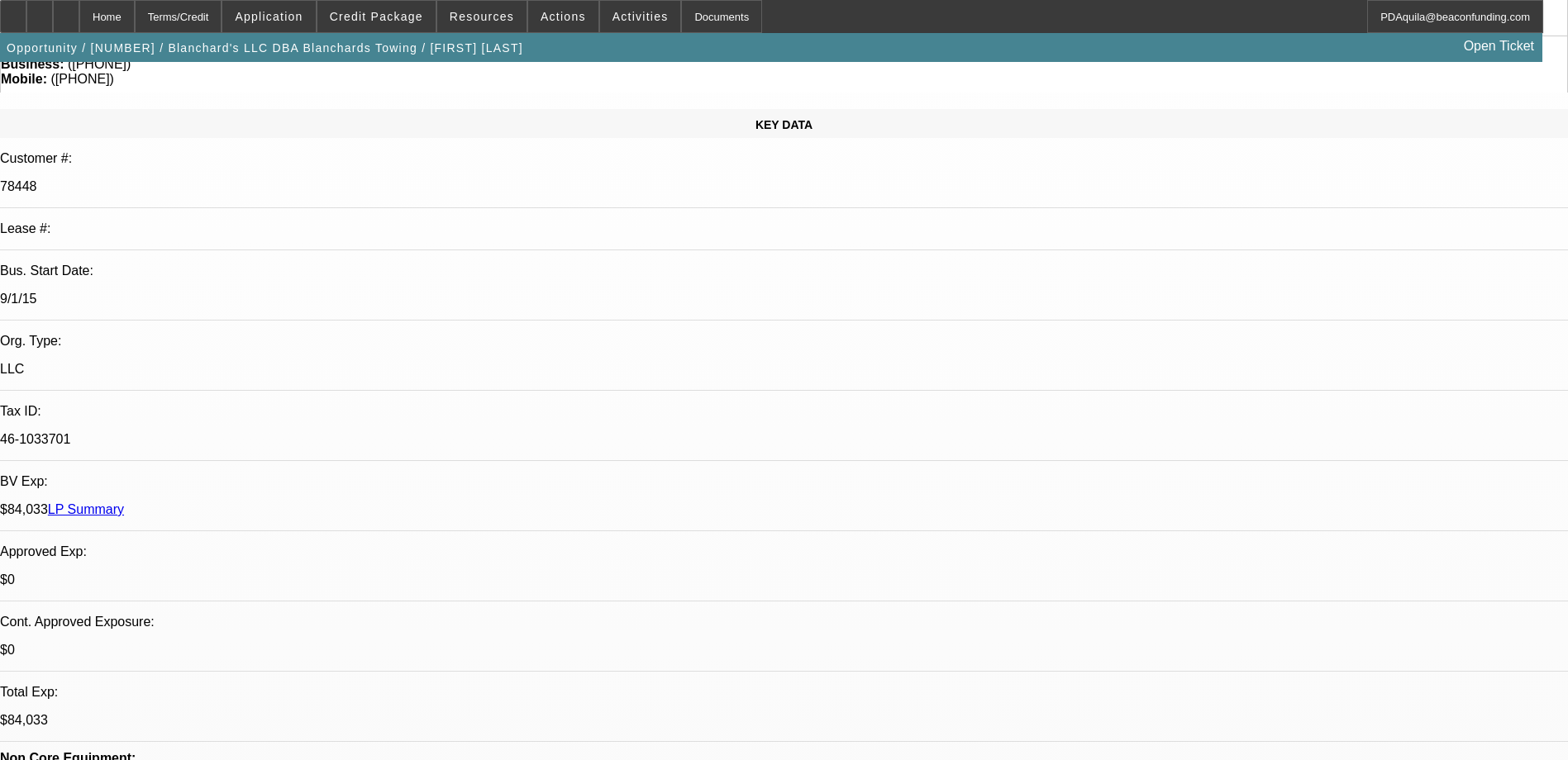select on "0" 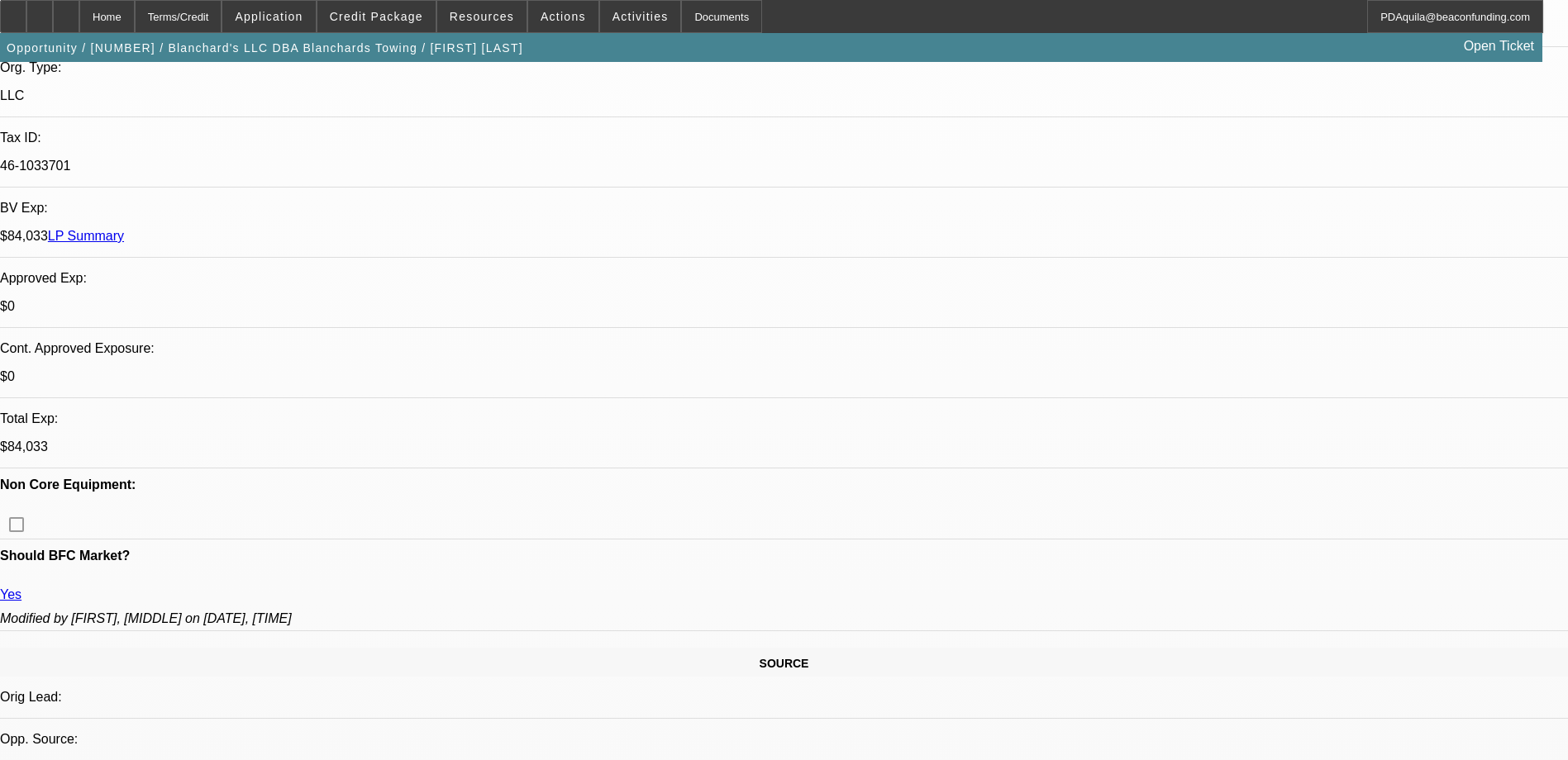 select on "1" 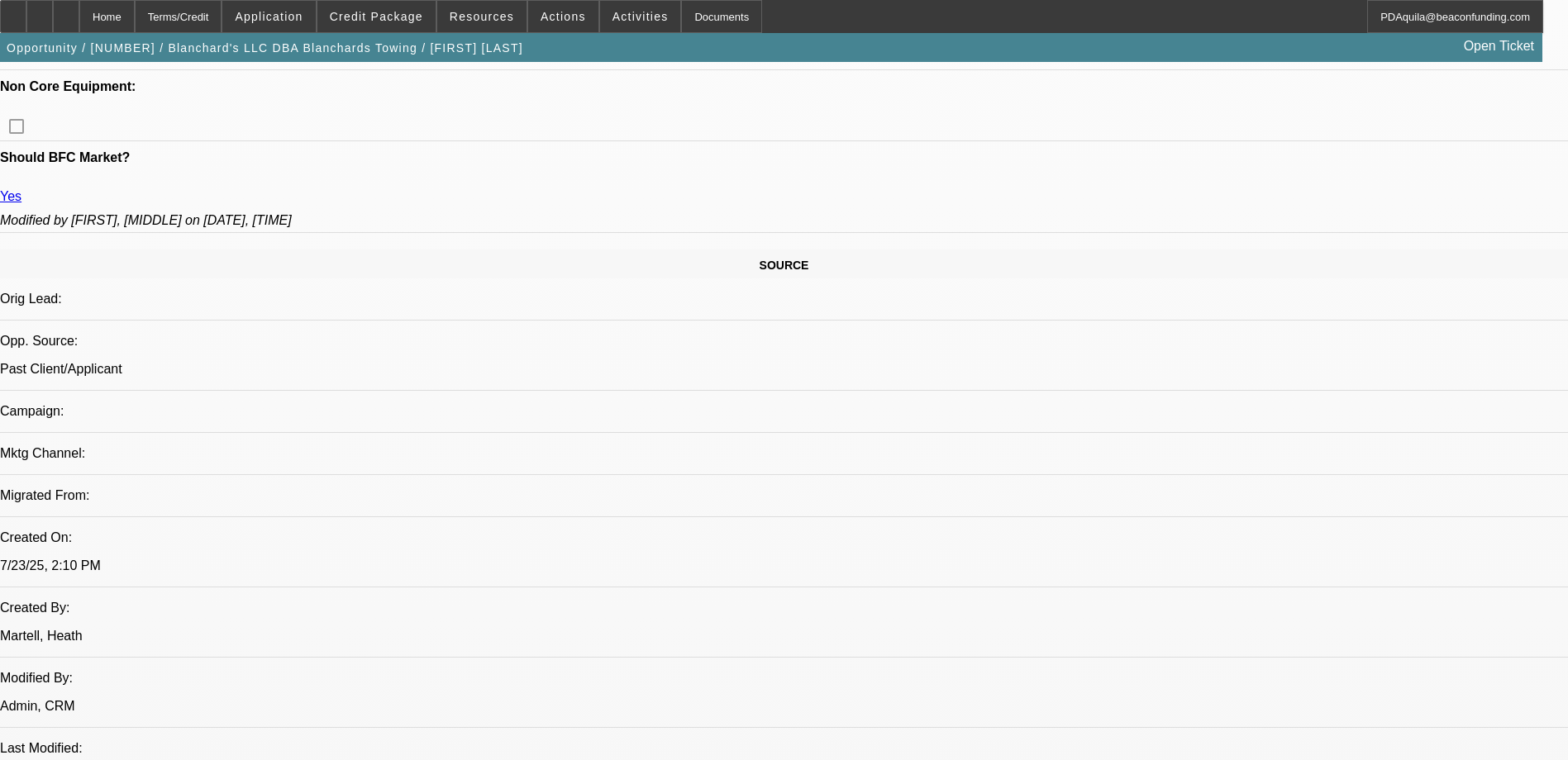 scroll, scrollTop: 826, scrollLeft: 0, axis: vertical 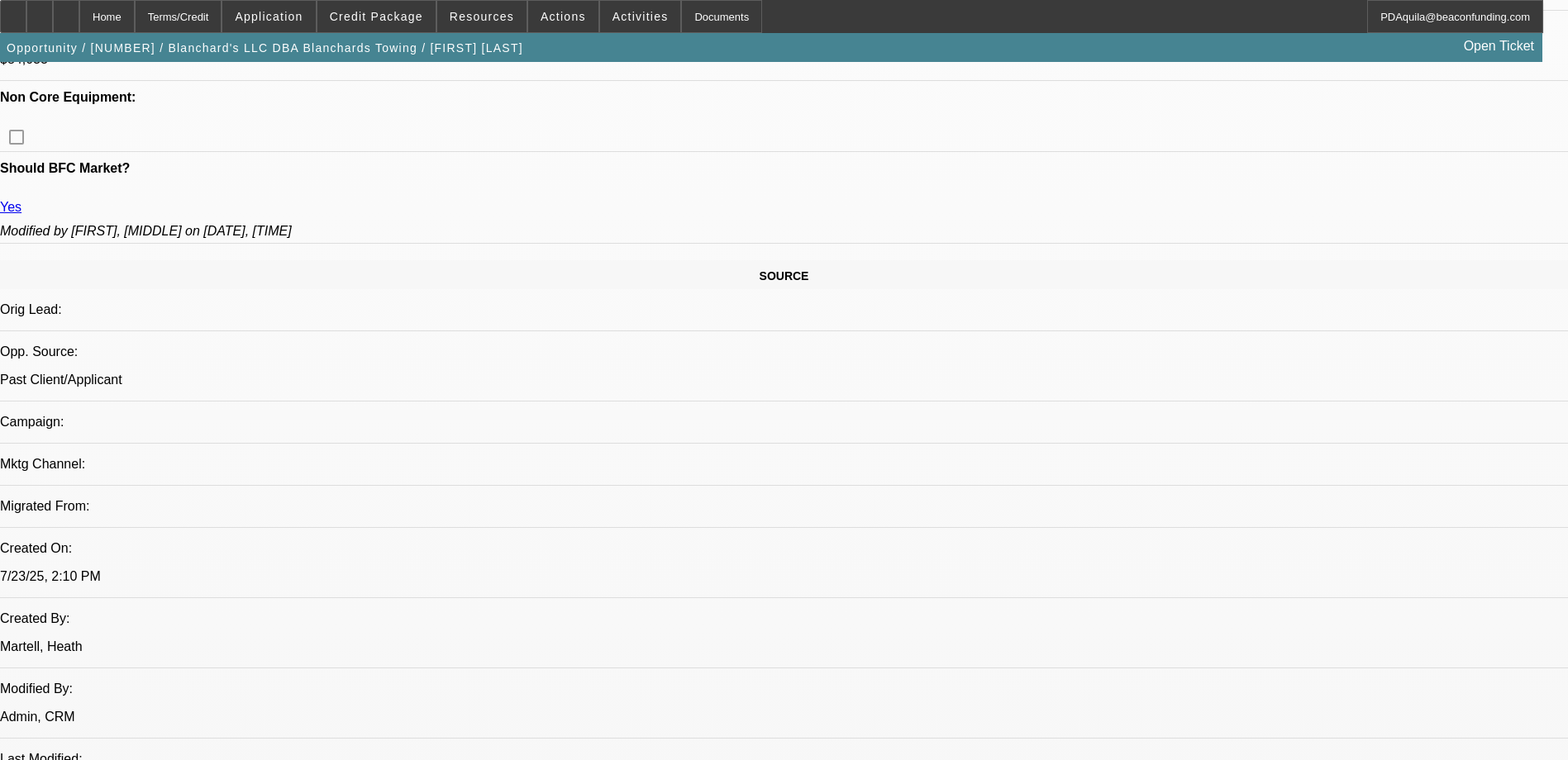 click on "PayNet MasterScore® v2
692
Percentile
55
Key Factors in MasterScore v2
Impact on Score
Long Time in Business
Positive
Higher Risk Borrowing Practices
Negative
Defaults and/or Derog Public Records
Negative" 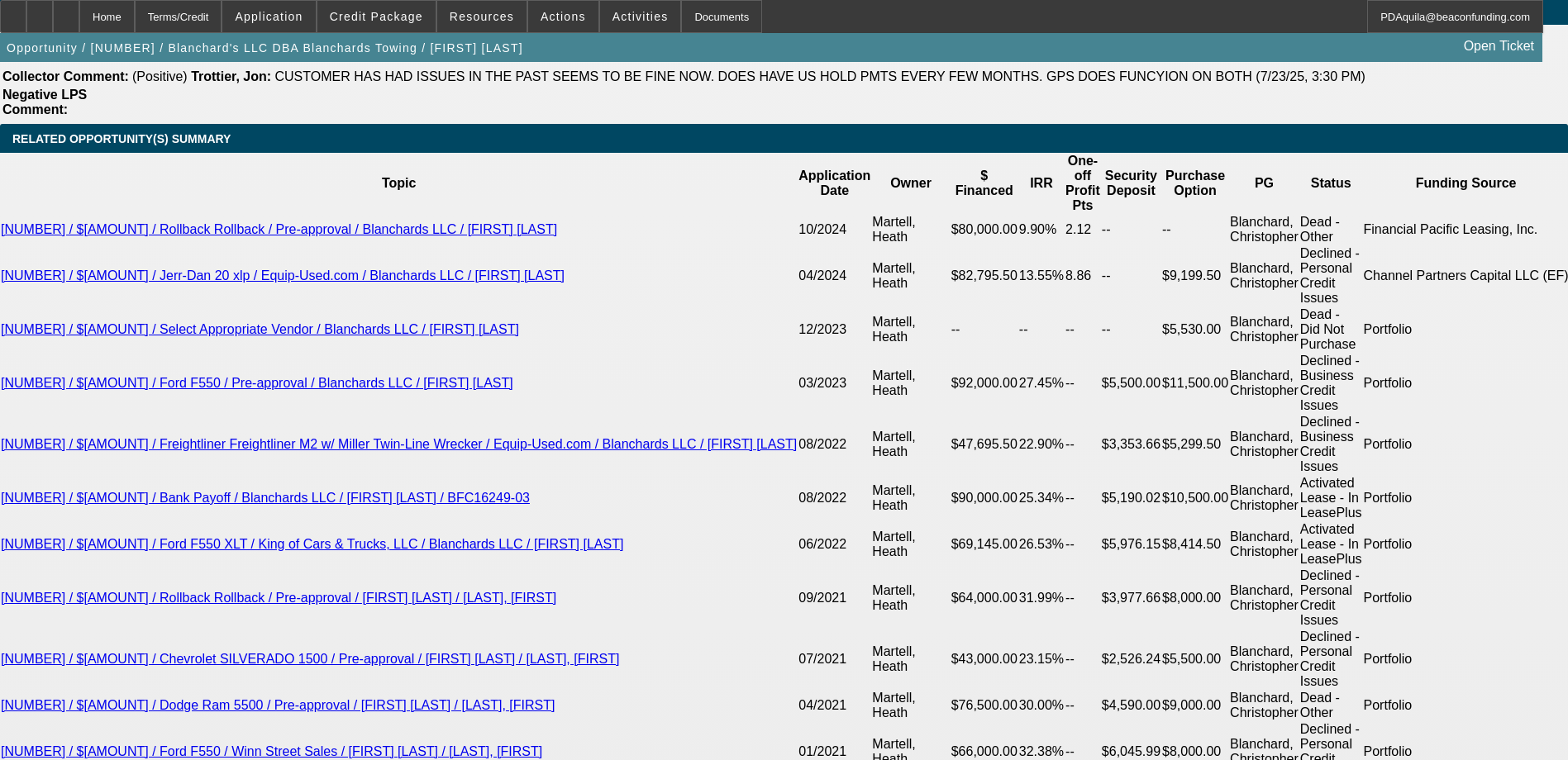scroll, scrollTop: 2809, scrollLeft: 0, axis: vertical 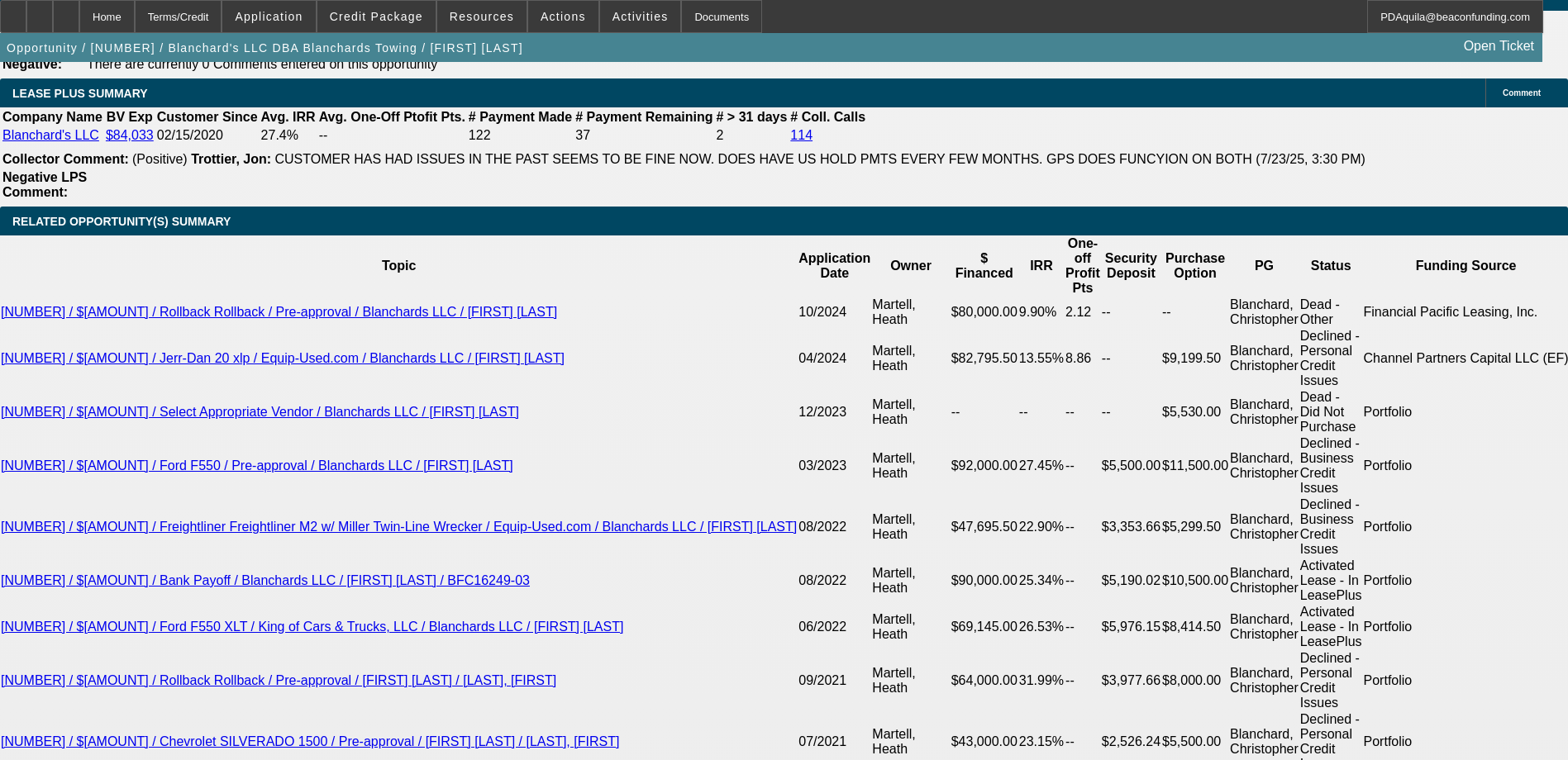 click on "Contingency
CONTINGENT ON A. An Invoice from the vendor. Please send a copy of the title if applicable; B. 3 most recent bank statements; C. A copy of your Drivers License.; D. GPS install & inspection.; E. Asset location.; F. $750.00 Processing Fee;
Heyd, Zachary - 8/7/25, 12:24 PM" at bounding box center (557, 4090) 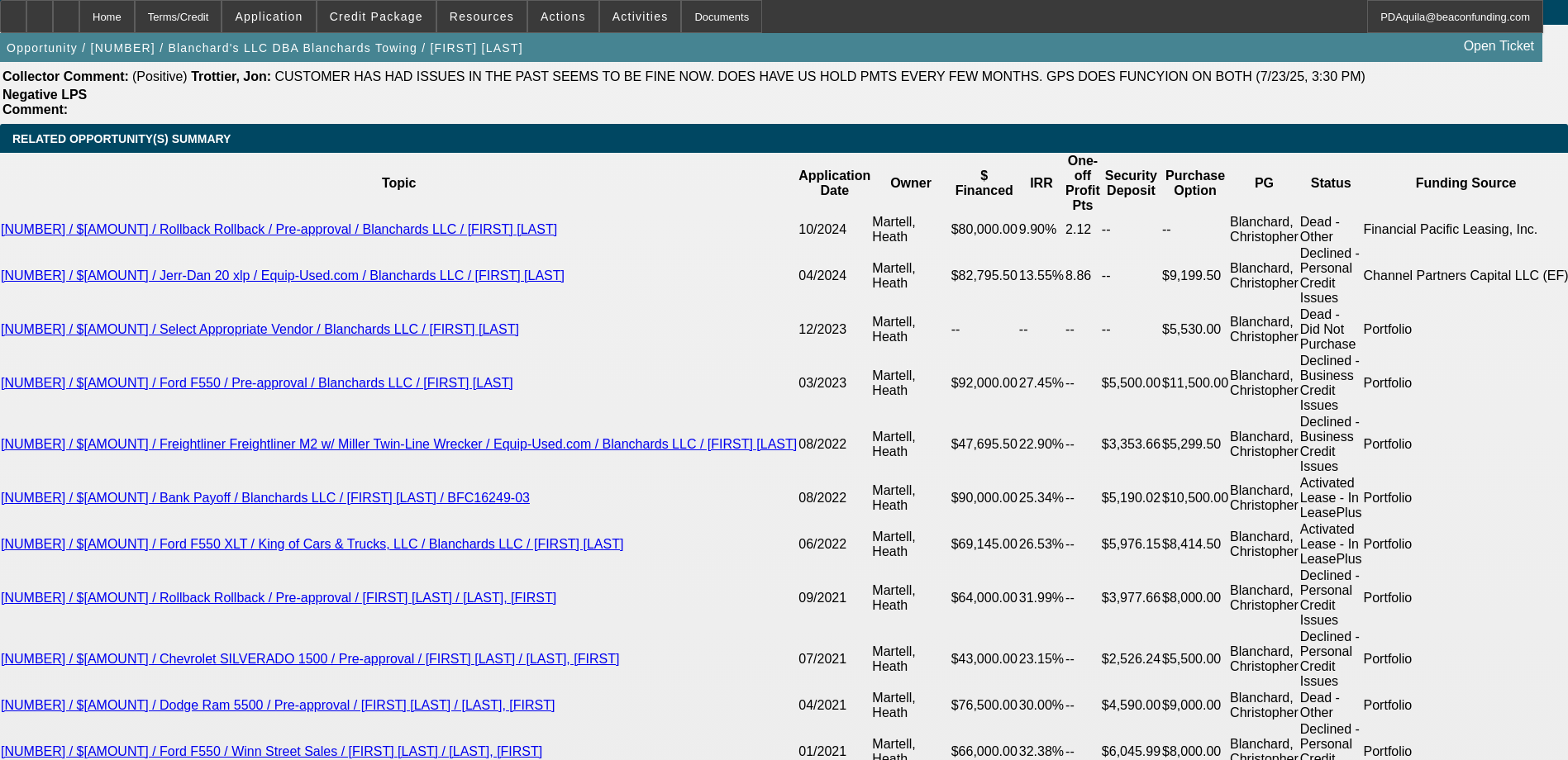drag, startPoint x: 1186, startPoint y: 549, endPoint x: 1321, endPoint y: 575, distance: 137.4809 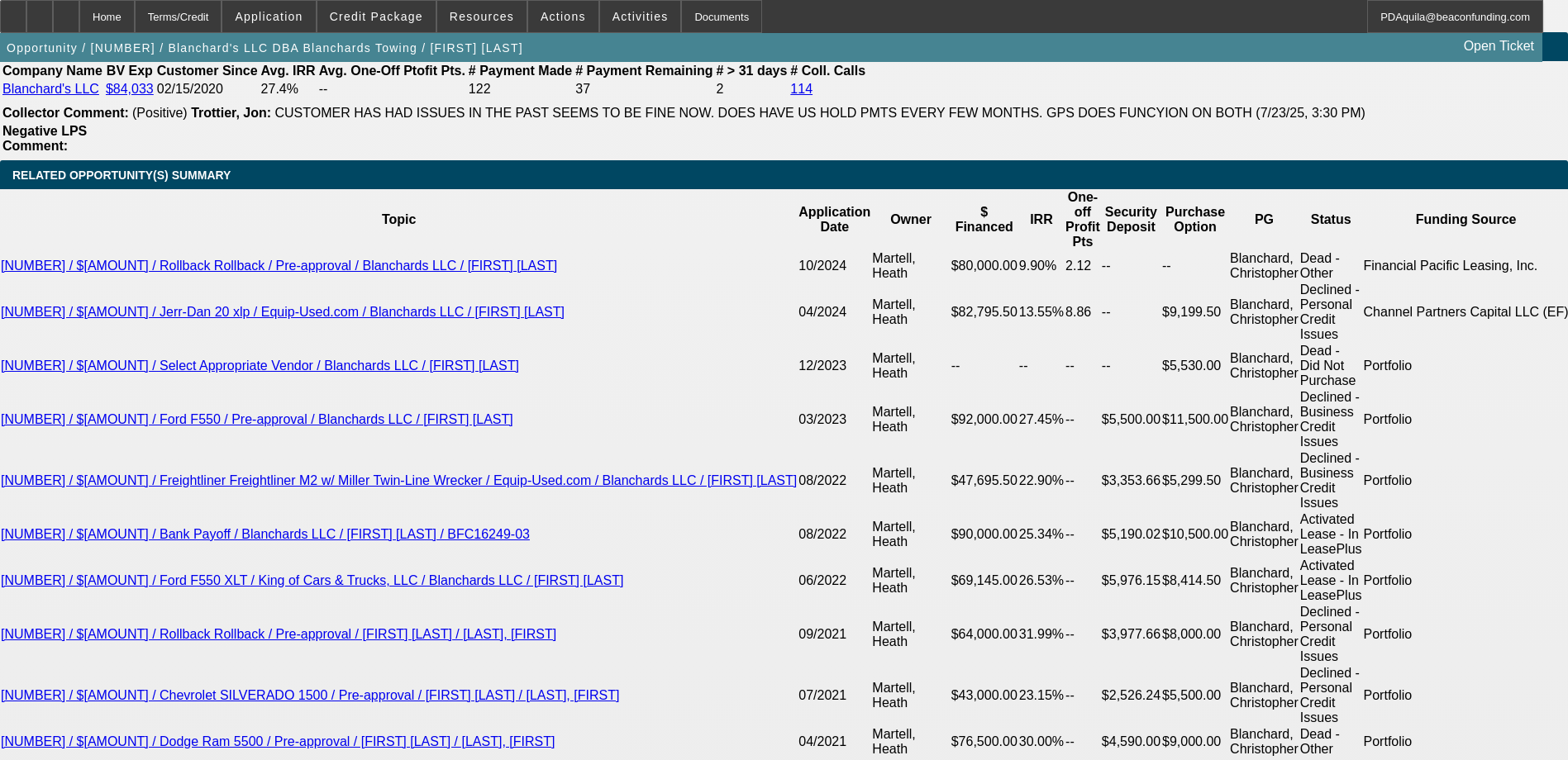 scroll, scrollTop: 2891, scrollLeft: 0, axis: vertical 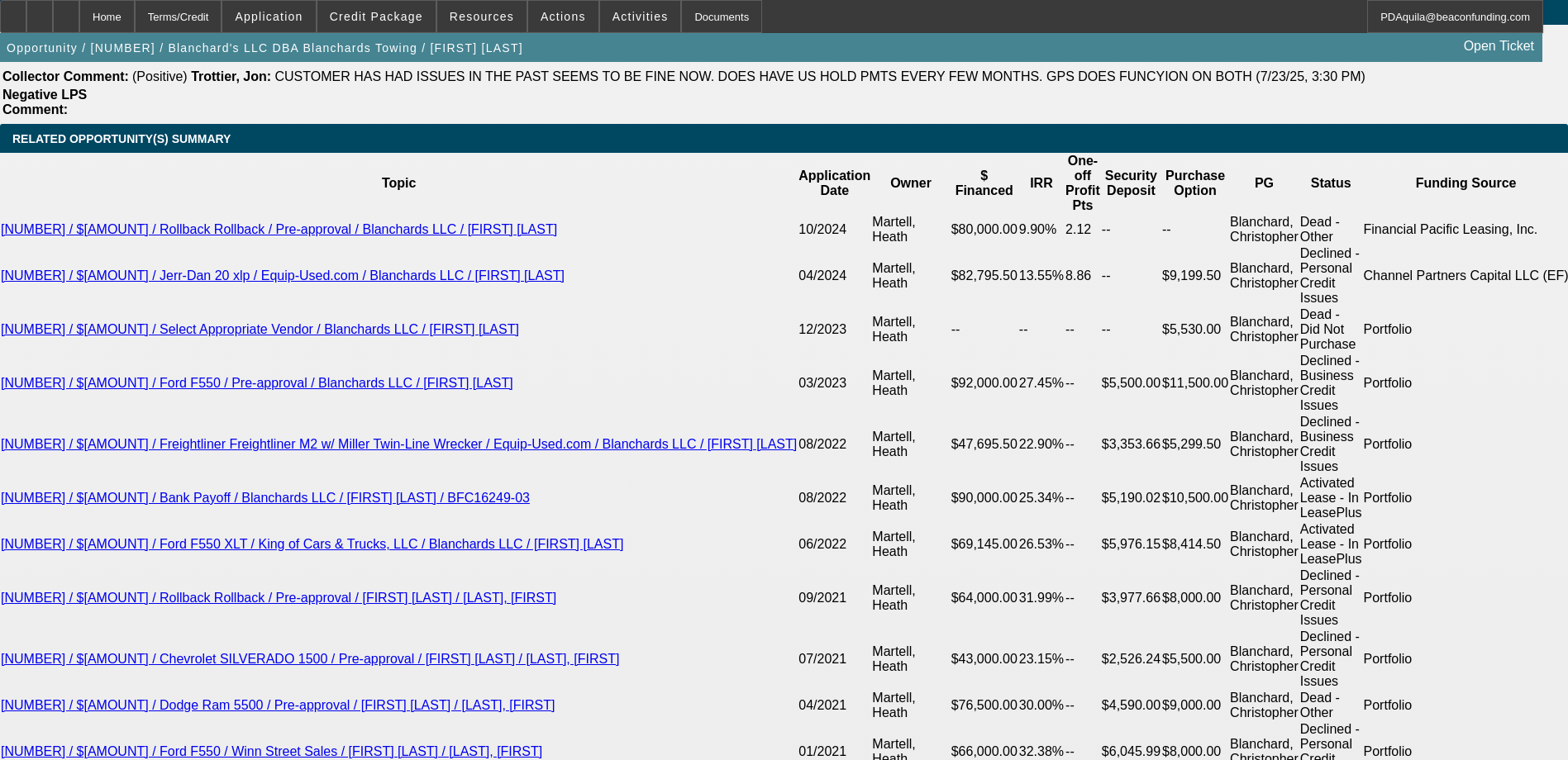 click on "Contingency
Name:  Heyd, Zachary
Sent:
8/7/25, 12:24 PM
To:  --
CONTINGENT ON A. An Invoice from the vendor. Please send a copy of the title if applicable; B. 3 most recent bank statements; C. A copy of your Drivers License.; D. GPS install & inspection.; E. Asset location.; F. $750.00 Processing Fee;" at bounding box center (784, 4219) 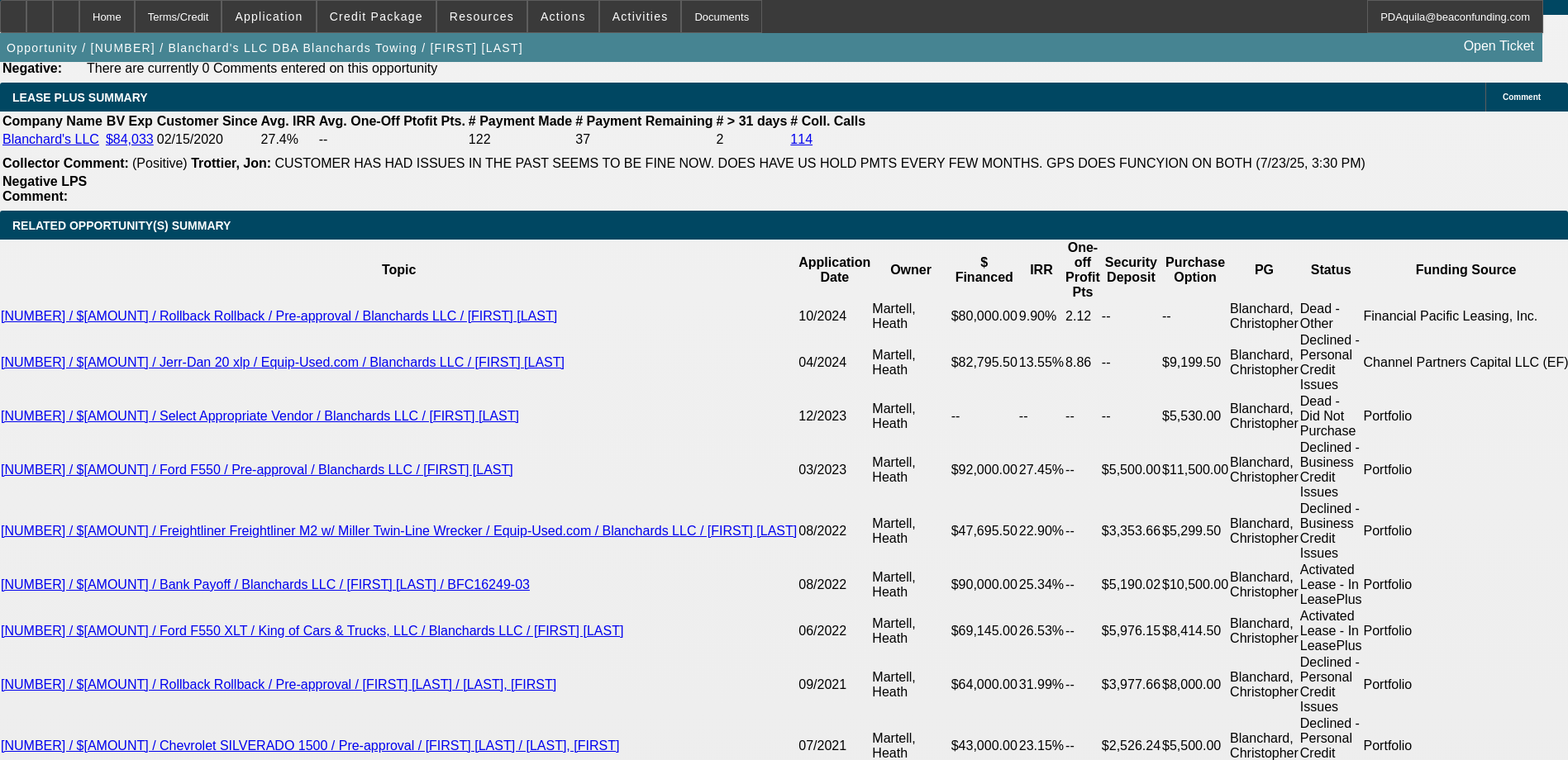 scroll, scrollTop: 2809, scrollLeft: 0, axis: vertical 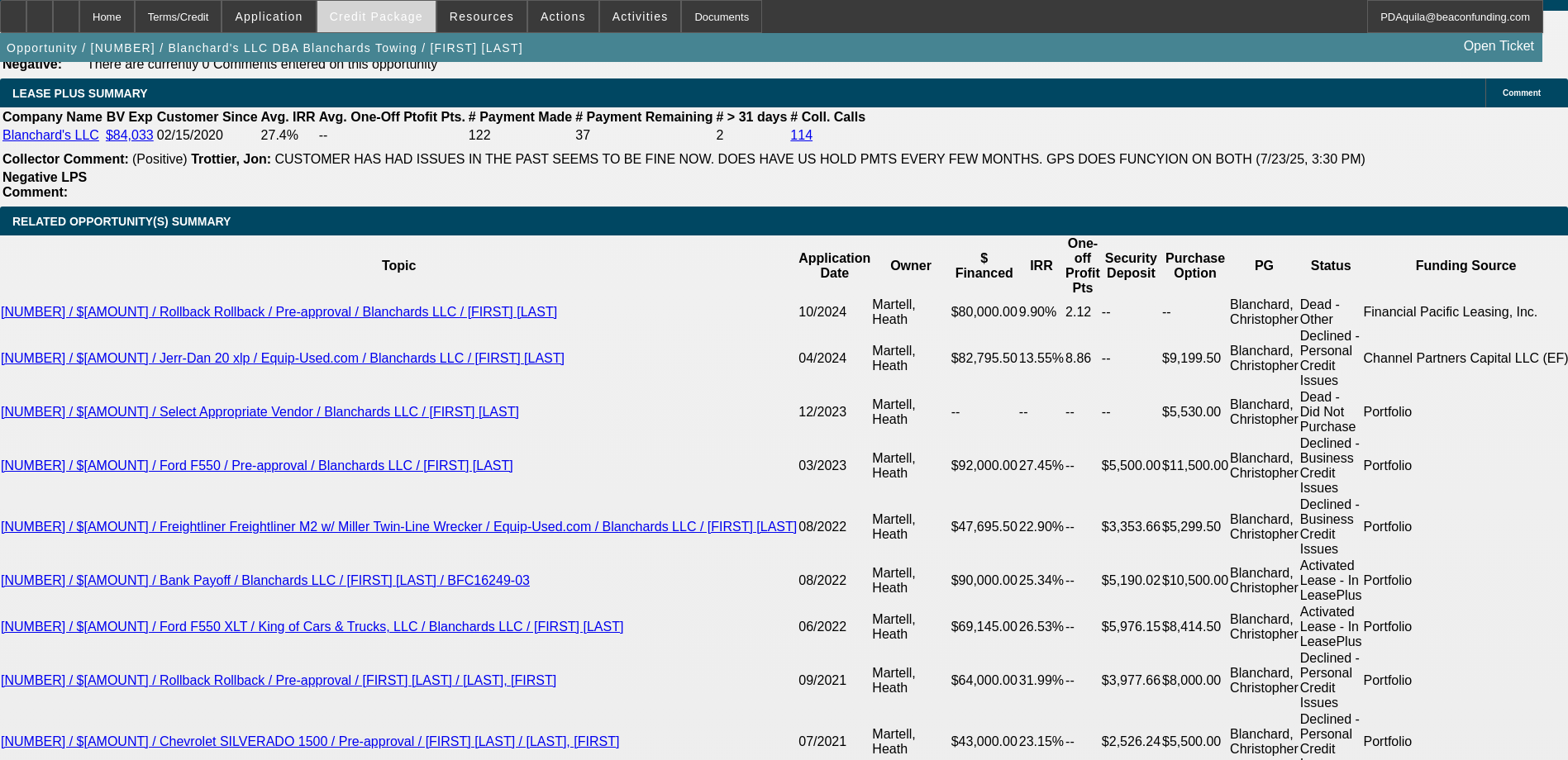click on "Credit Package" at bounding box center (376, 17) 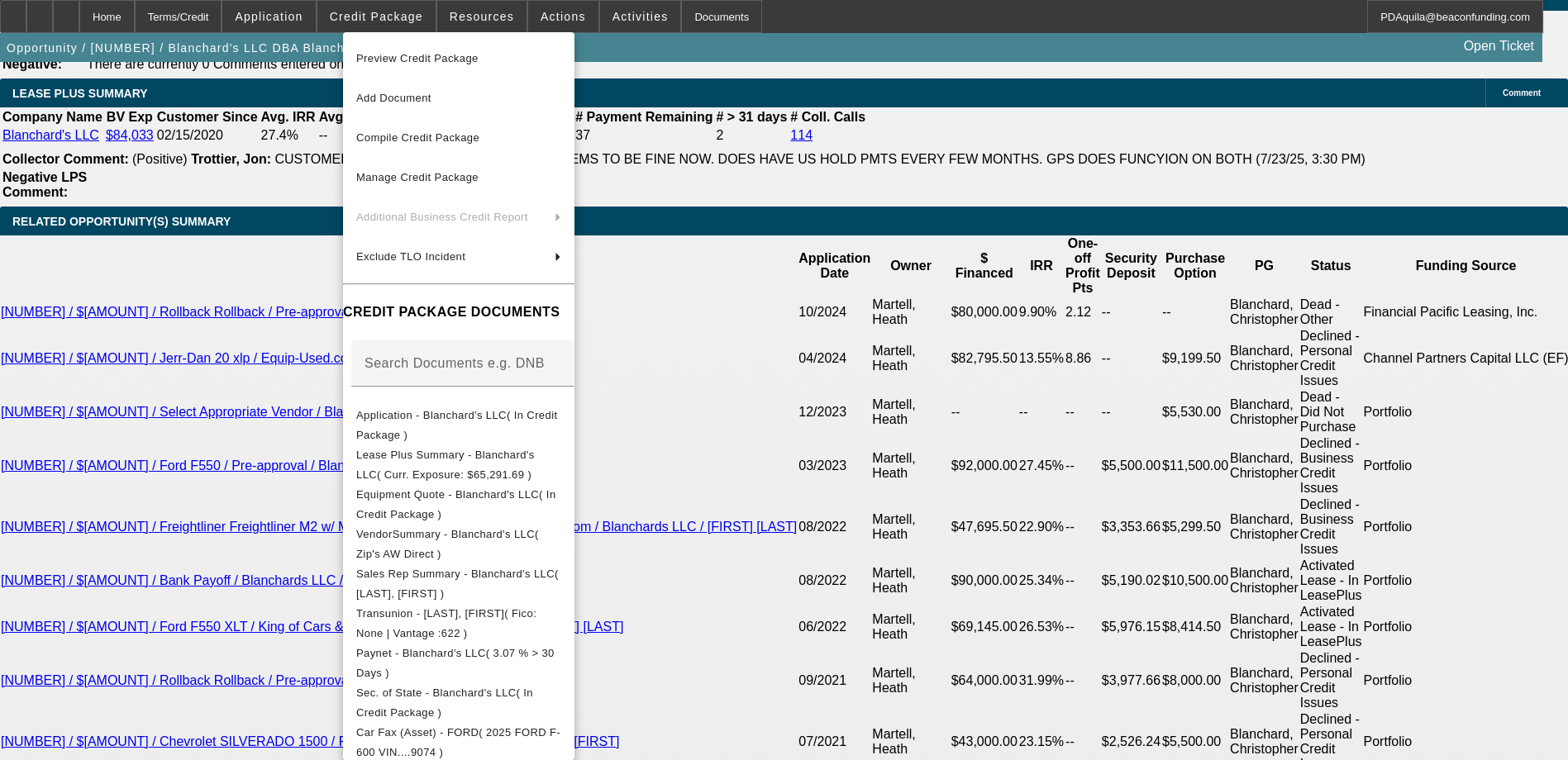 scroll, scrollTop: 214, scrollLeft: 0, axis: vertical 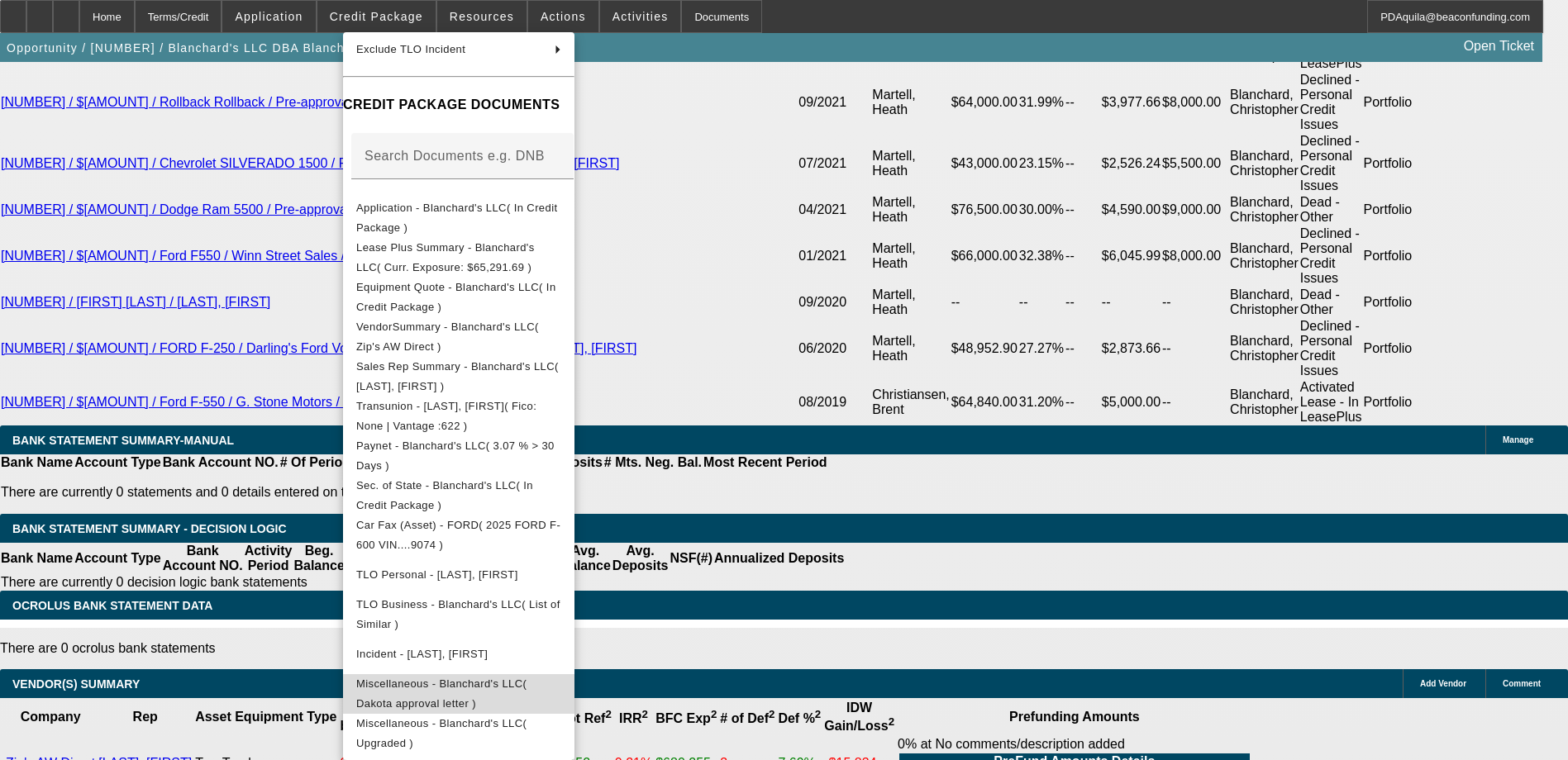 click on "Miscellaneous - Blanchard's LLC( Dakota approval letter  )" at bounding box center [441, 693] 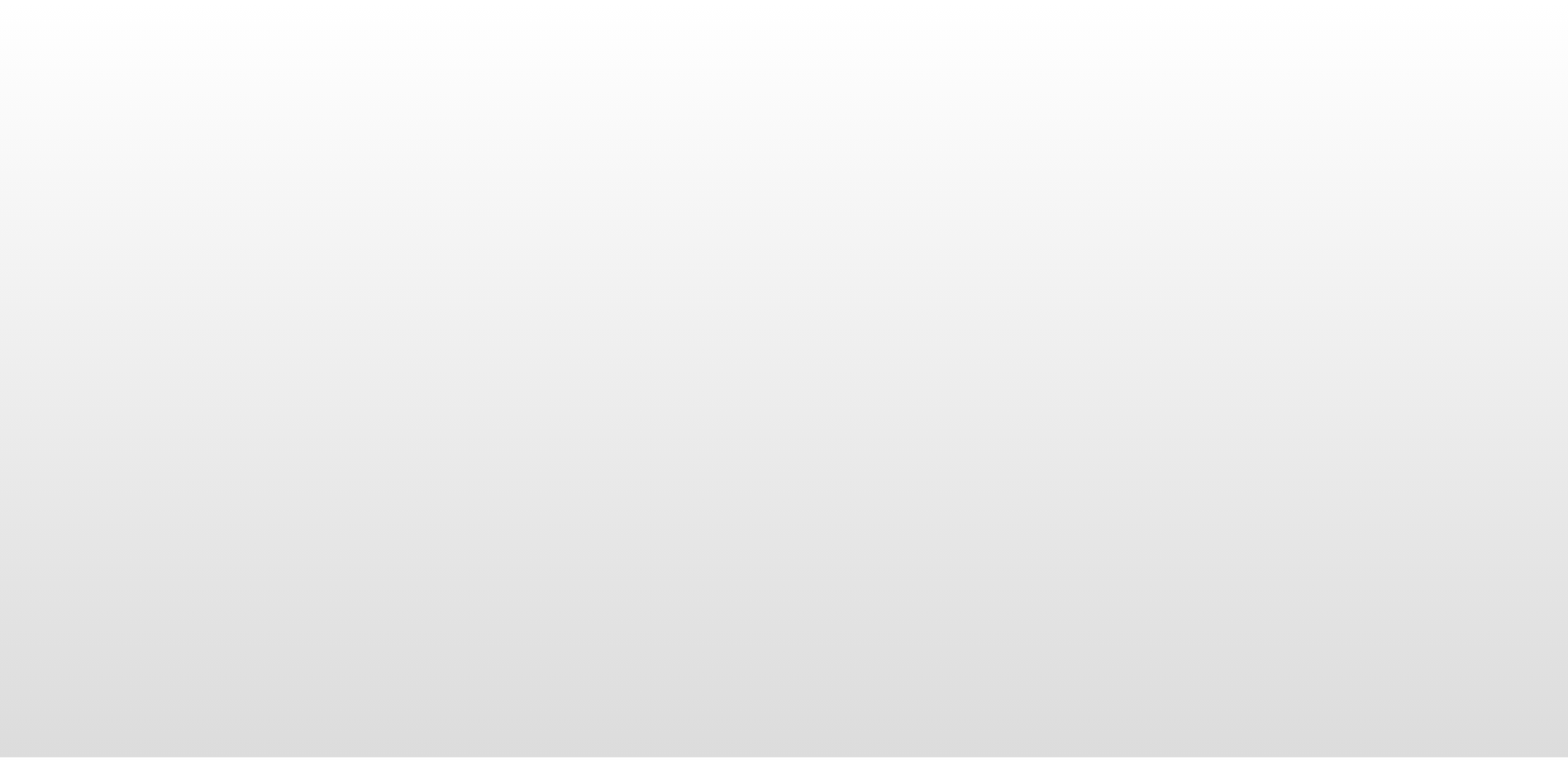 scroll, scrollTop: 0, scrollLeft: 0, axis: both 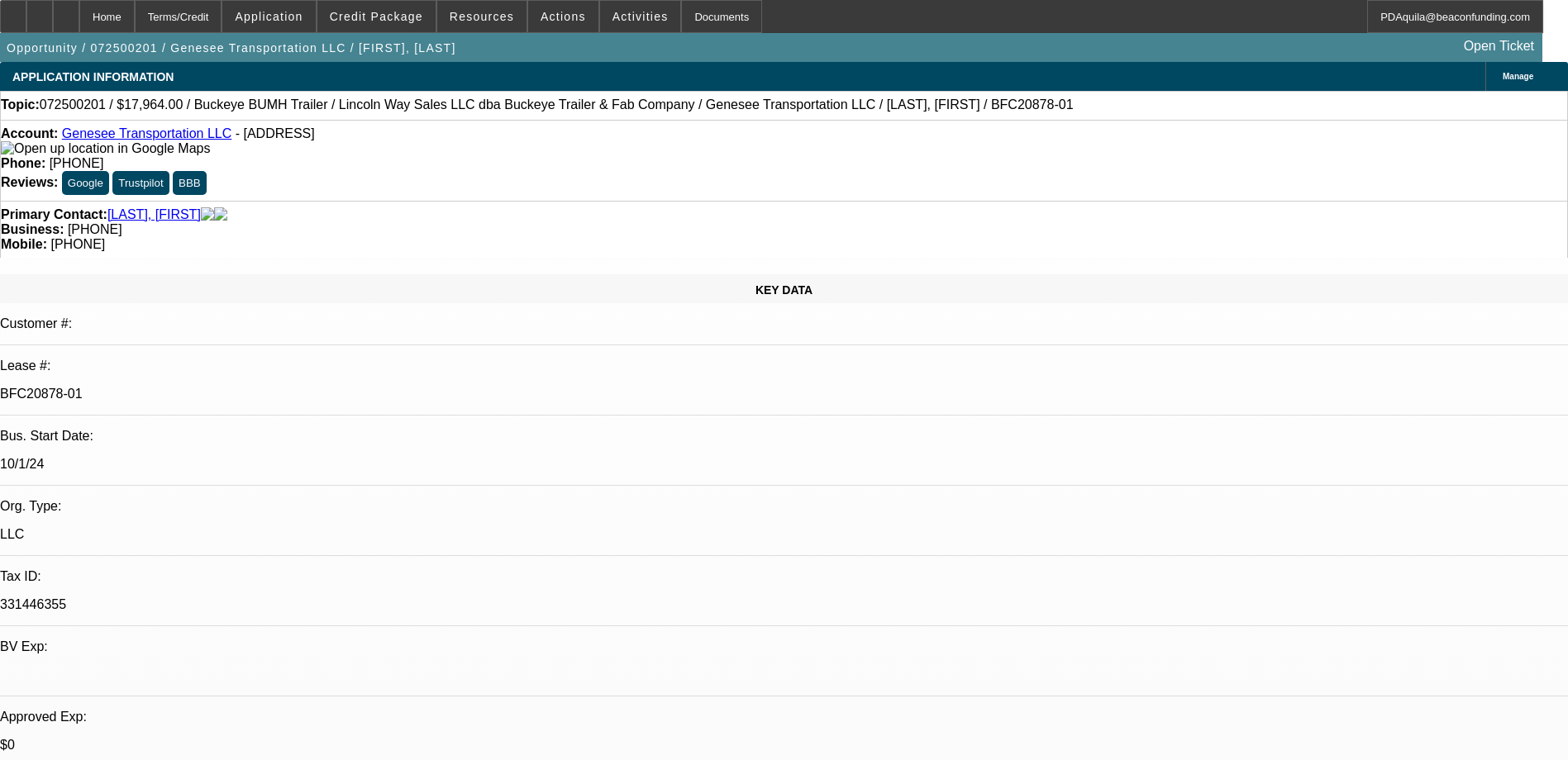 select on "0" 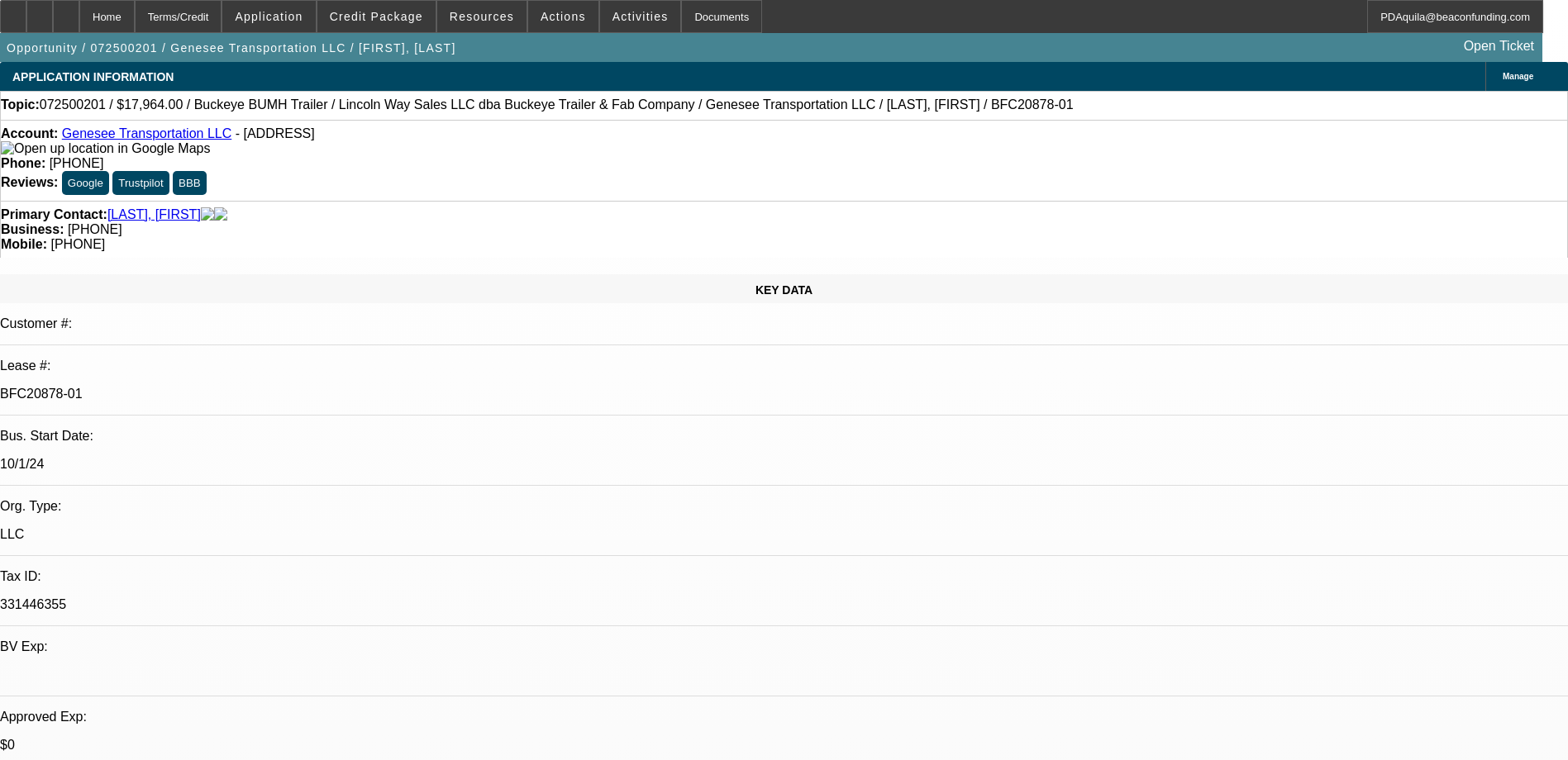 select on "1" 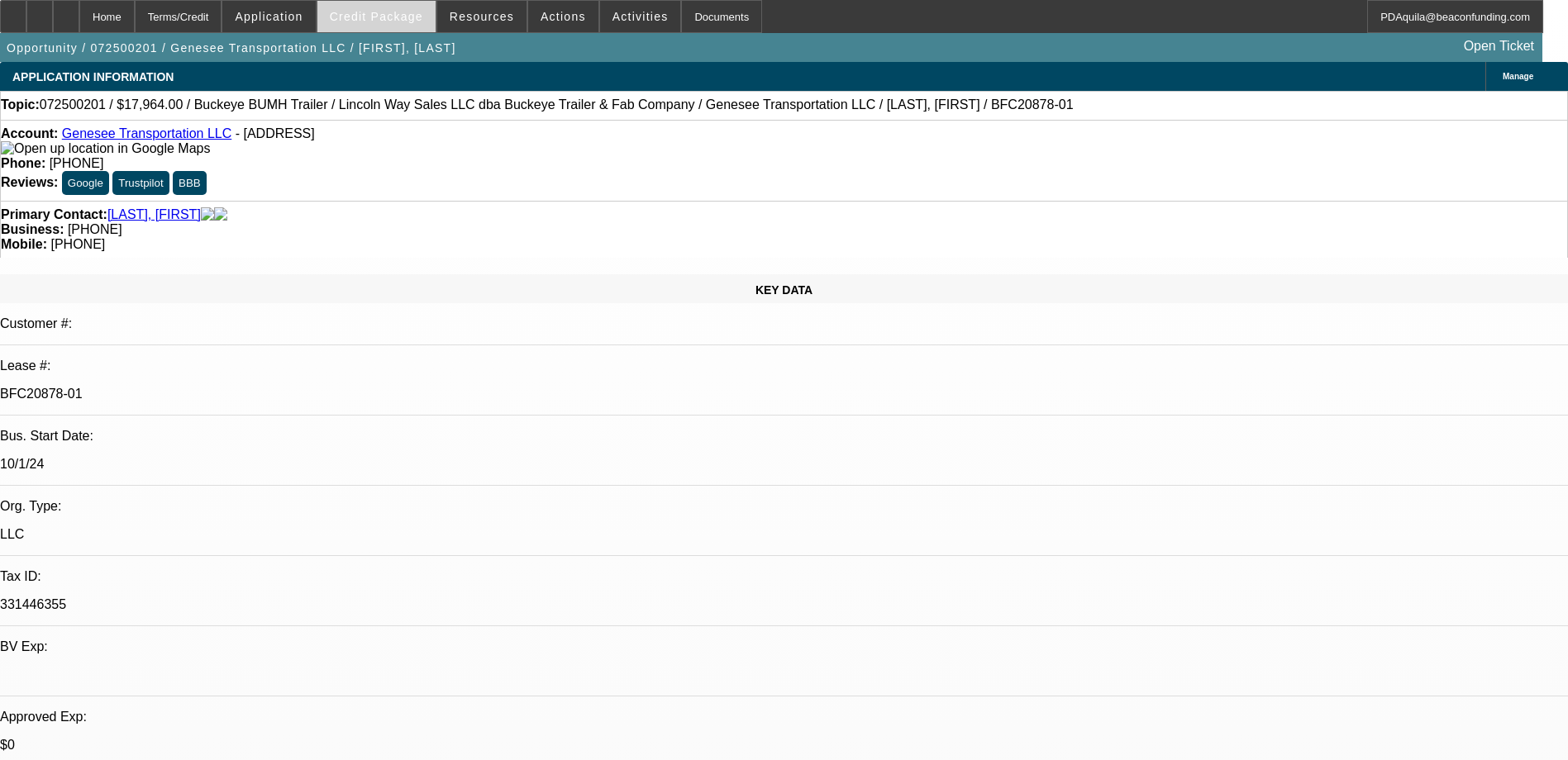 click on "Credit Package" at bounding box center [376, 17] 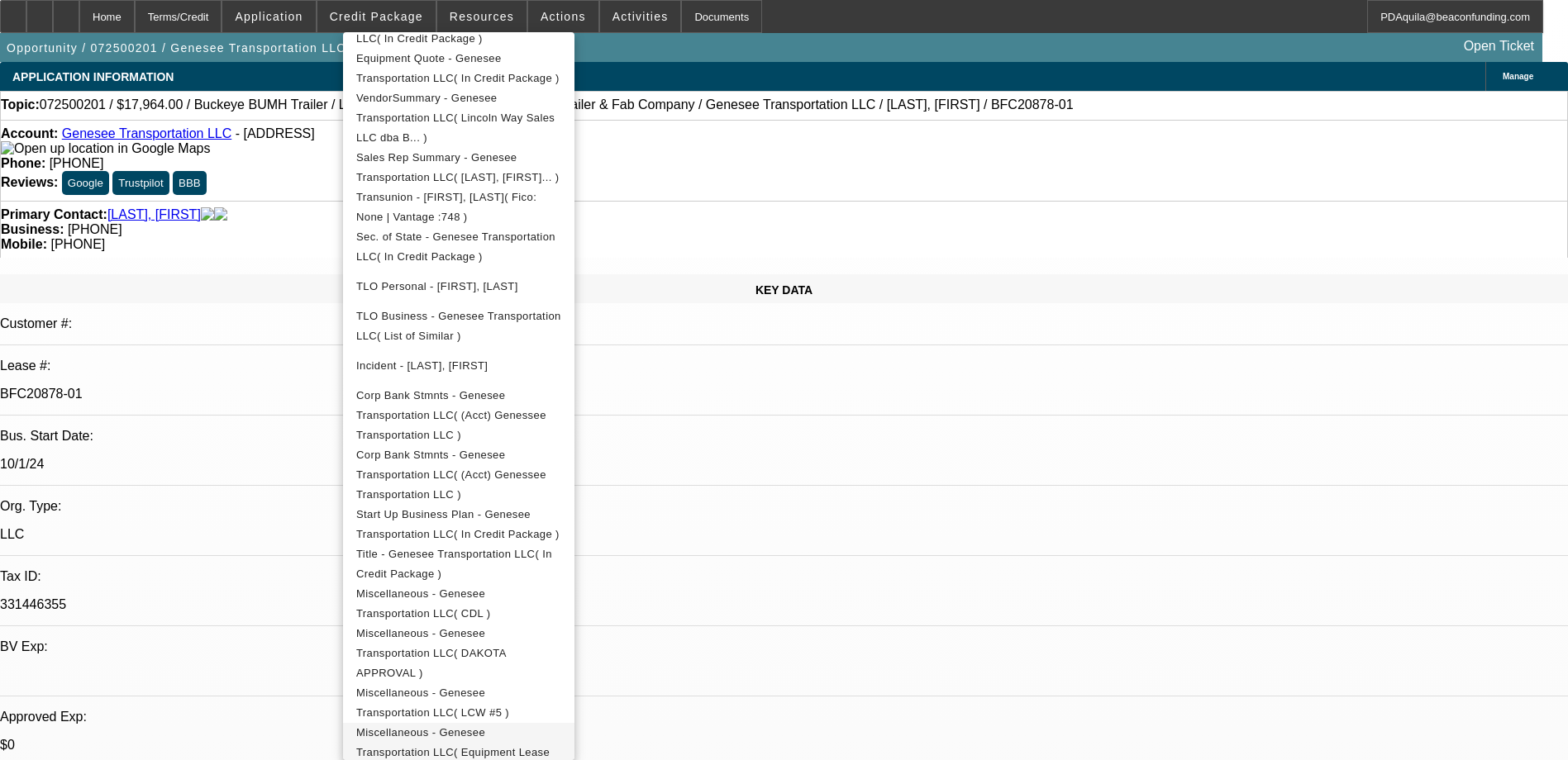 scroll, scrollTop: 416, scrollLeft: 0, axis: vertical 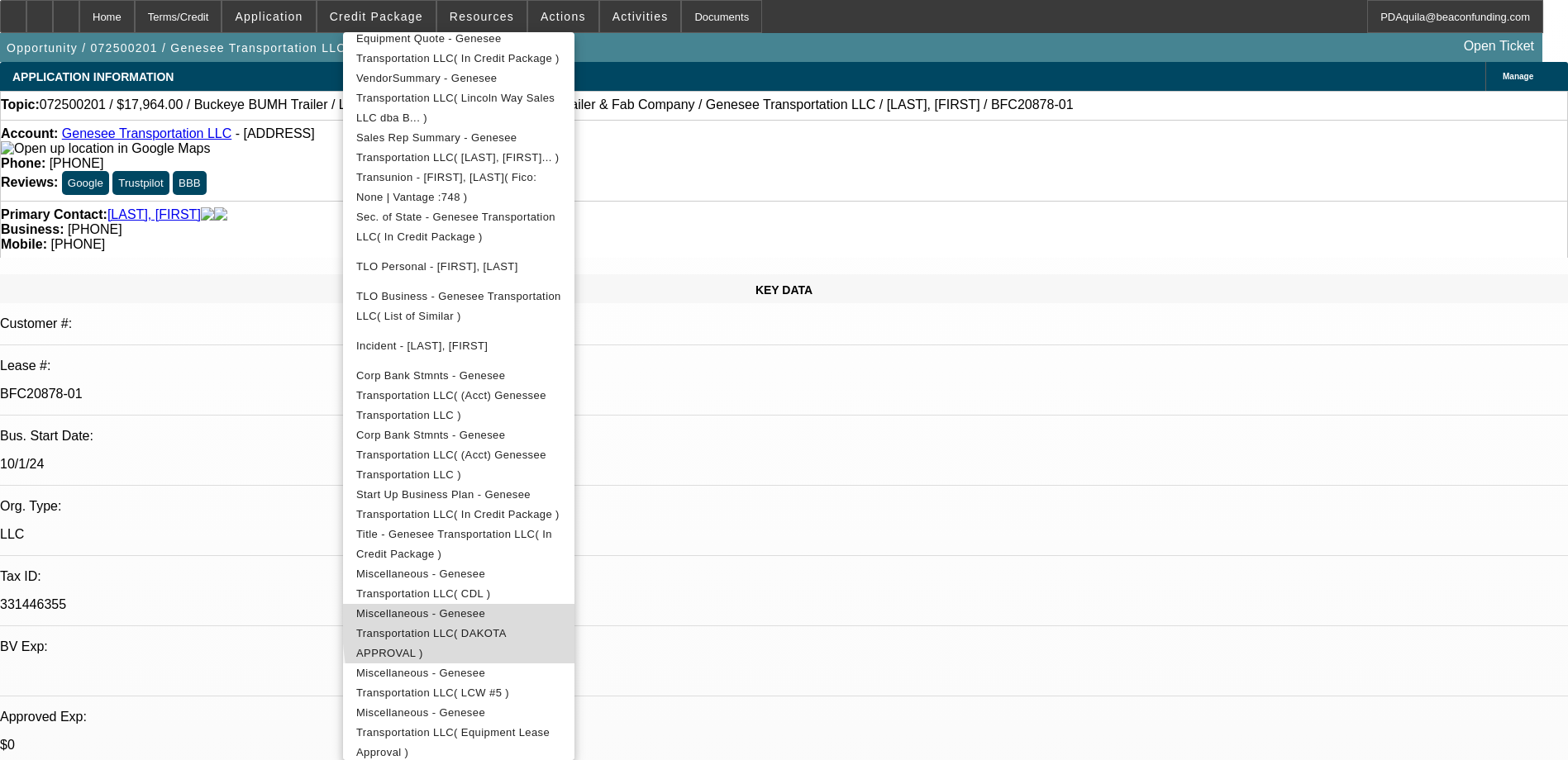 click on "Miscellaneous - Genesee Transportation LLC( DAKOTA APPROVAL )" at bounding box center [431, 633] 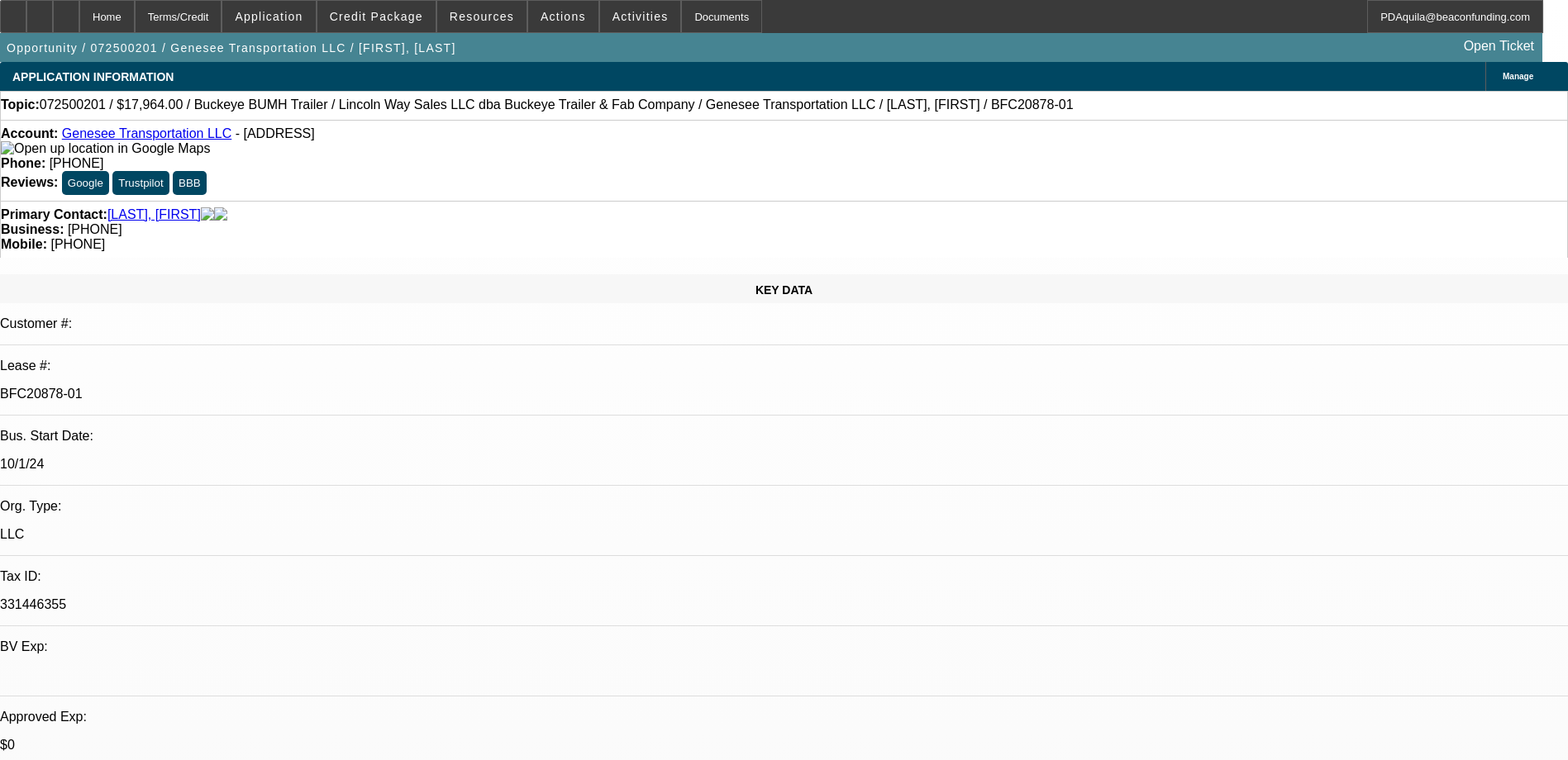 click at bounding box center [784, 1841] 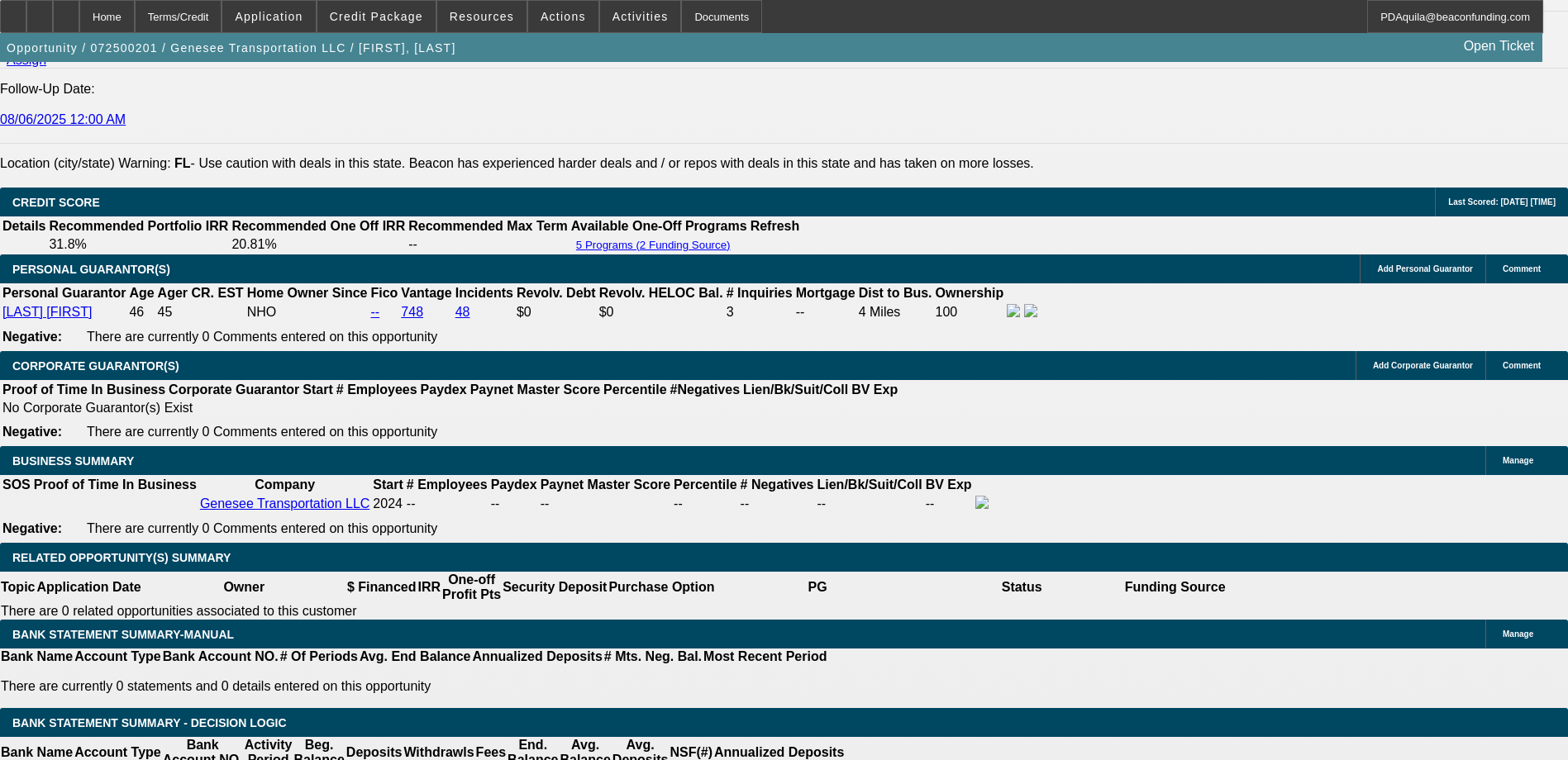 scroll, scrollTop: 2809, scrollLeft: 0, axis: vertical 